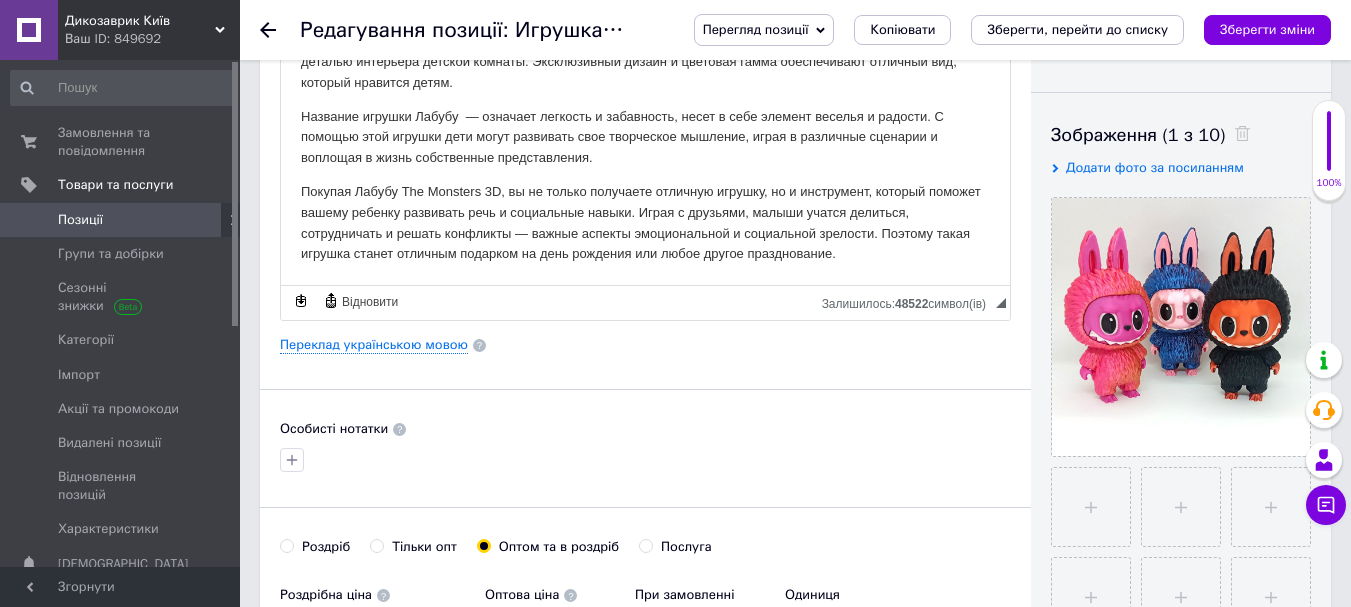 scroll, scrollTop: 300, scrollLeft: 0, axis: vertical 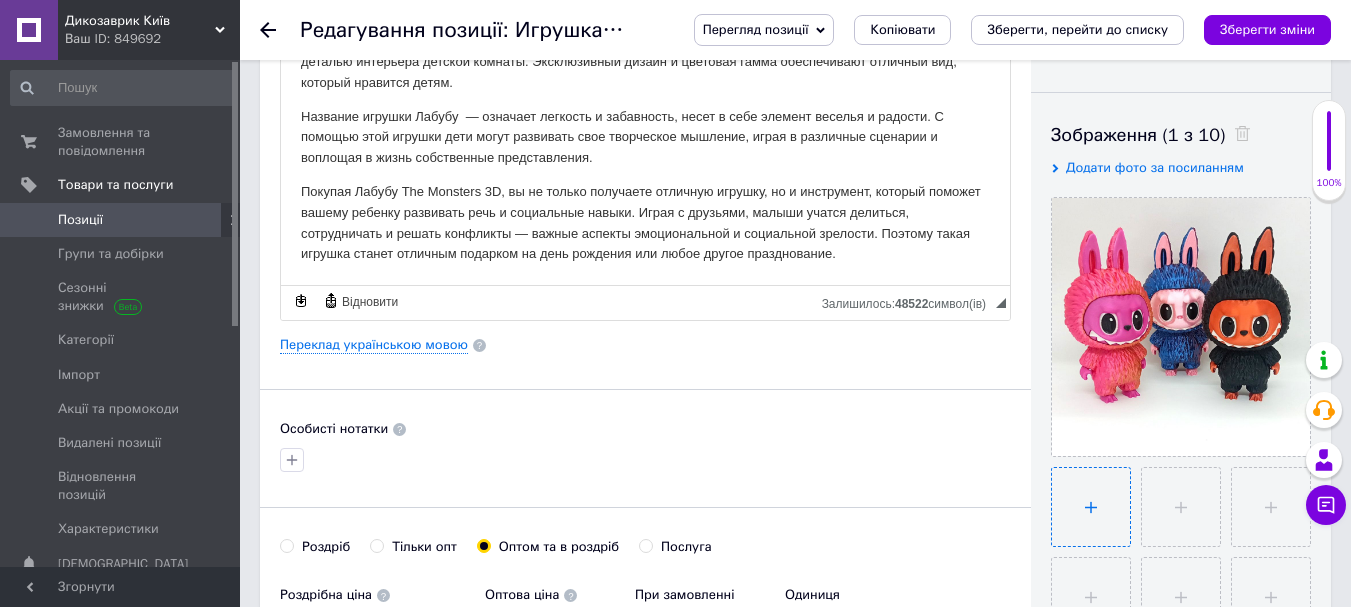 click at bounding box center (1091, 507) 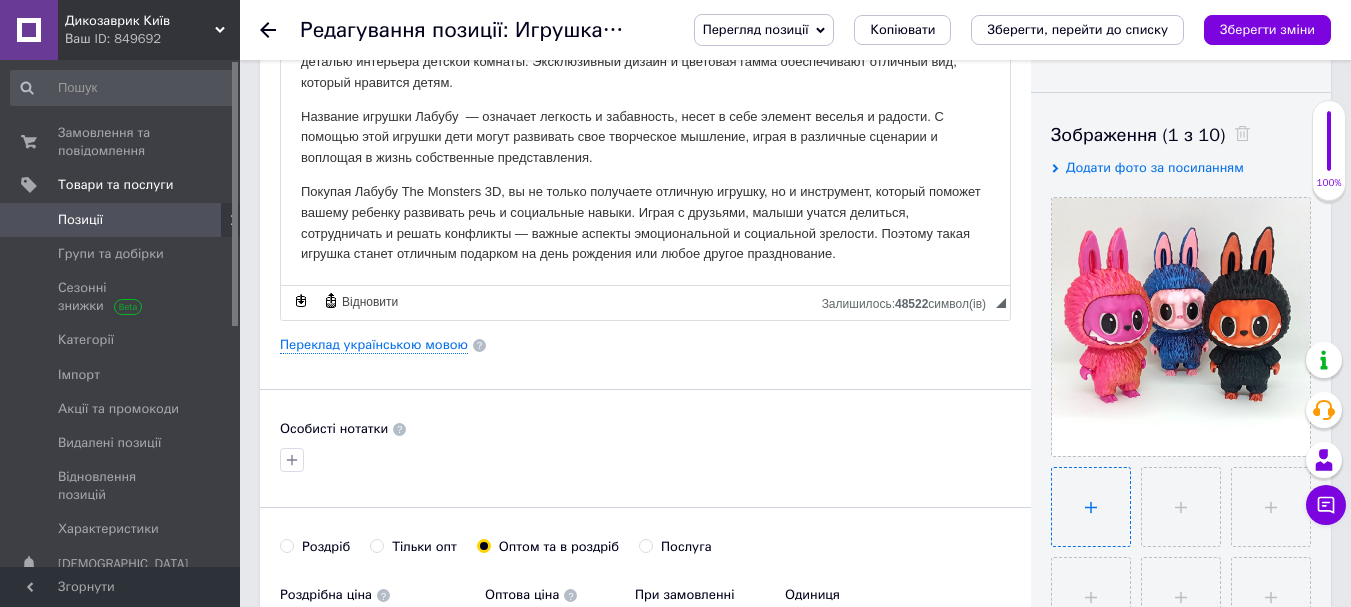 click at bounding box center (1091, 507) 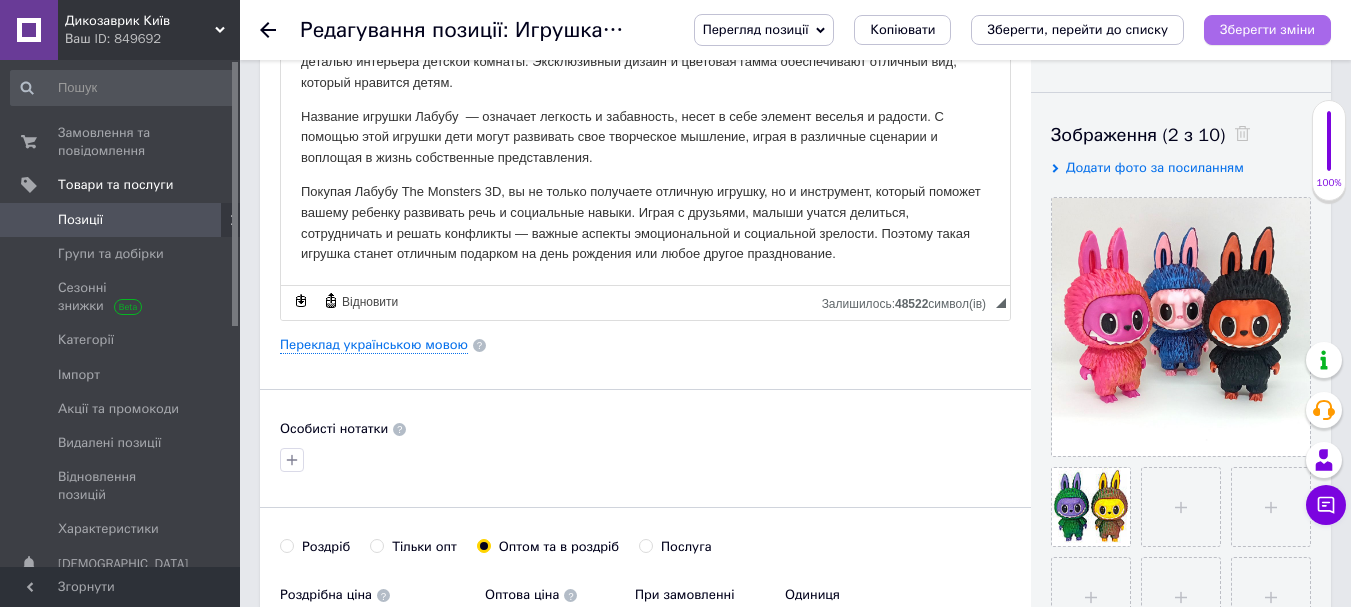 click on "Зберегти зміни" at bounding box center (1267, 29) 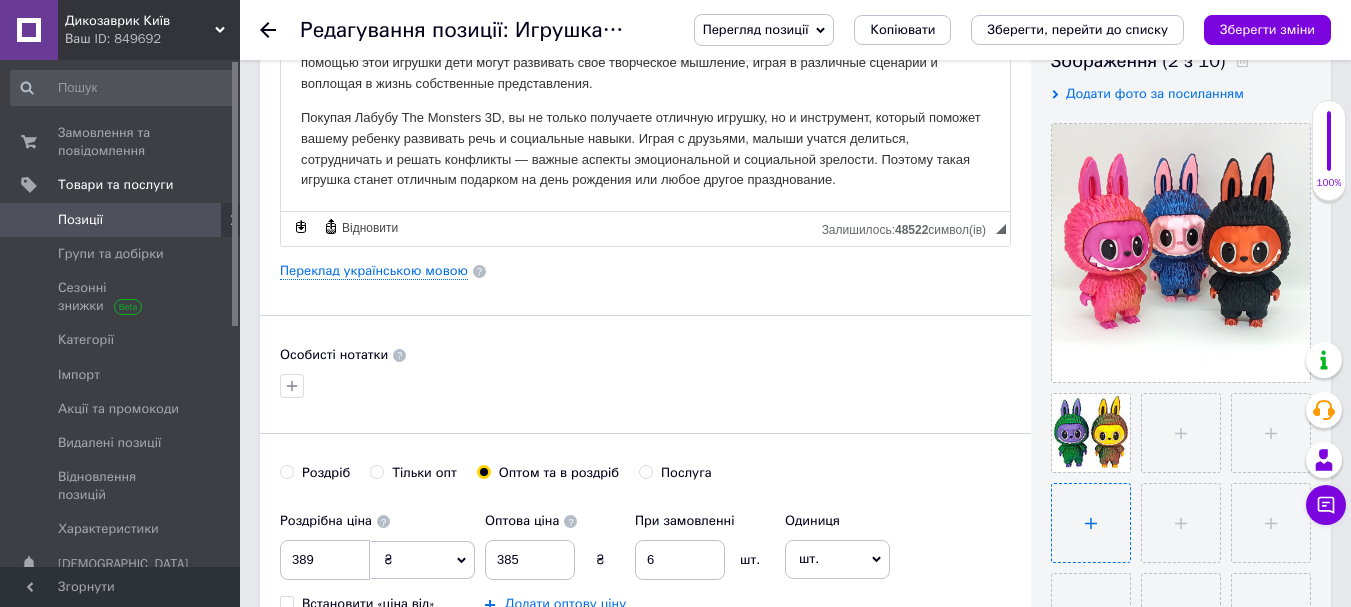 scroll, scrollTop: 400, scrollLeft: 0, axis: vertical 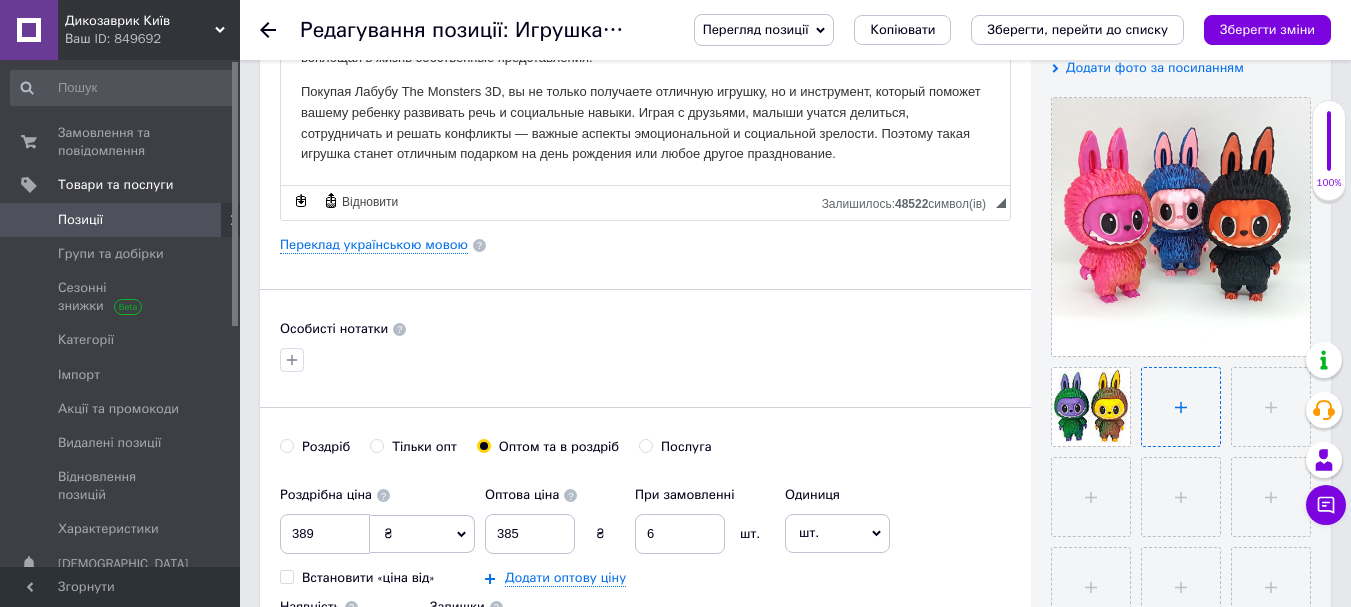 click at bounding box center [1181, 407] 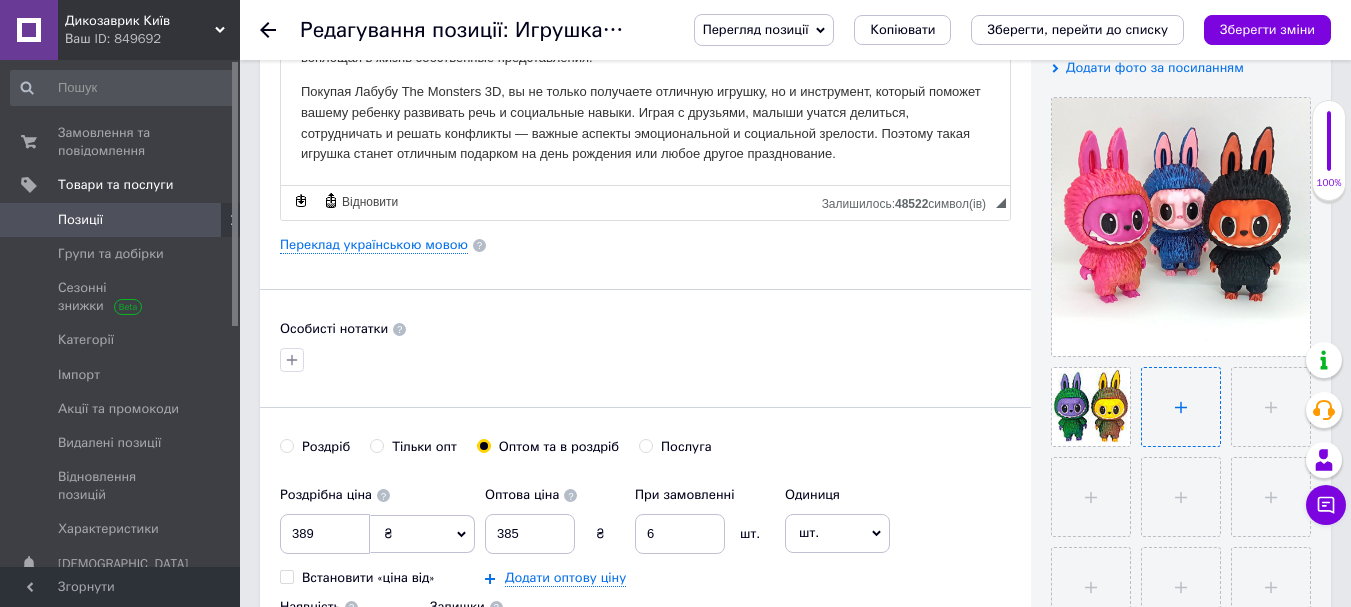 type on "C:\fakepath\1752404404774.jpg" 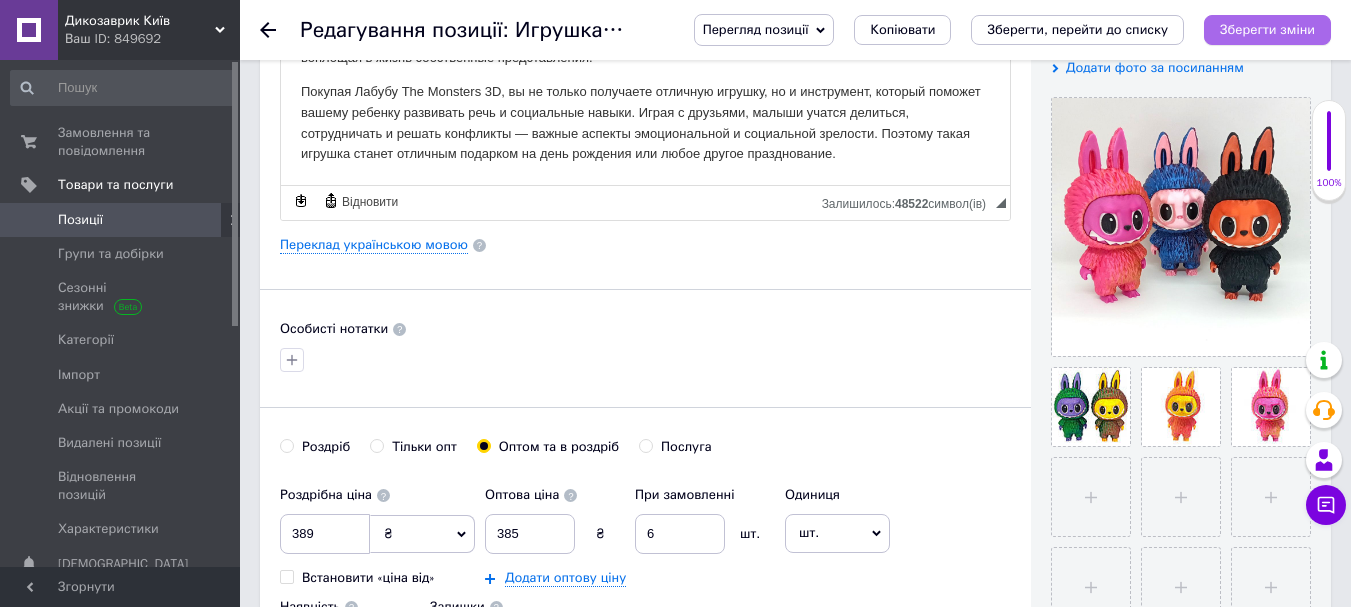 click on "Зберегти зміни" at bounding box center (1267, 29) 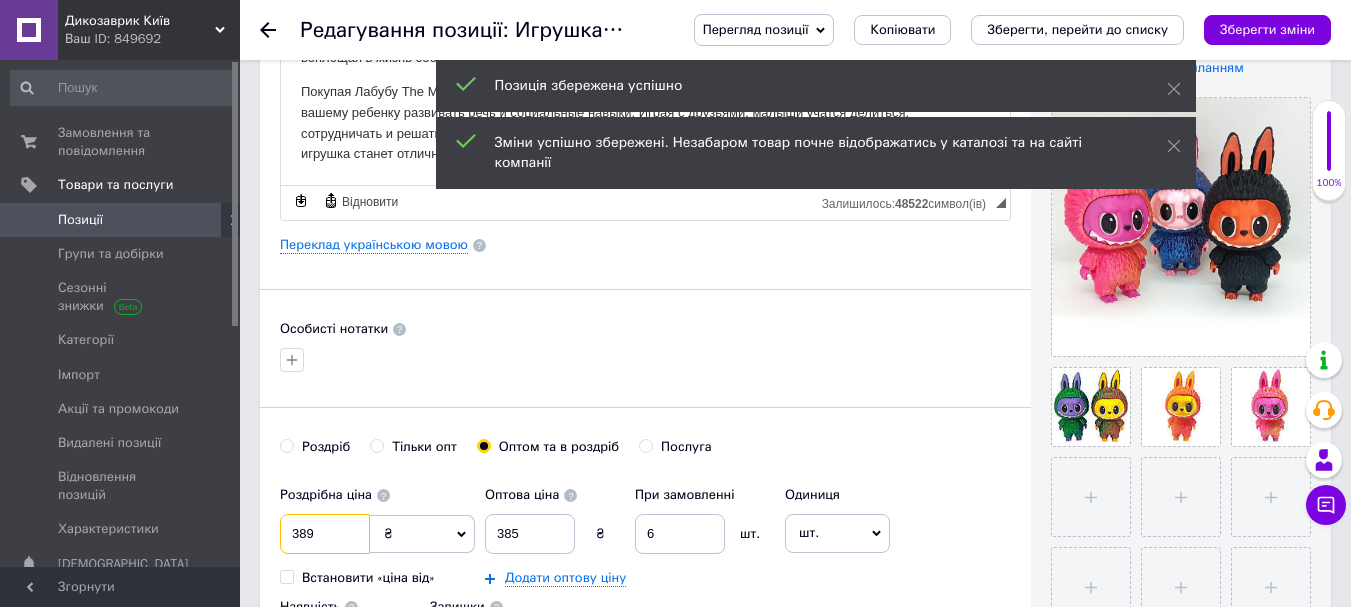 drag, startPoint x: 321, startPoint y: 530, endPoint x: 287, endPoint y: 530, distance: 34 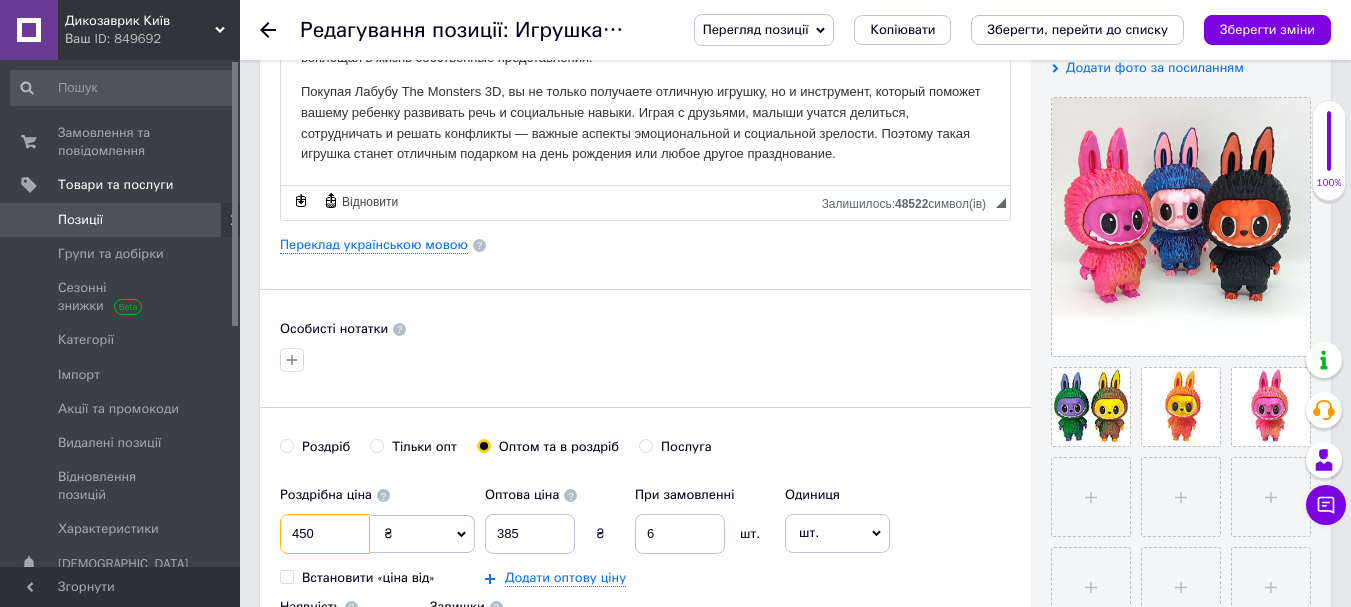 type on "450" 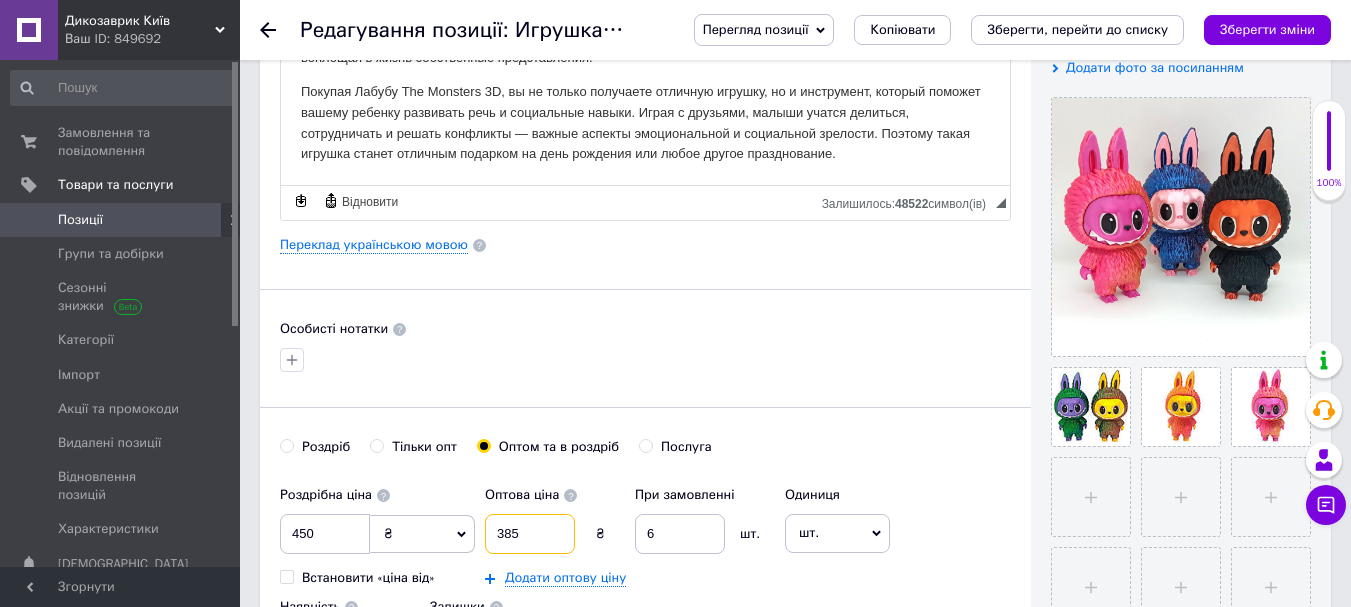 drag, startPoint x: 514, startPoint y: 528, endPoint x: 478, endPoint y: 530, distance: 36.05551 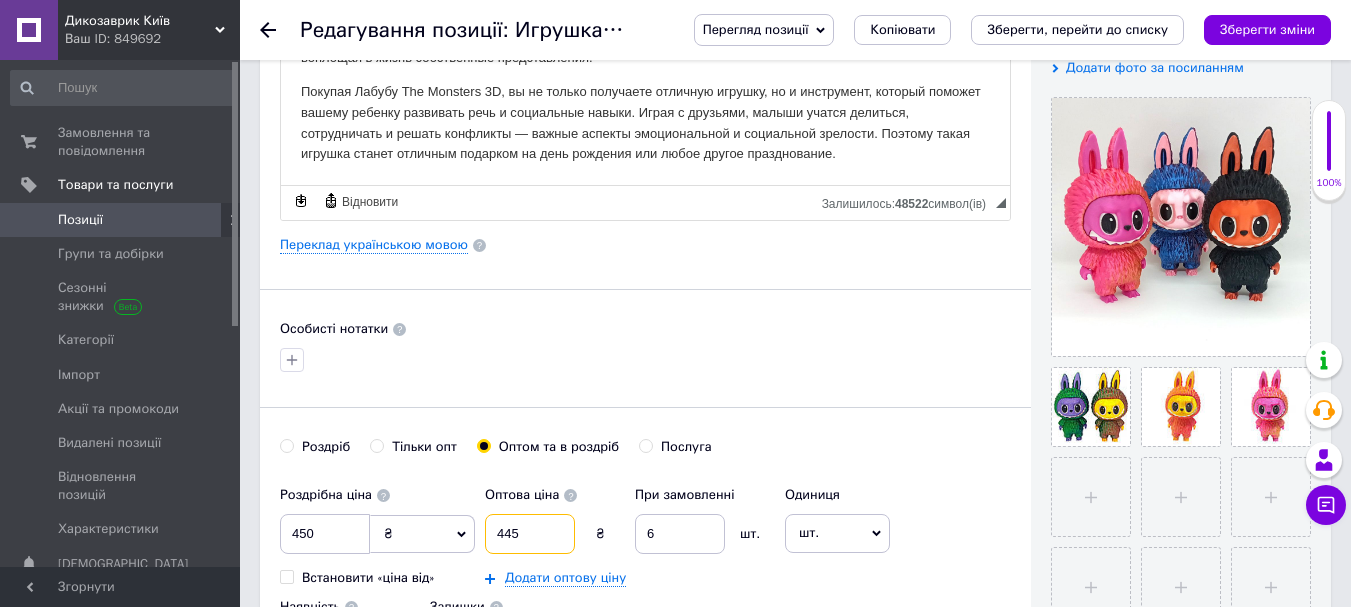 drag, startPoint x: 514, startPoint y: 535, endPoint x: 503, endPoint y: 537, distance: 11.18034 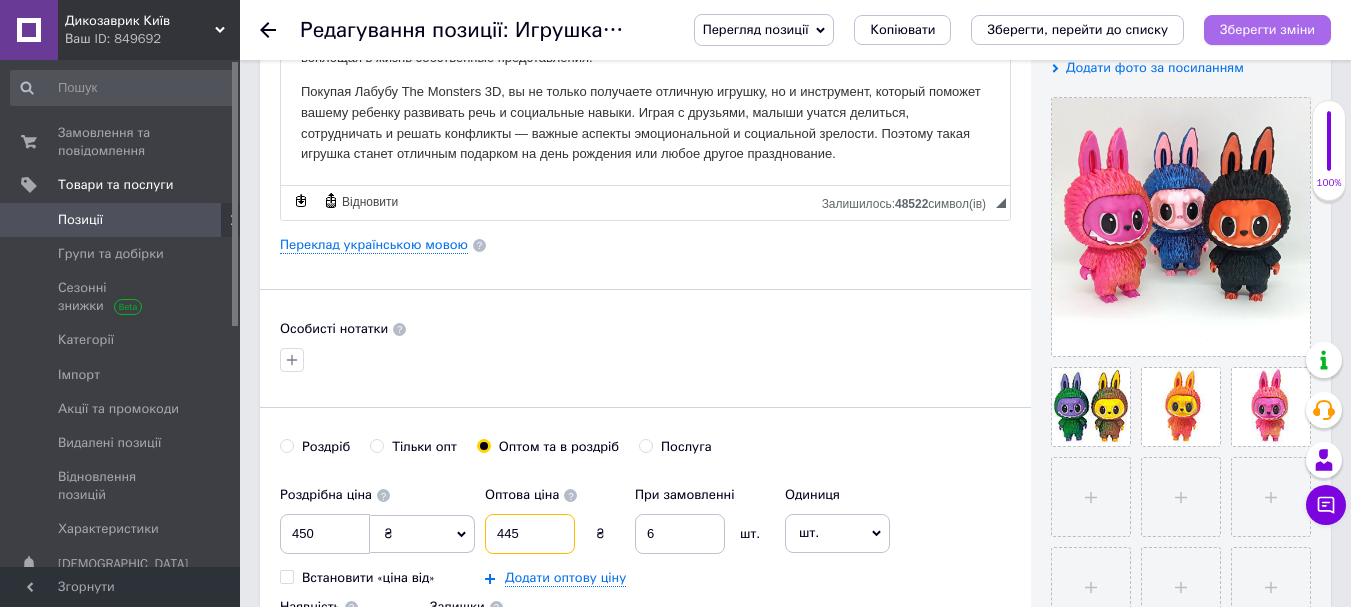 type on "445" 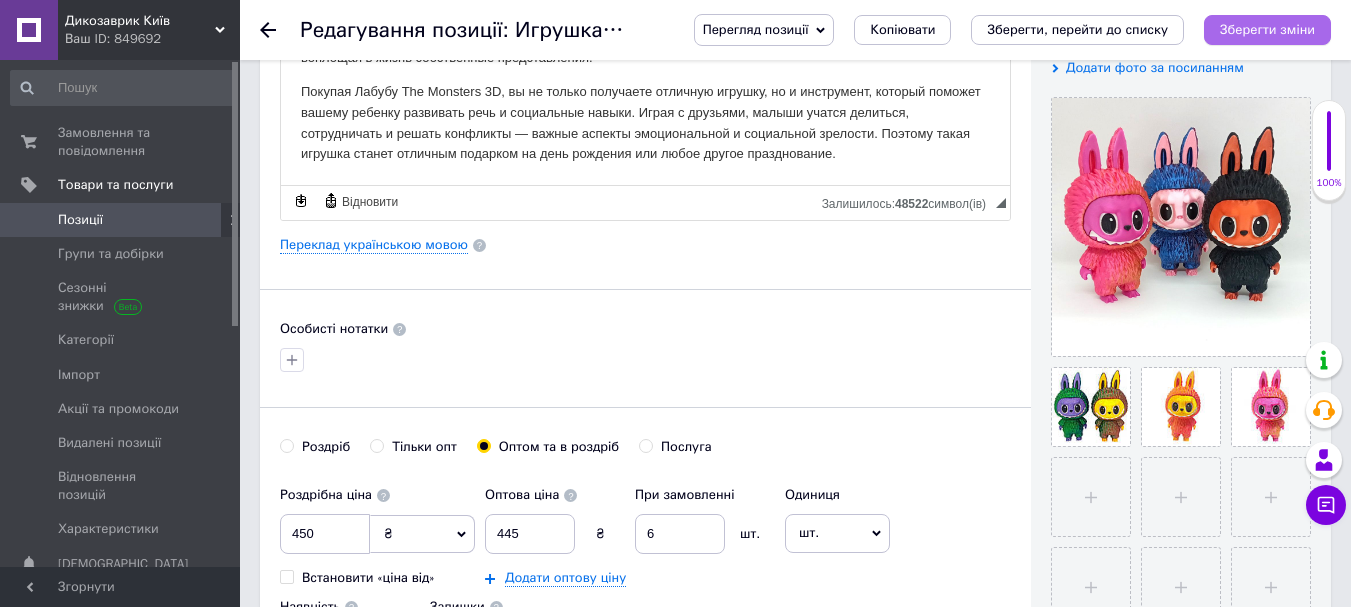 click on "Зберегти зміни" at bounding box center (1267, 29) 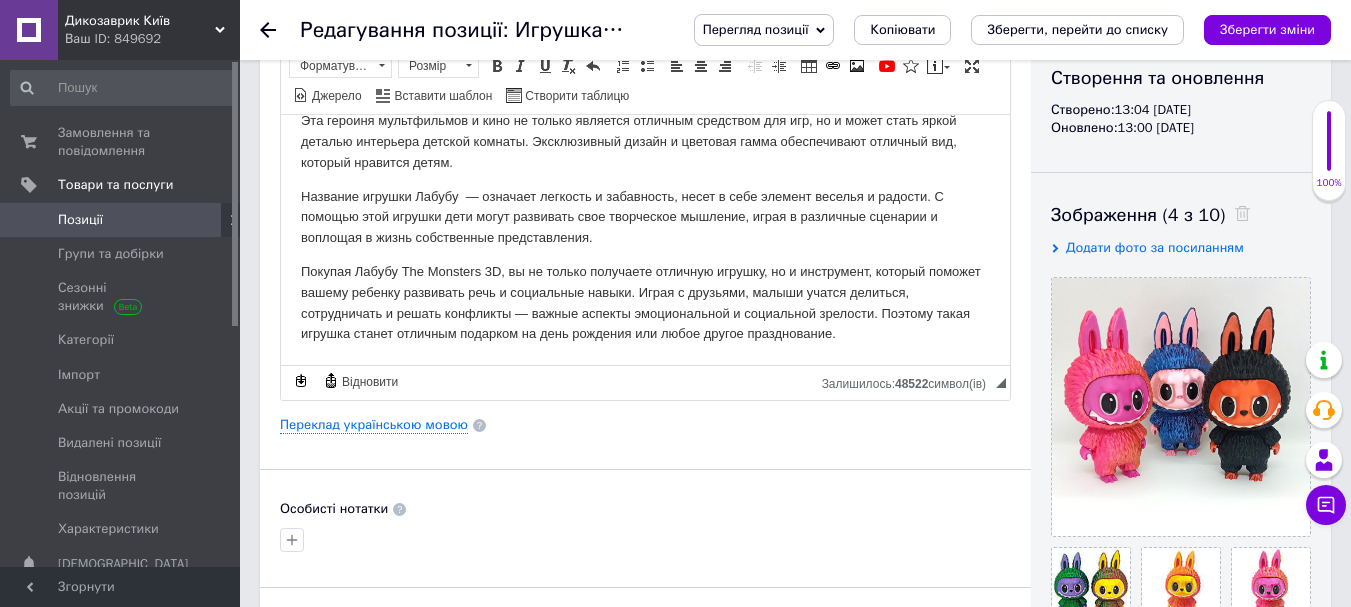 scroll, scrollTop: 200, scrollLeft: 0, axis: vertical 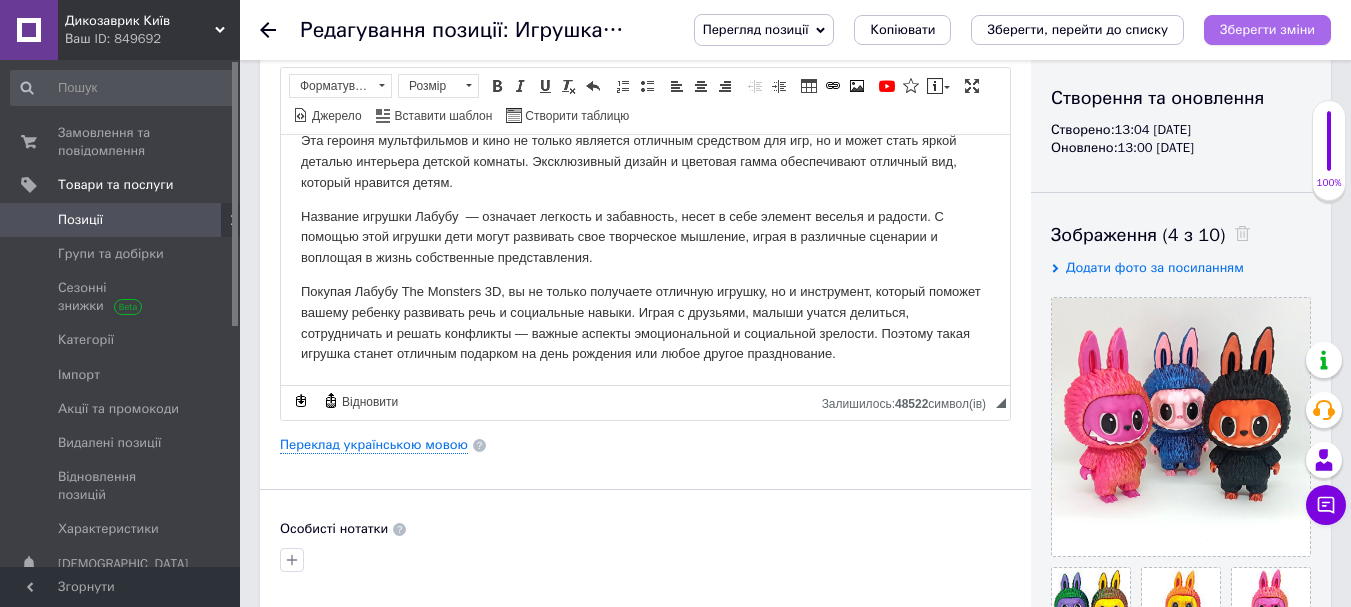 click on "Зберегти зміни" at bounding box center (1267, 29) 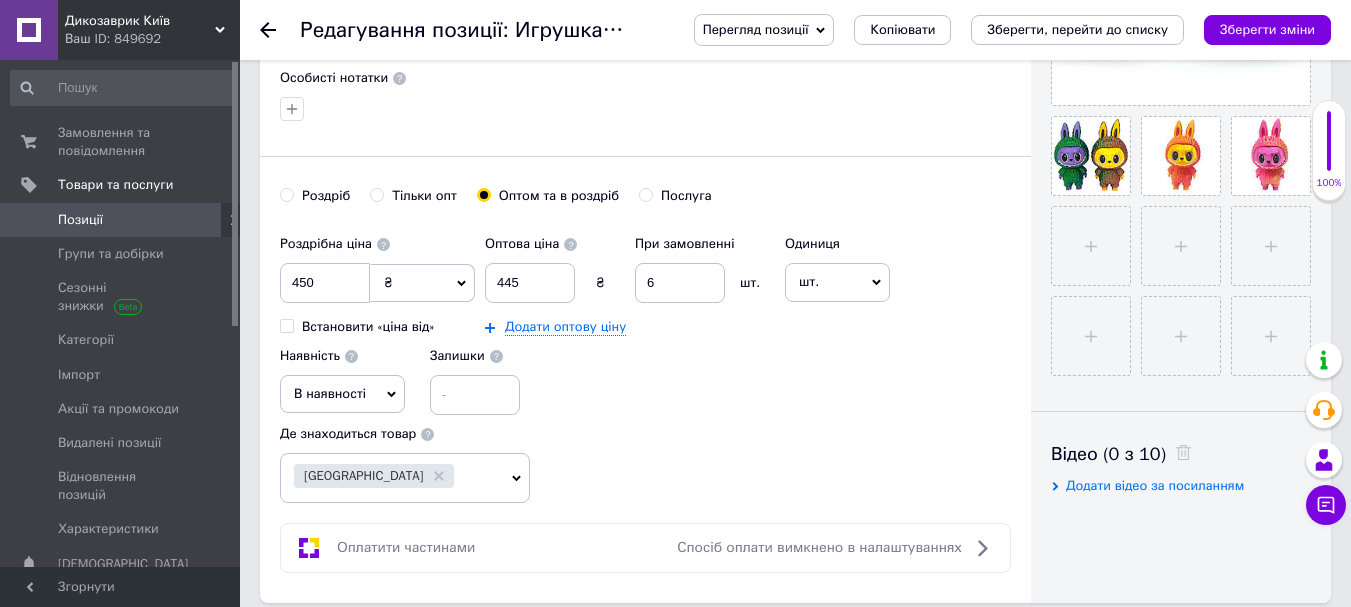 scroll, scrollTop: 900, scrollLeft: 0, axis: vertical 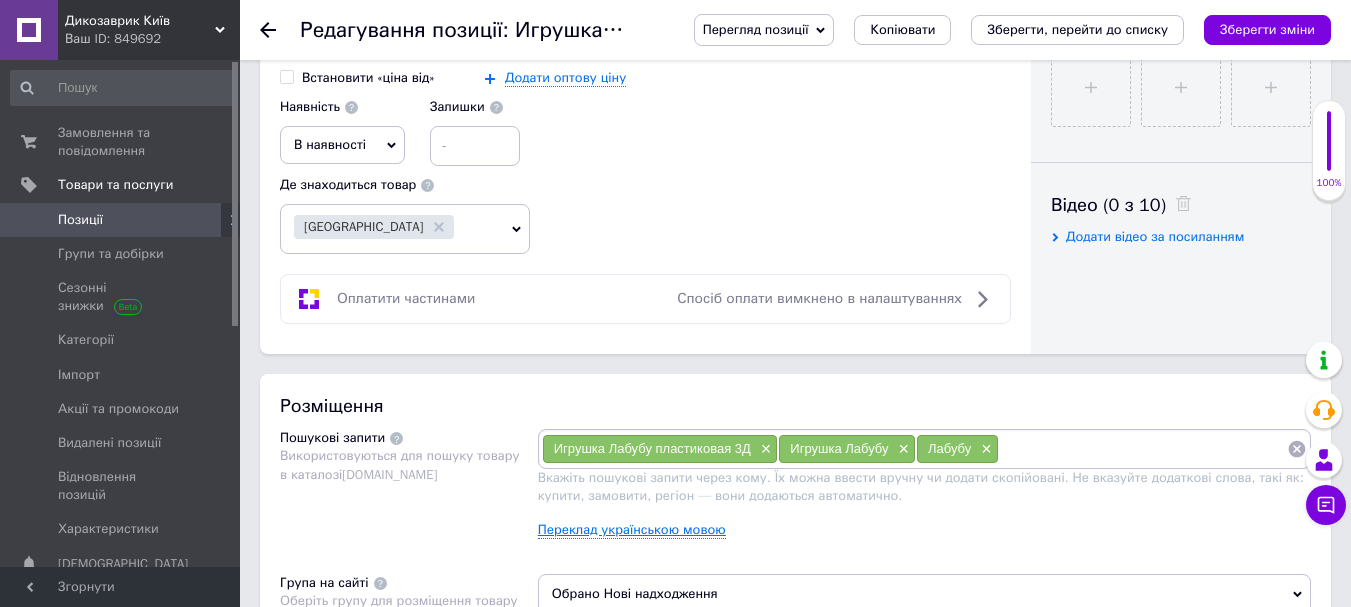 click on "Переклад українською мовою" at bounding box center (632, 530) 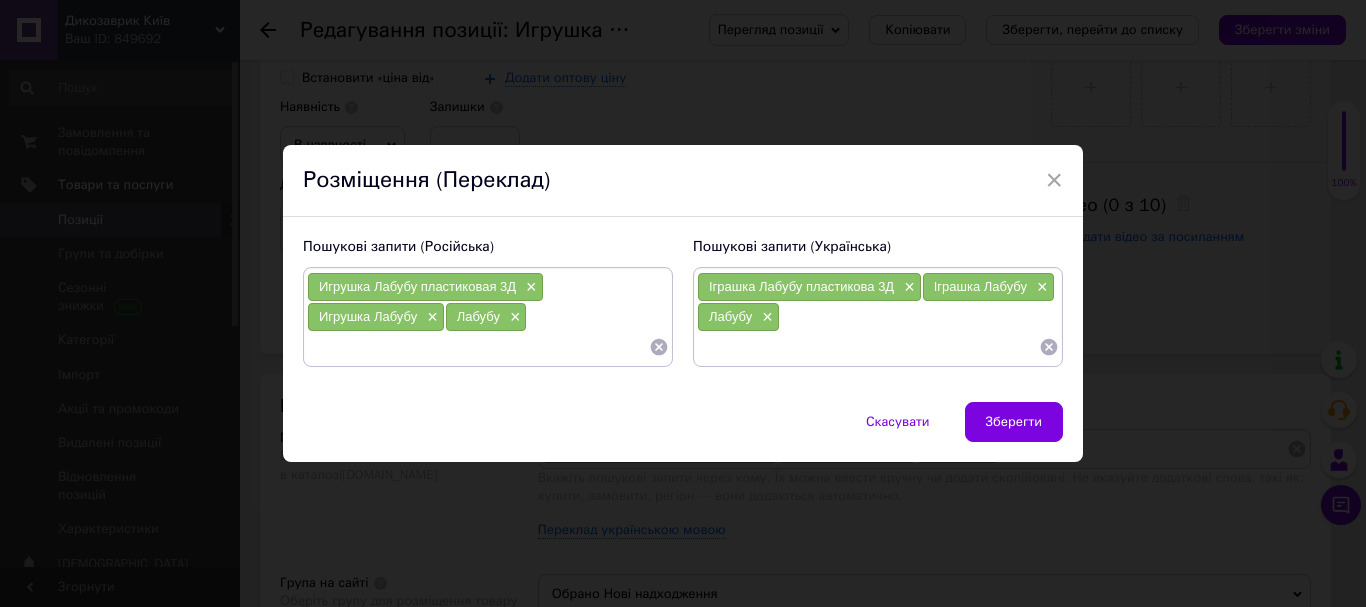 click on "Іграшка Лабубу пластикова 3Д × Іграшка Лабубу × Лабубу ×" at bounding box center (878, 317) 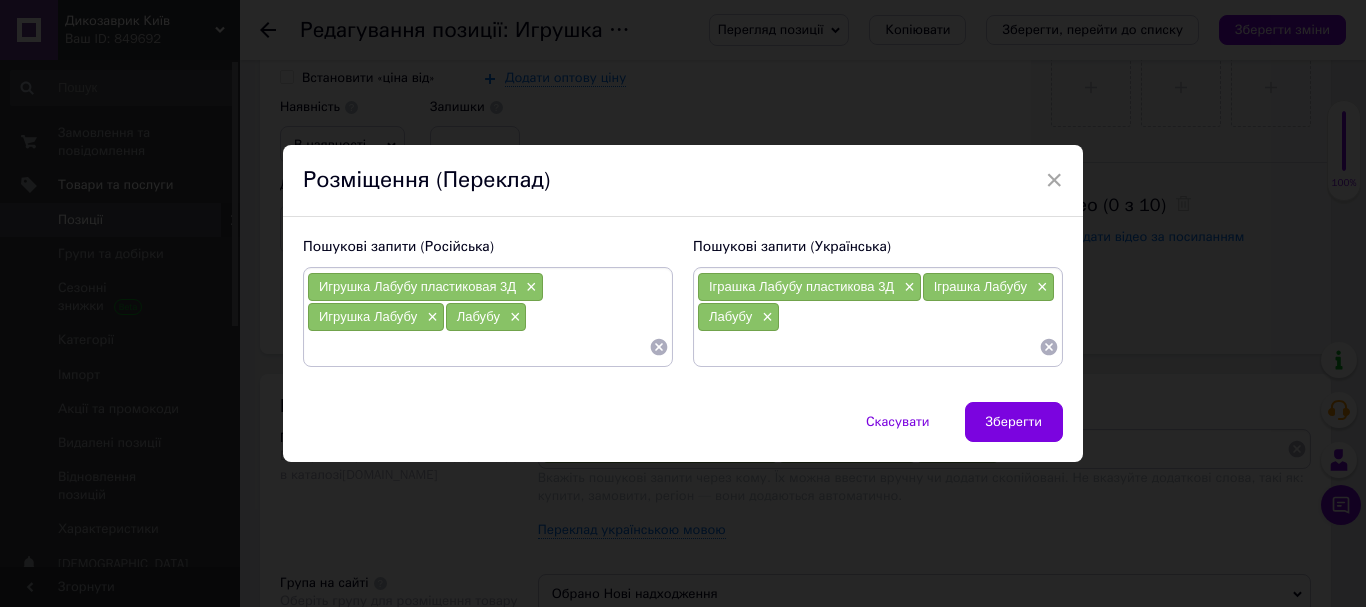 click at bounding box center [868, 347] 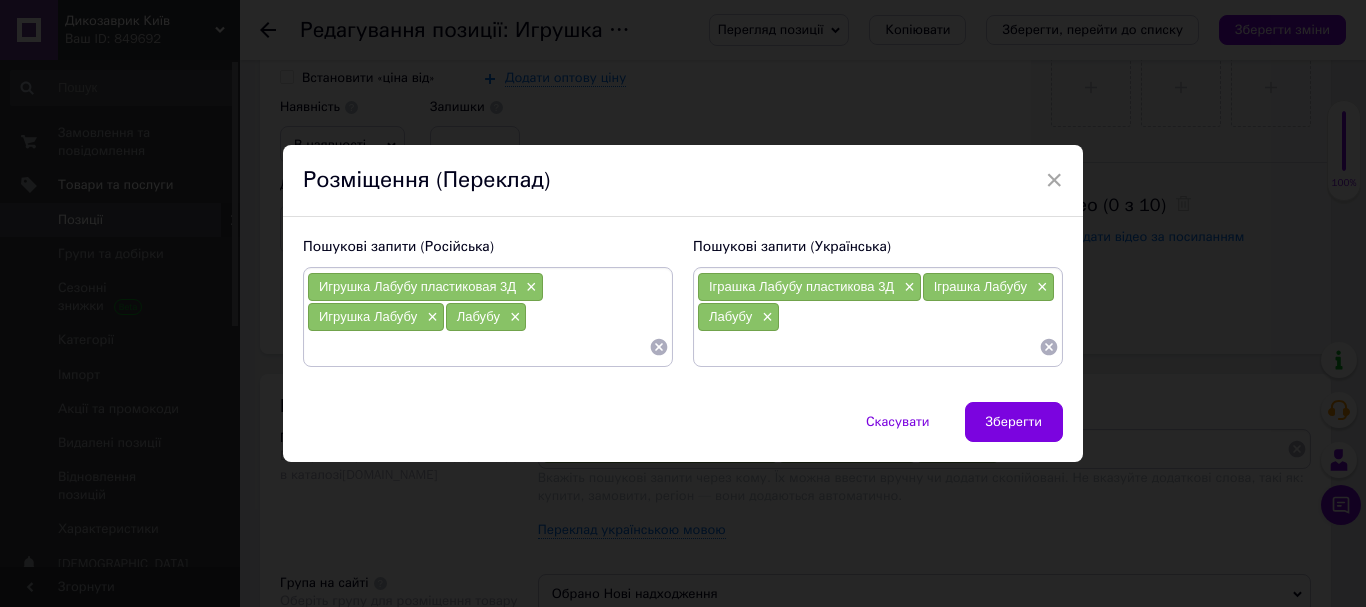 paste on "Monster Labubu" 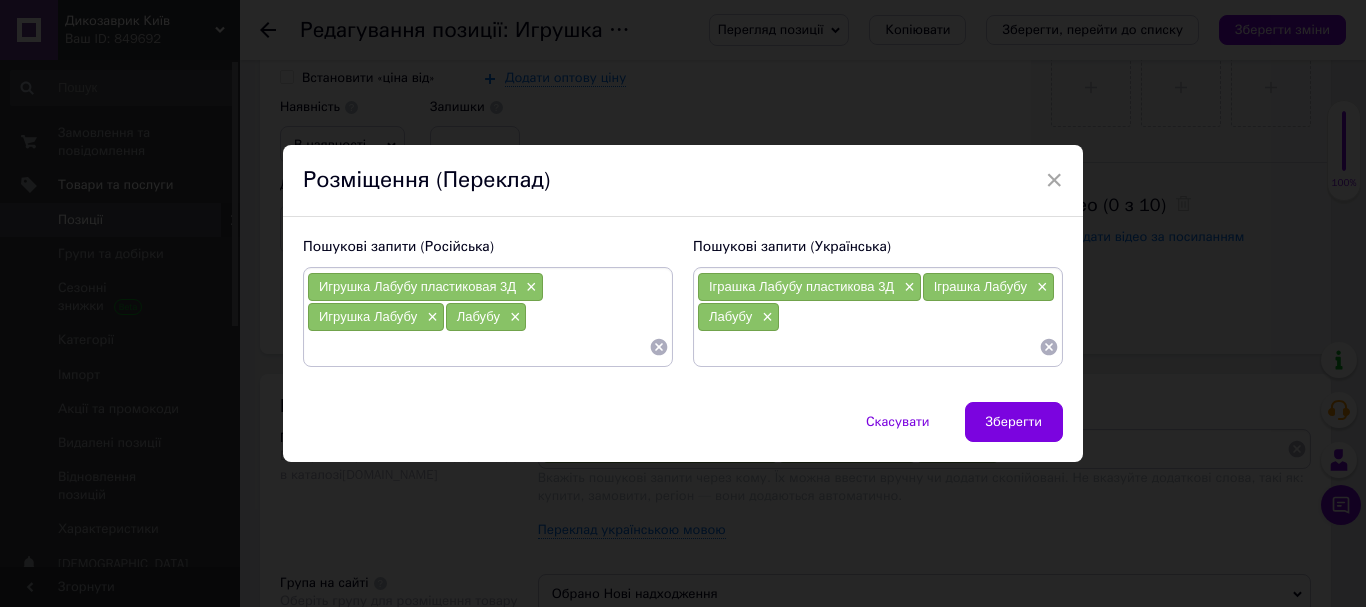 type on "Monster Labubu" 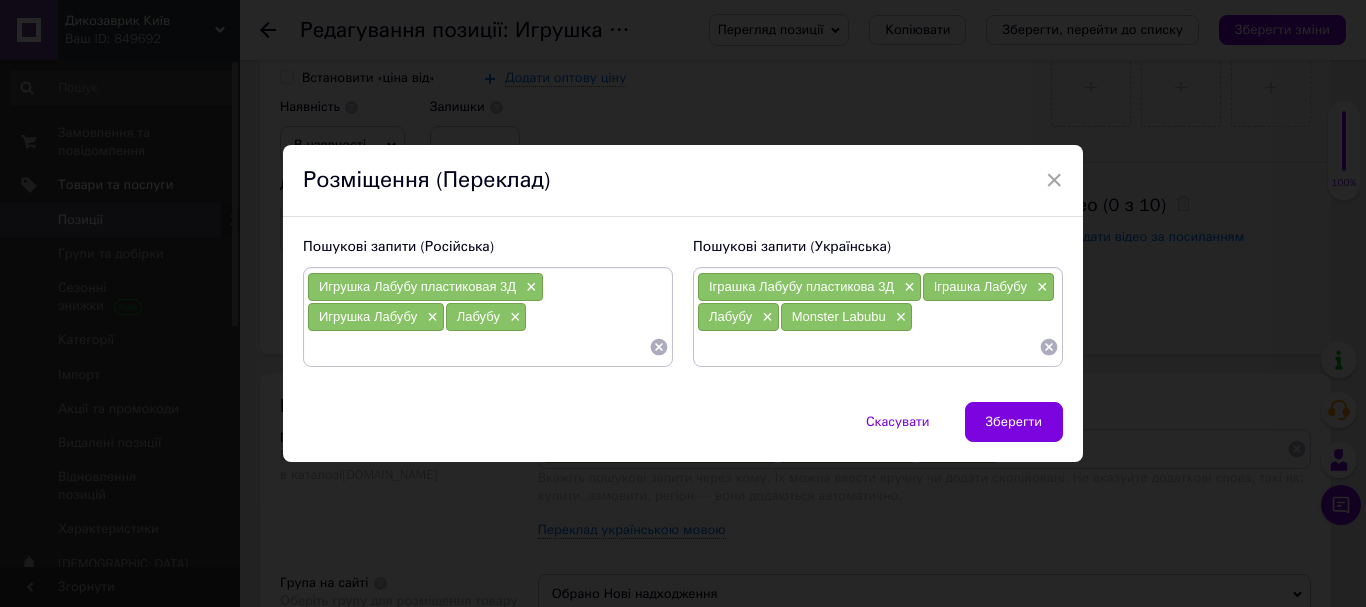 paste on "Мініфігурка Labubu" 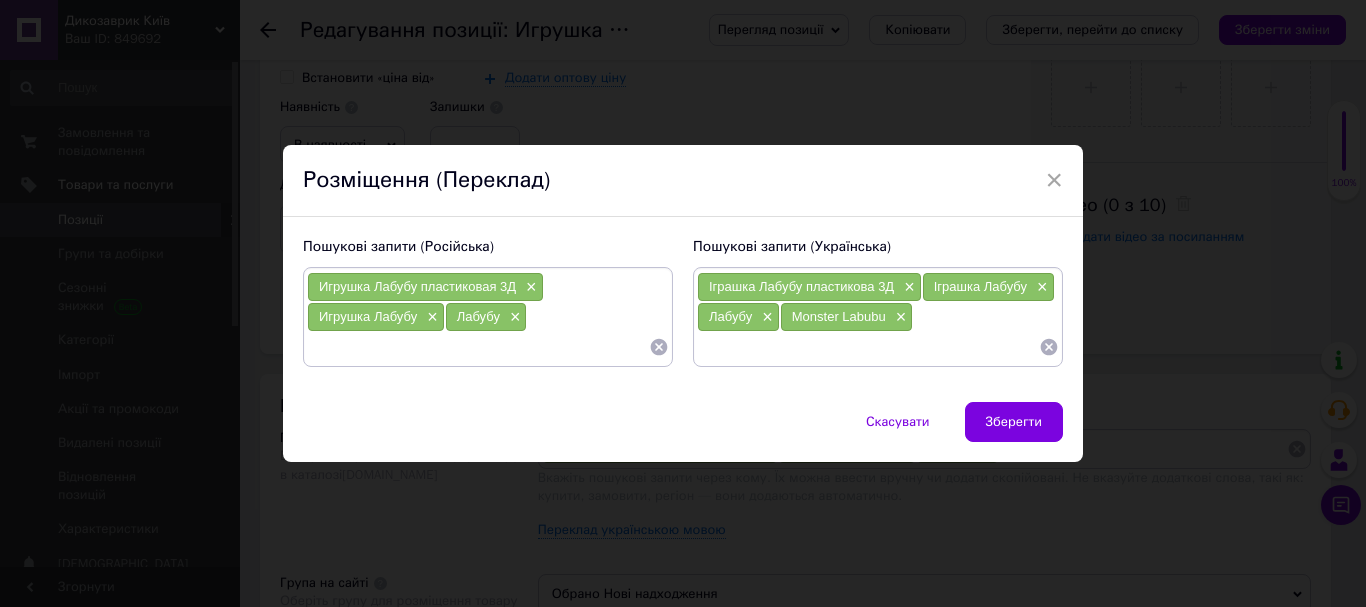 type on "Мініфігурка Labubu" 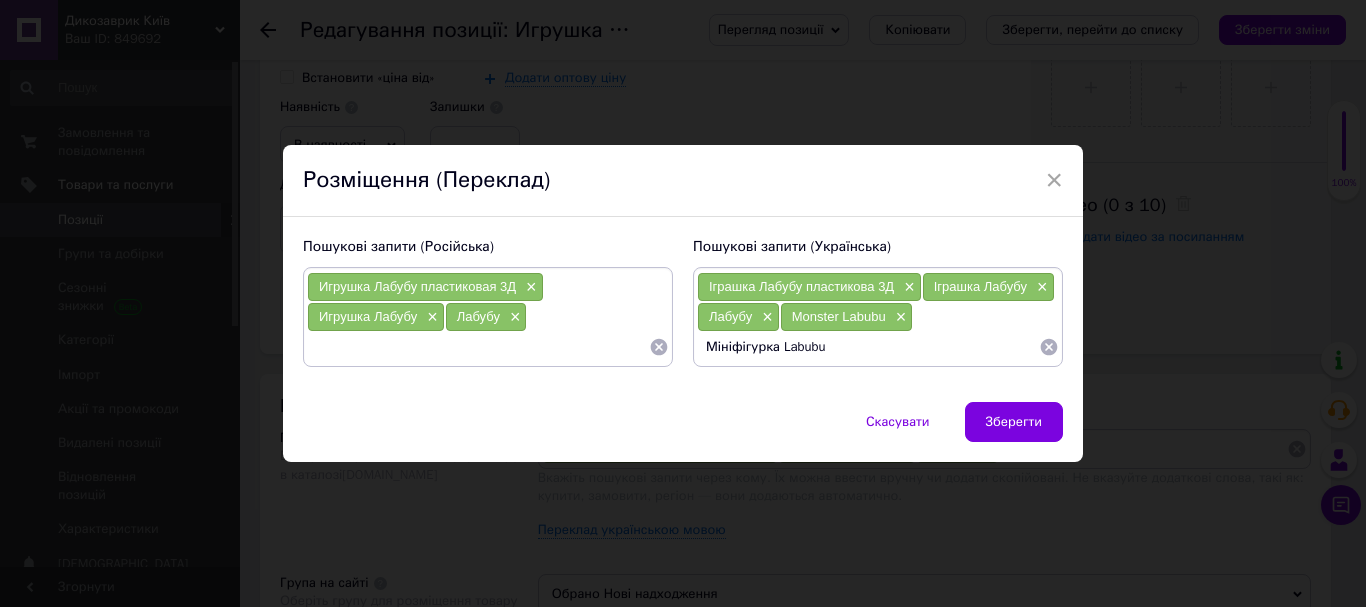 type 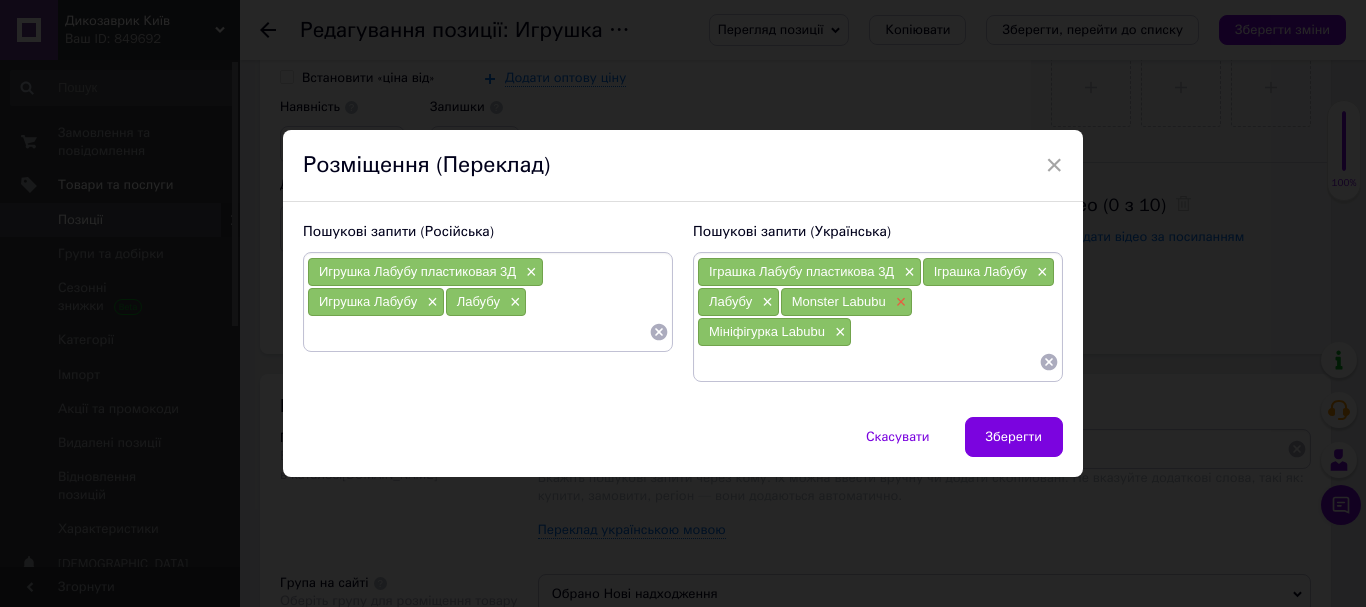click on "×" at bounding box center [899, 302] 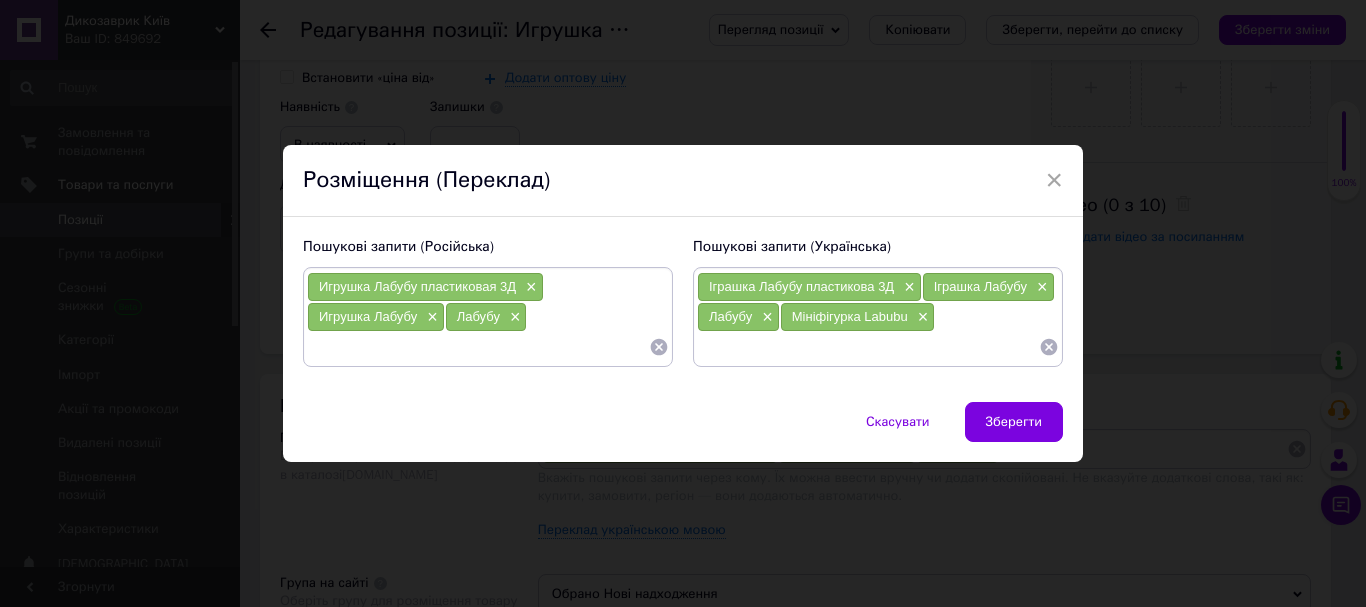 click at bounding box center [478, 347] 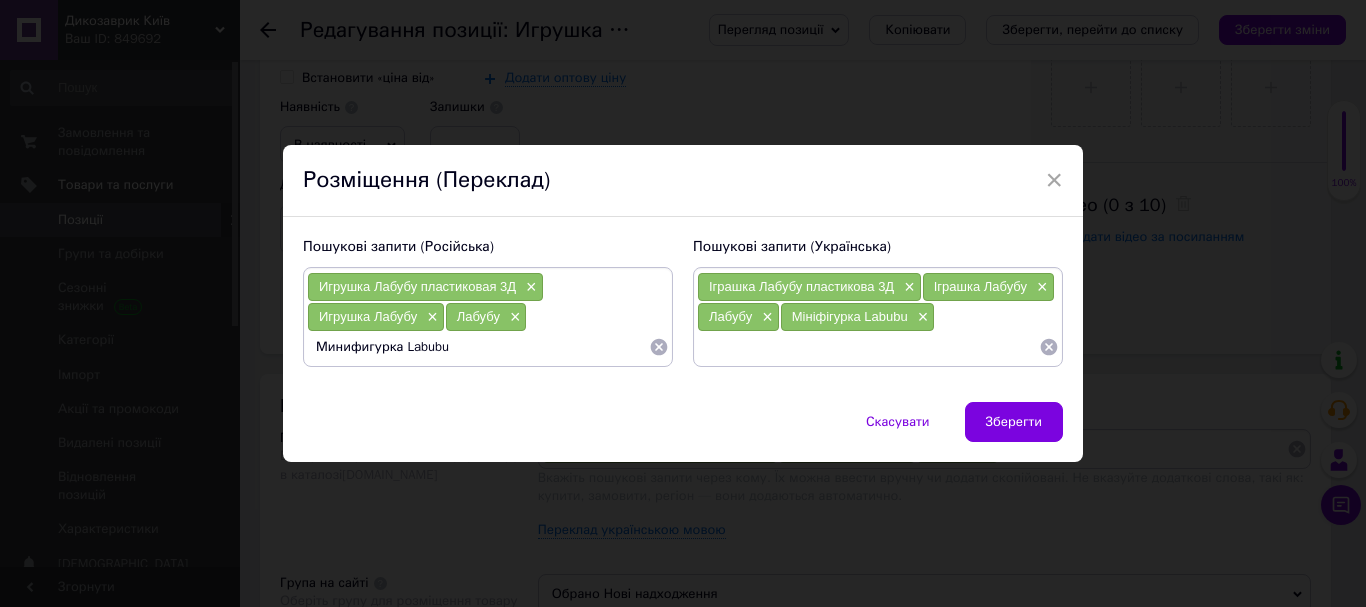 type 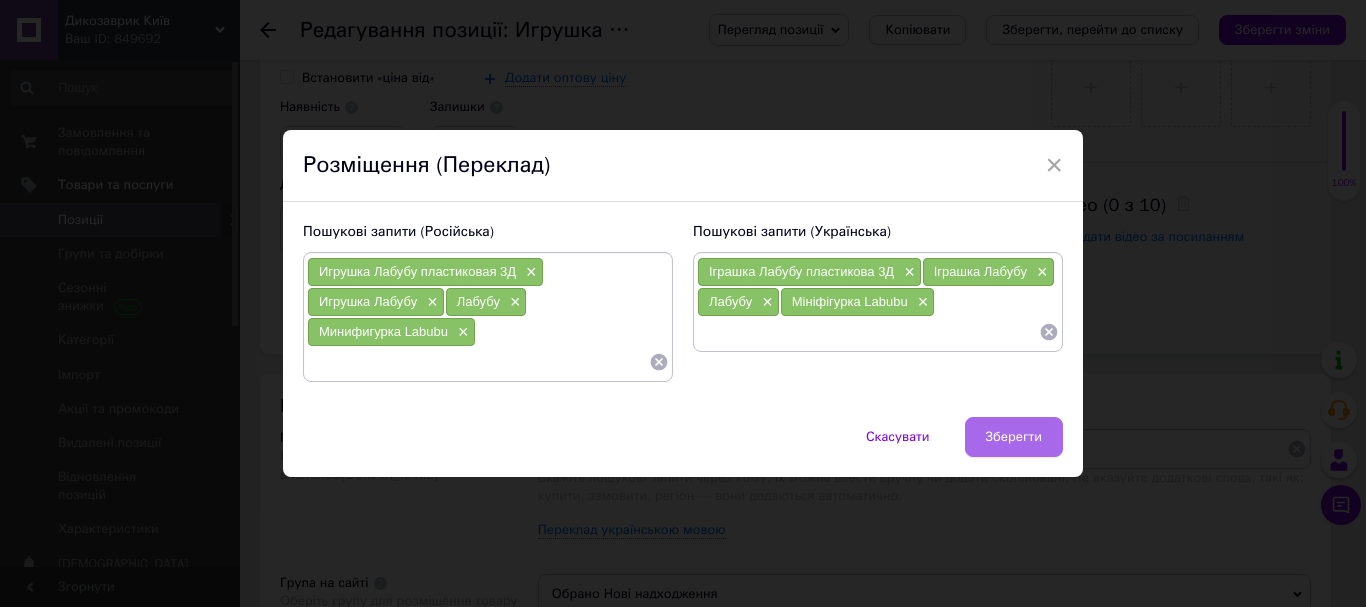 click on "Зберегти" at bounding box center [1014, 437] 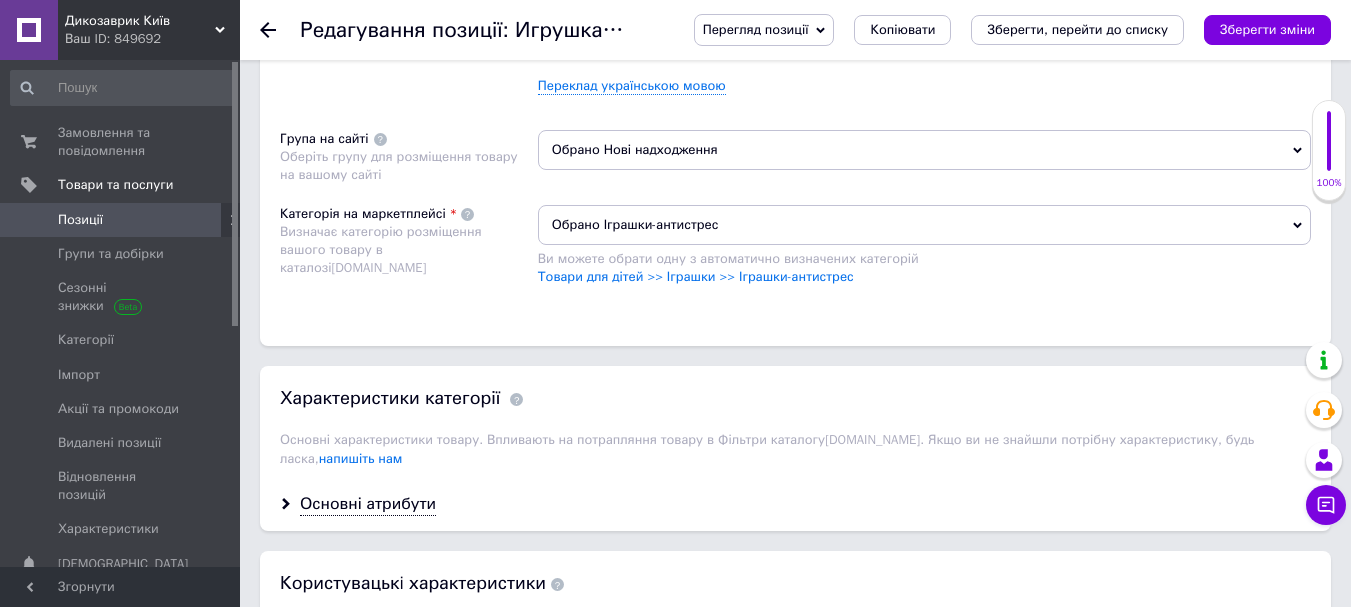 scroll, scrollTop: 1400, scrollLeft: 0, axis: vertical 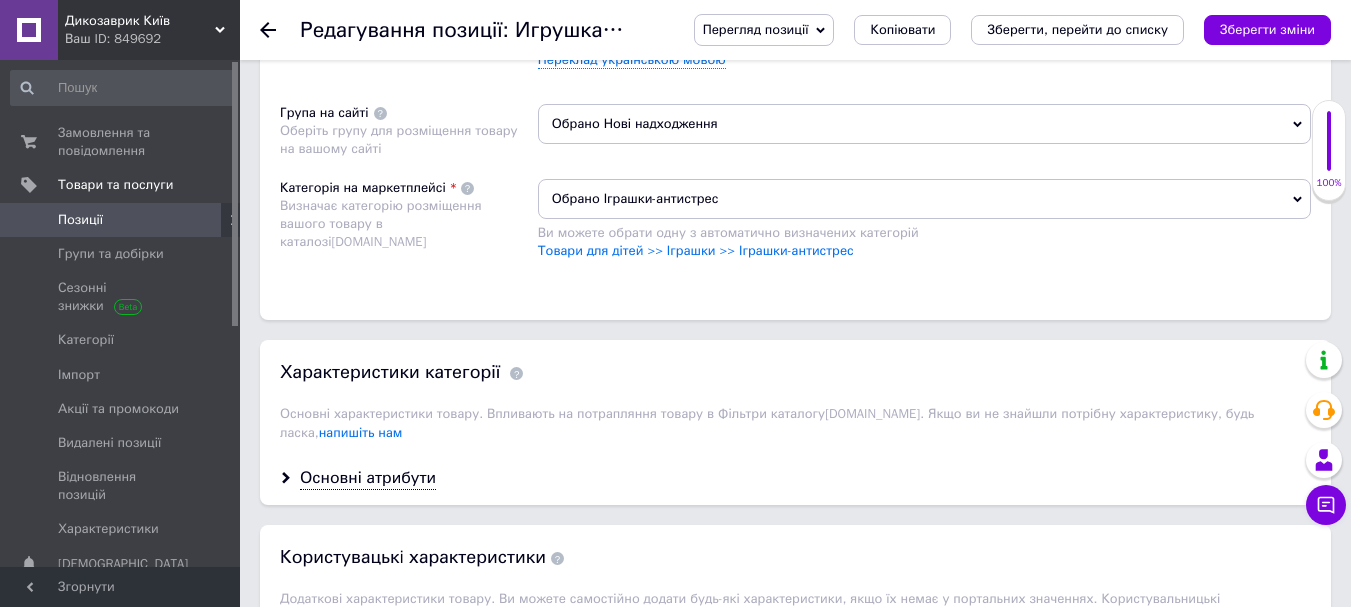 click on "Обрано Іграшки-антистрес" at bounding box center [924, 199] 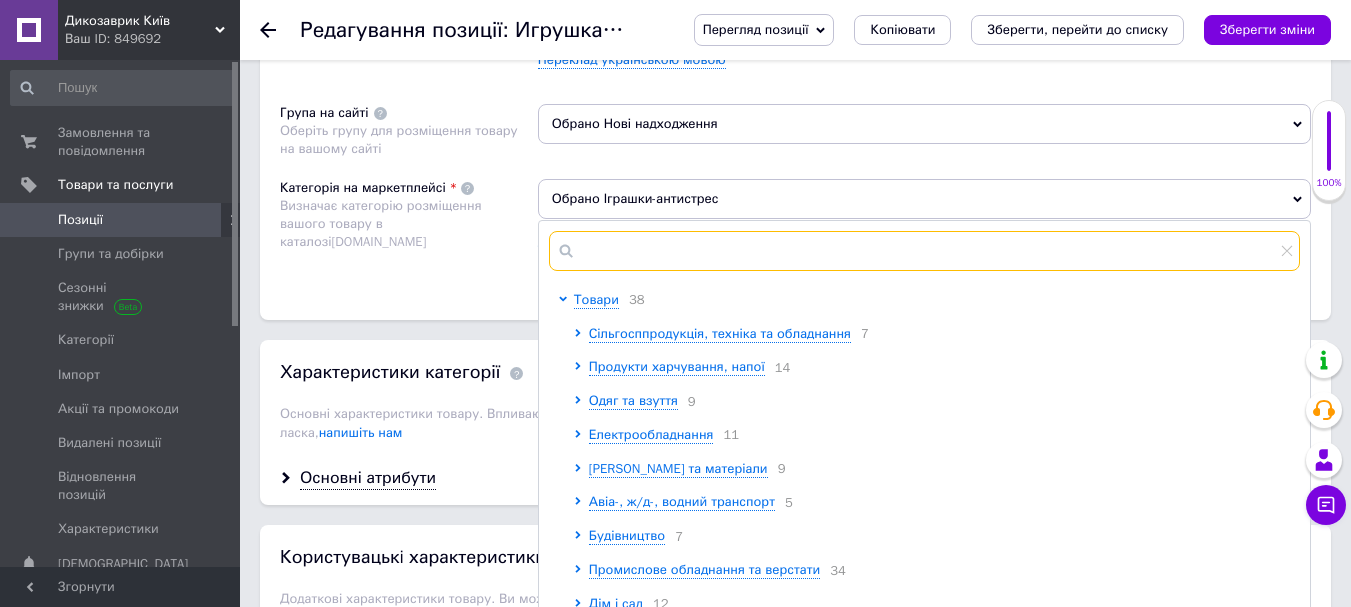 click at bounding box center [924, 251] 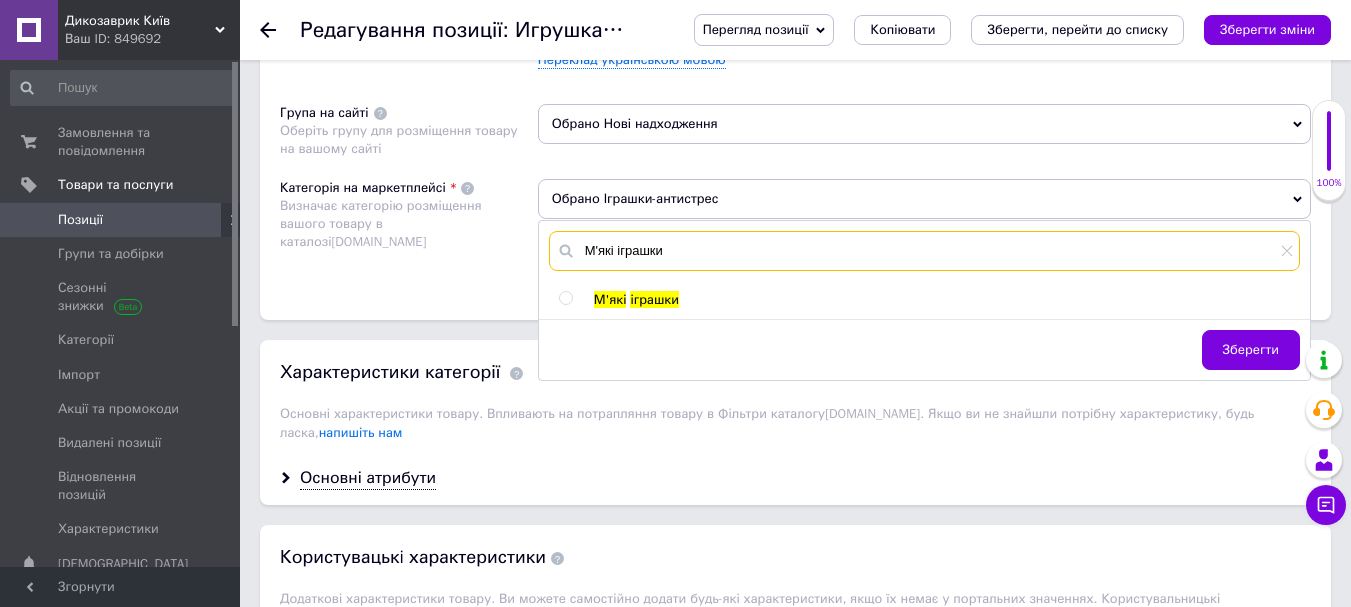 type on "М'які іграшки" 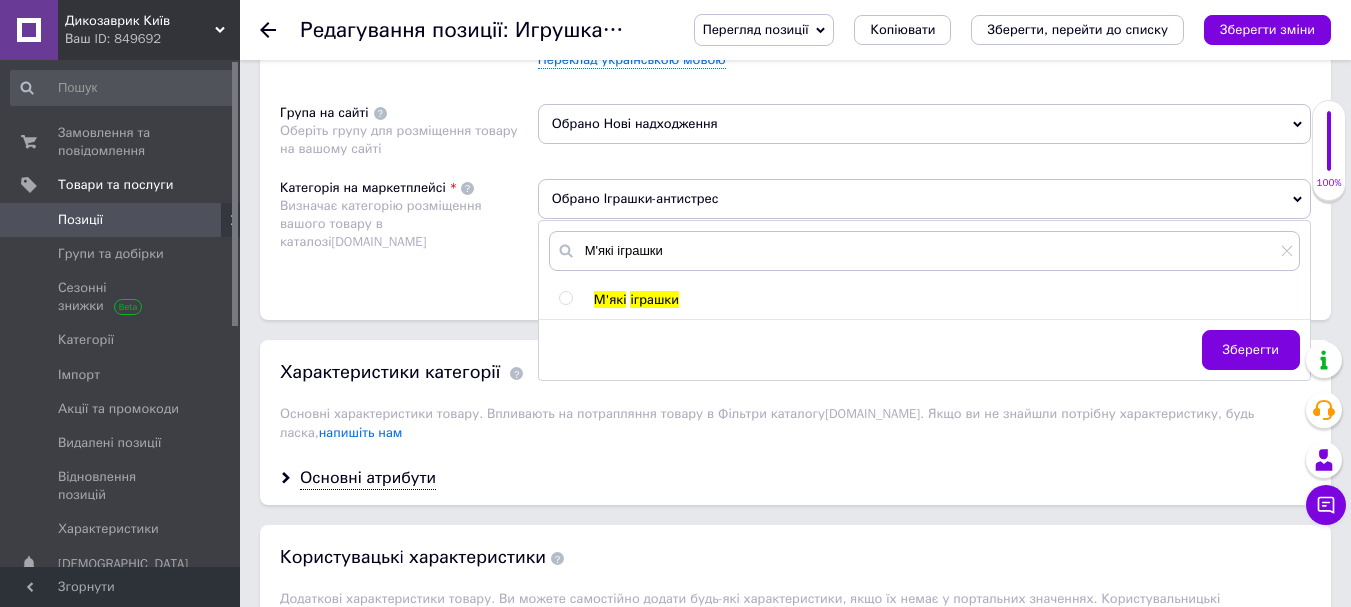 click at bounding box center [565, 298] 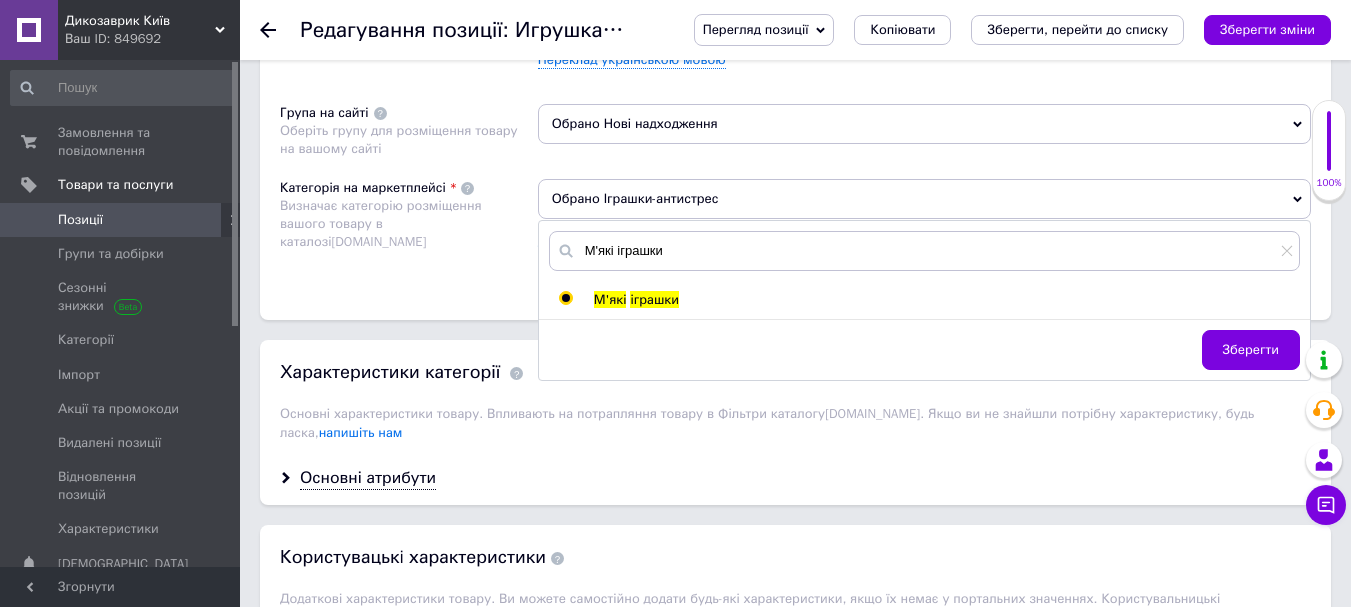 radio on "true" 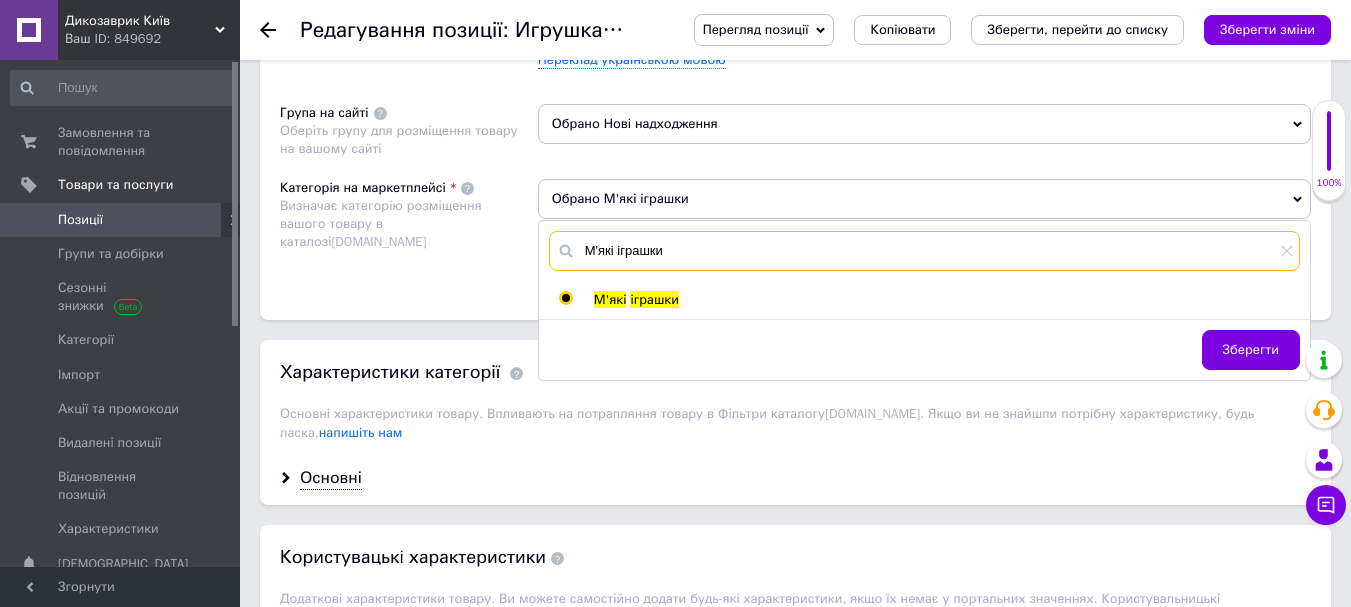 drag, startPoint x: 679, startPoint y: 251, endPoint x: 554, endPoint y: 251, distance: 125 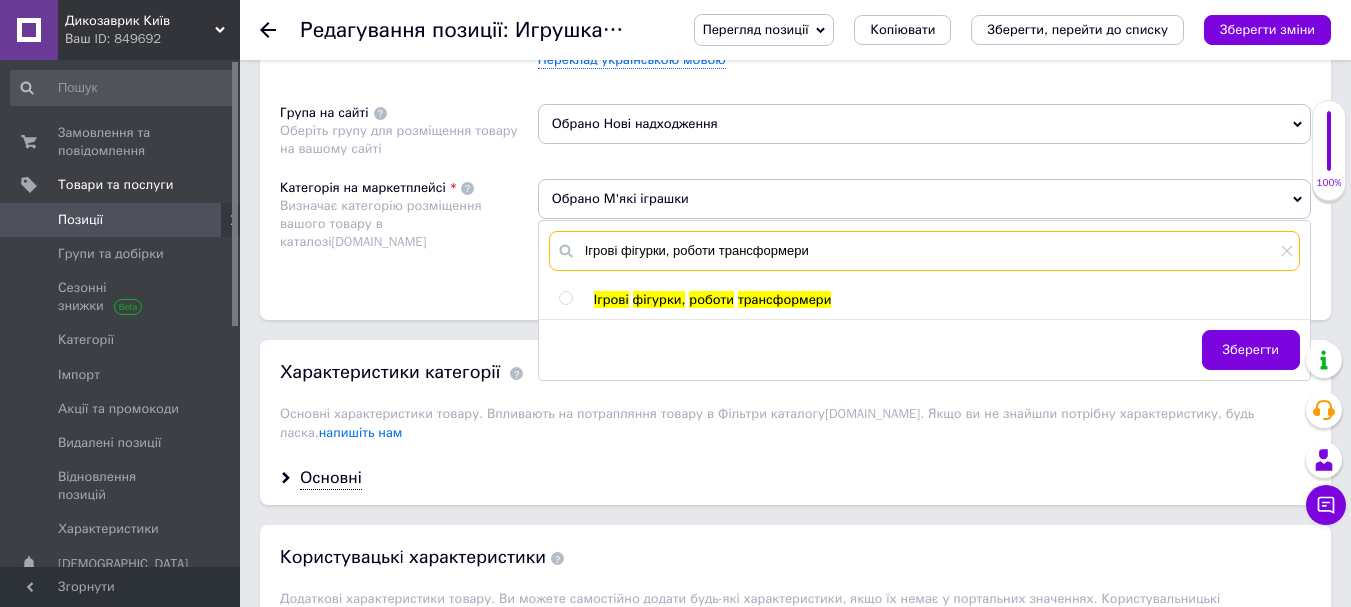 type on "Ігрові фігурки, роботи трансформери" 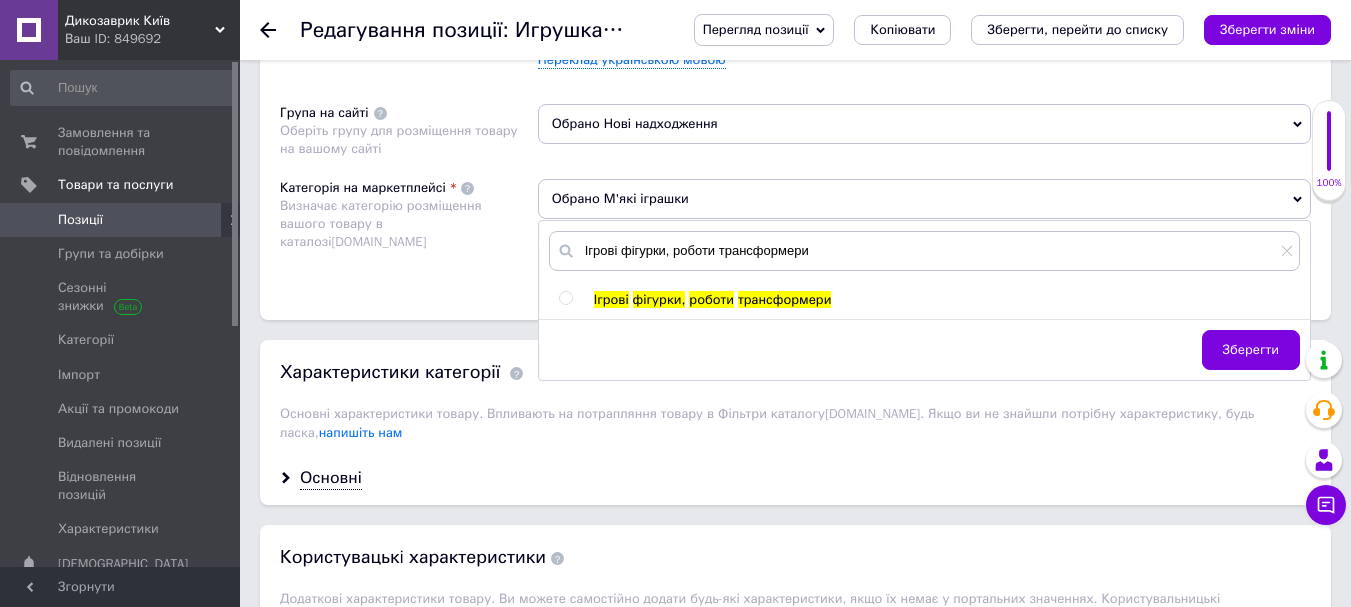 click at bounding box center (565, 298) 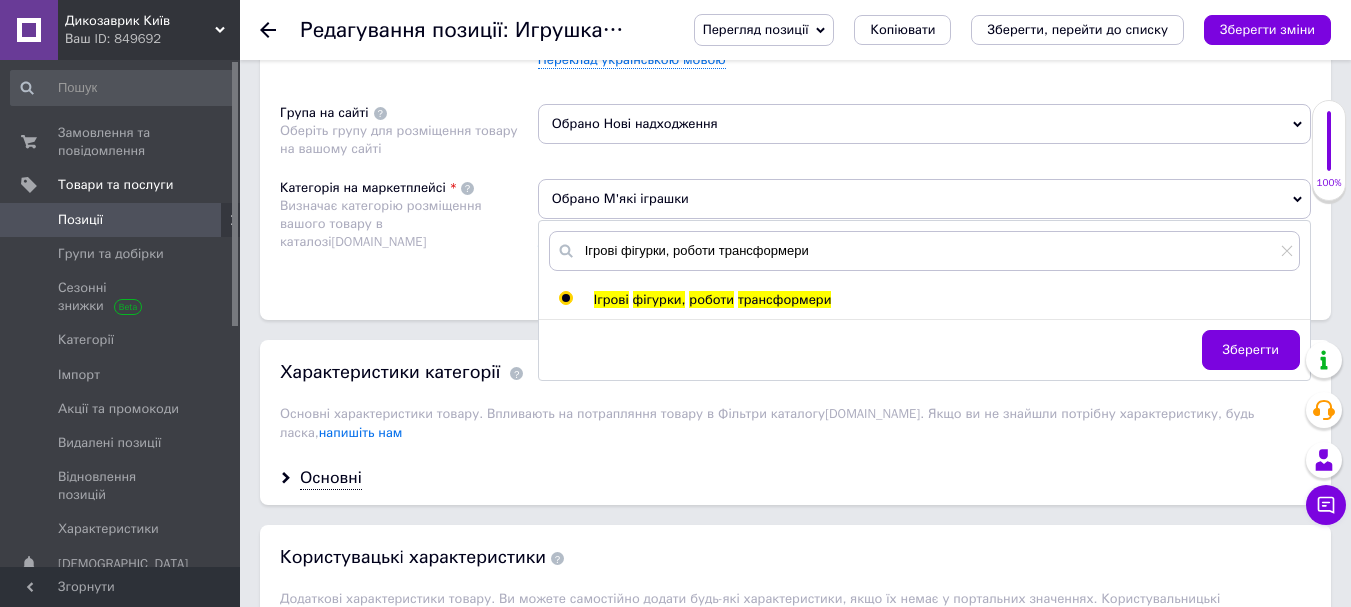 radio on "true" 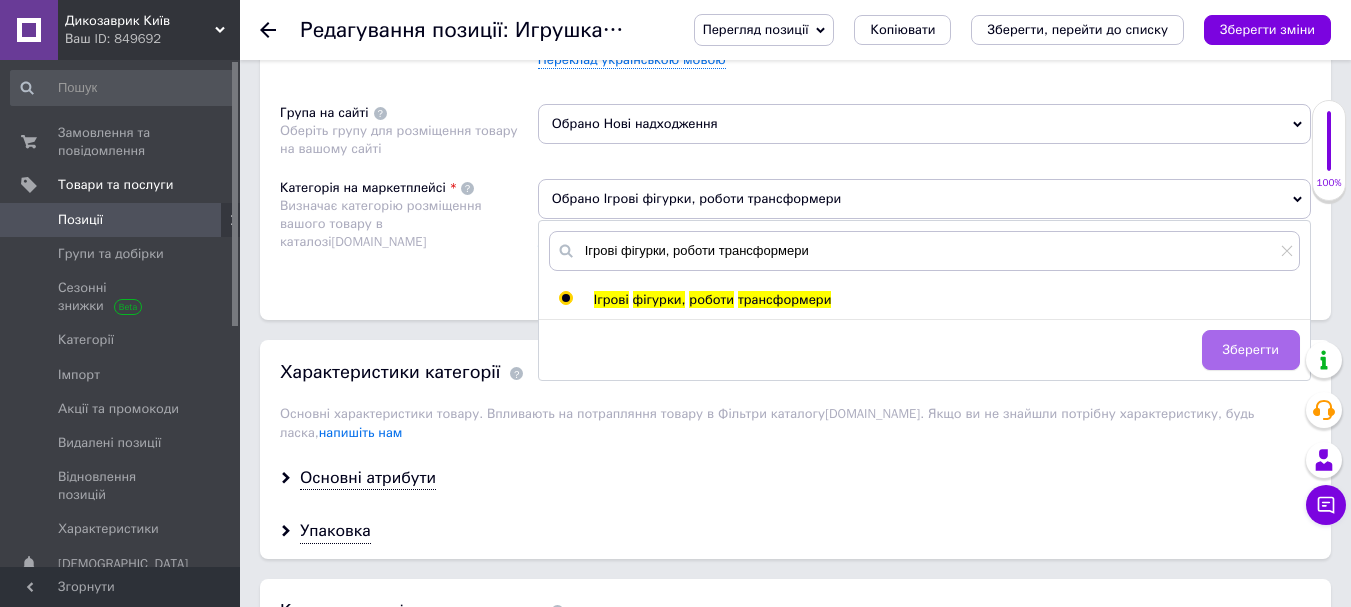 click on "Зберегти" at bounding box center [1251, 350] 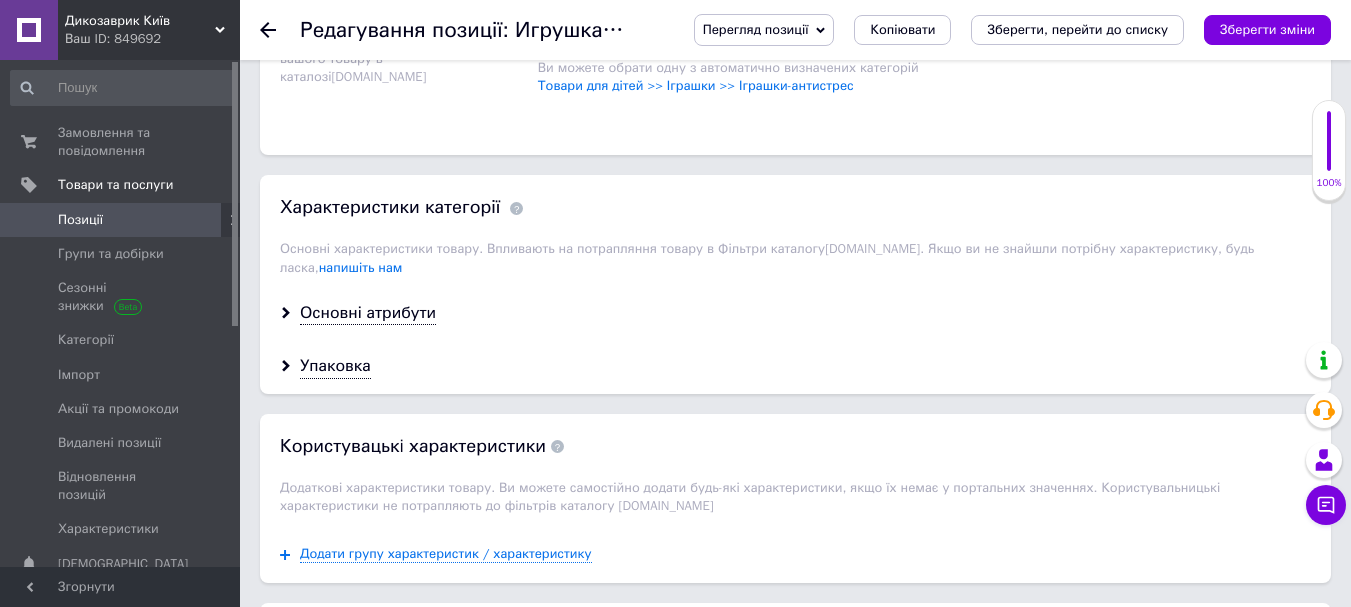 scroll, scrollTop: 1600, scrollLeft: 0, axis: vertical 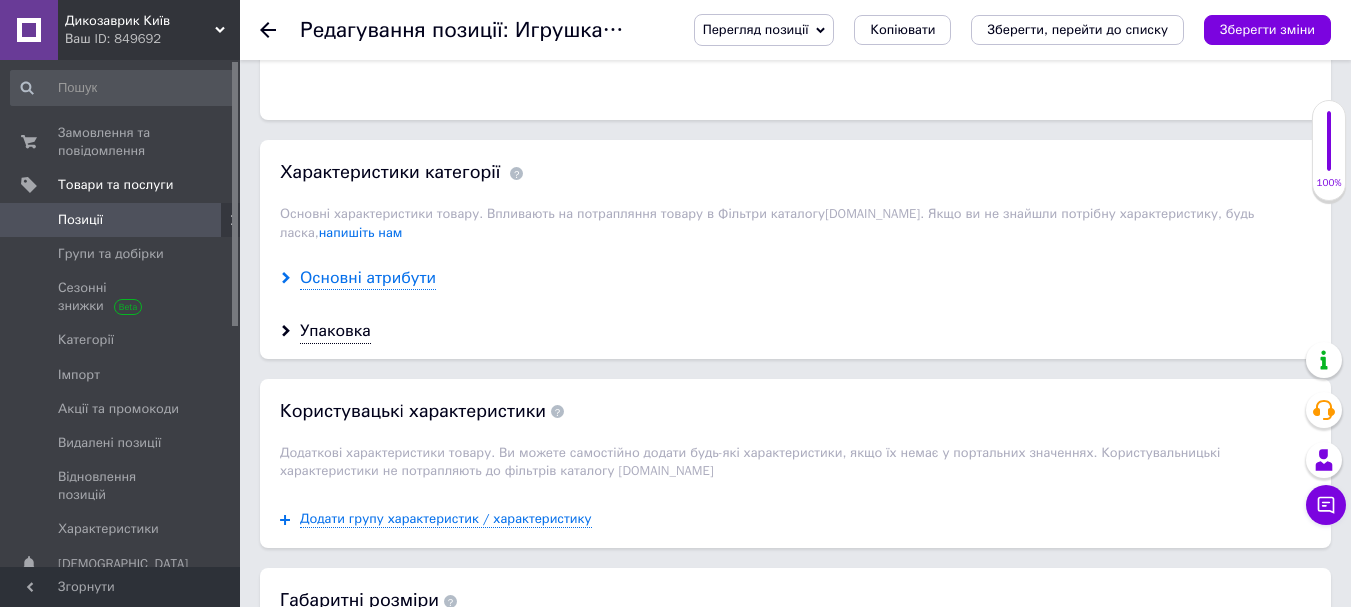click on "Основні атрибути" at bounding box center [368, 278] 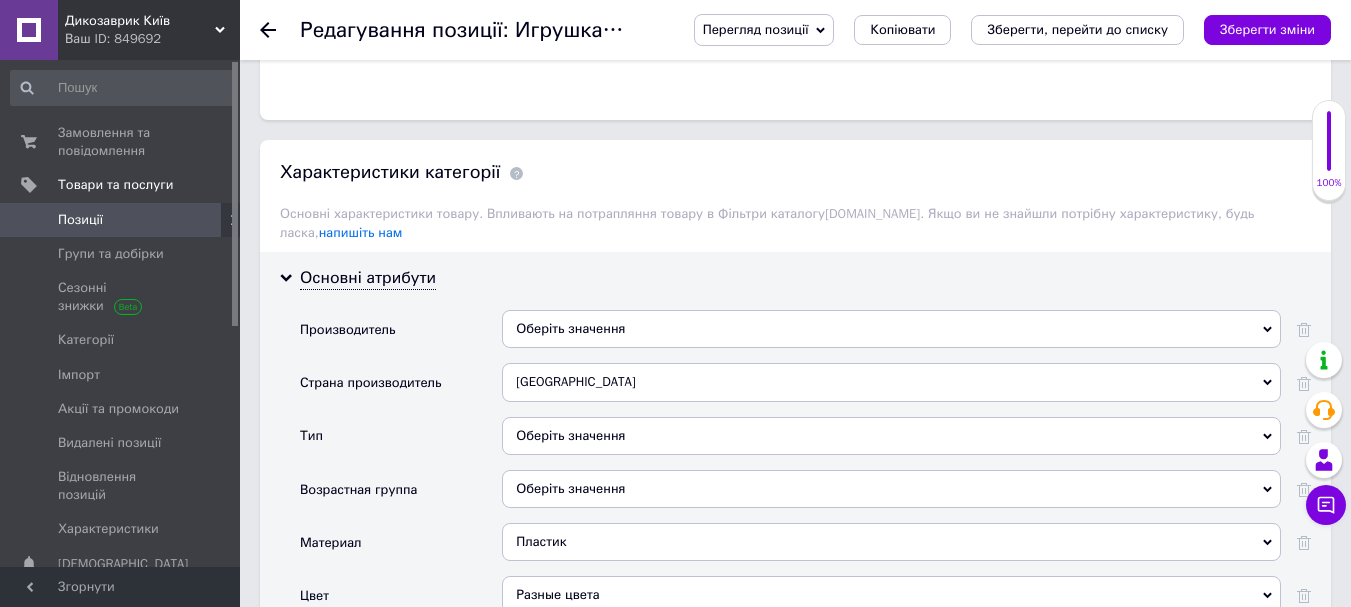 click on "Оберіть значення" at bounding box center [891, 436] 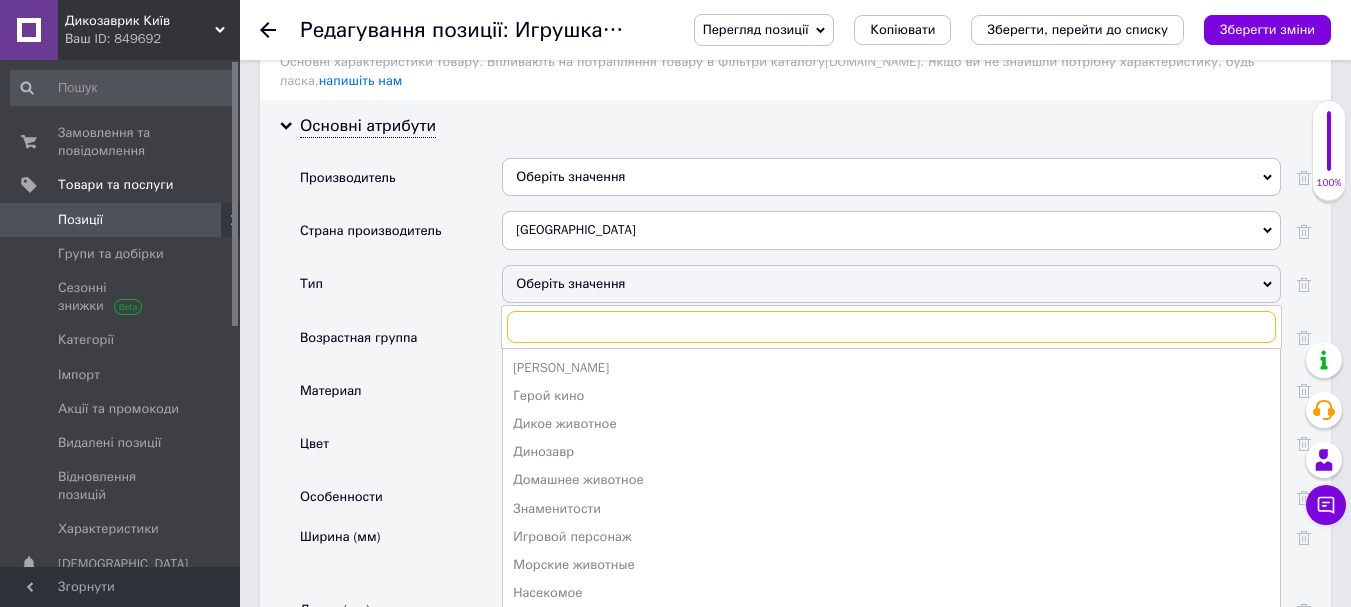 scroll, scrollTop: 1800, scrollLeft: 0, axis: vertical 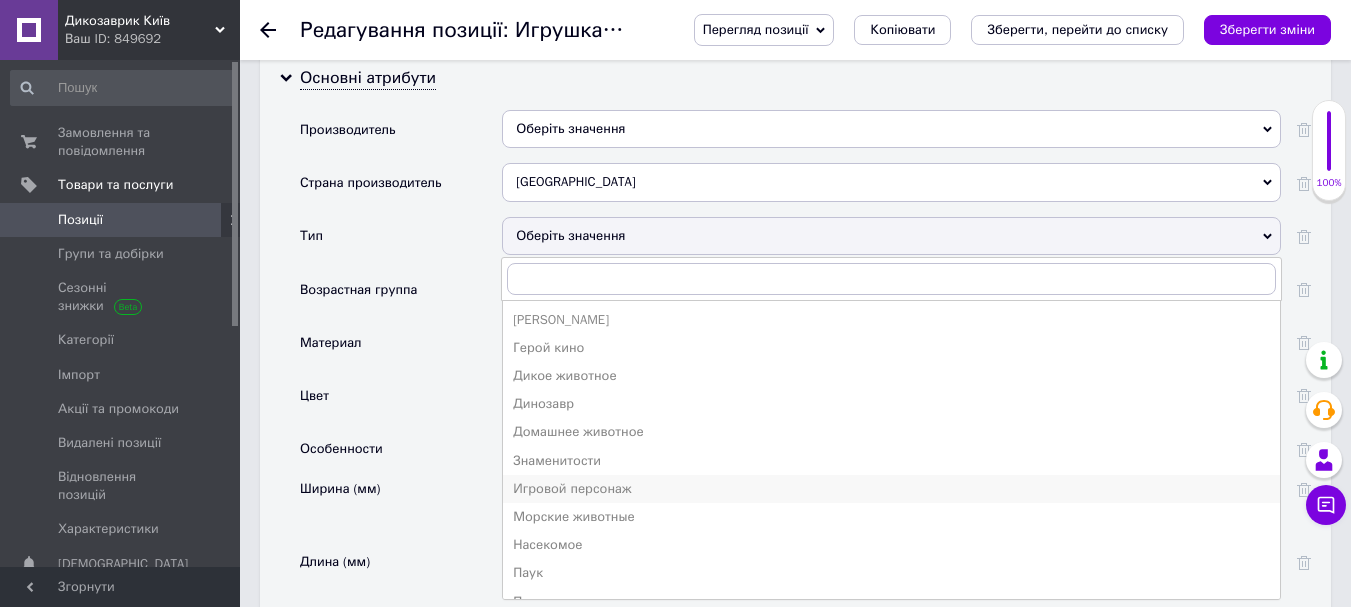 click on "Игровой персонаж" at bounding box center (891, 489) 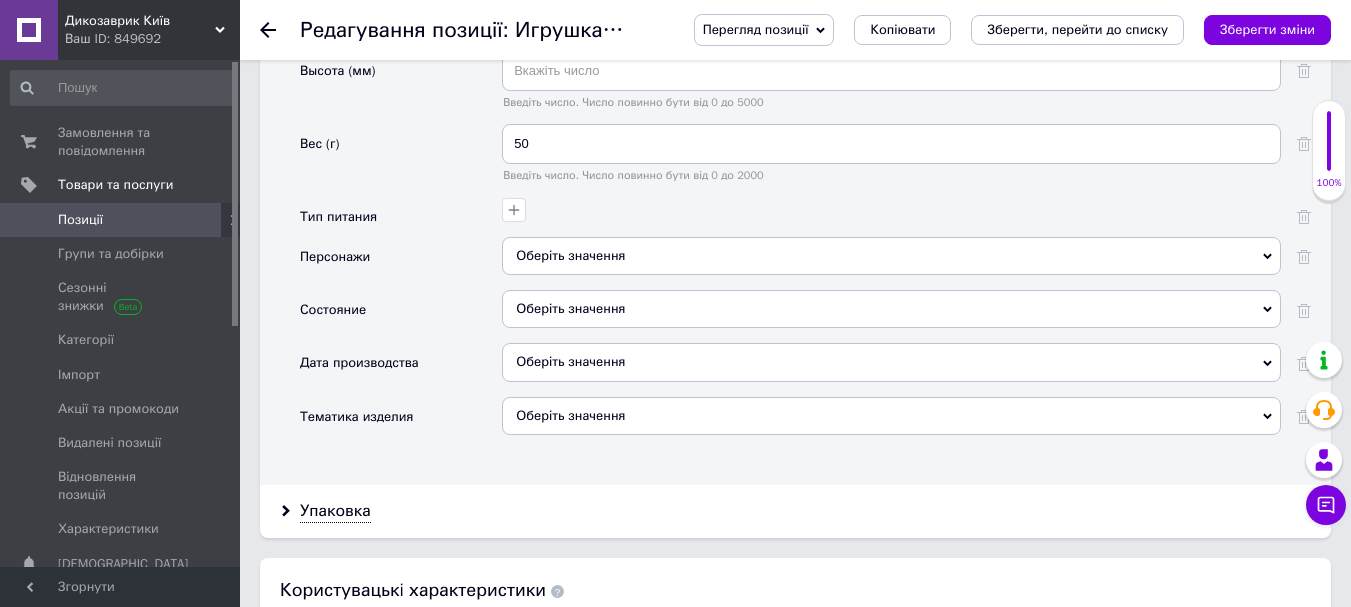 scroll, scrollTop: 2400, scrollLeft: 0, axis: vertical 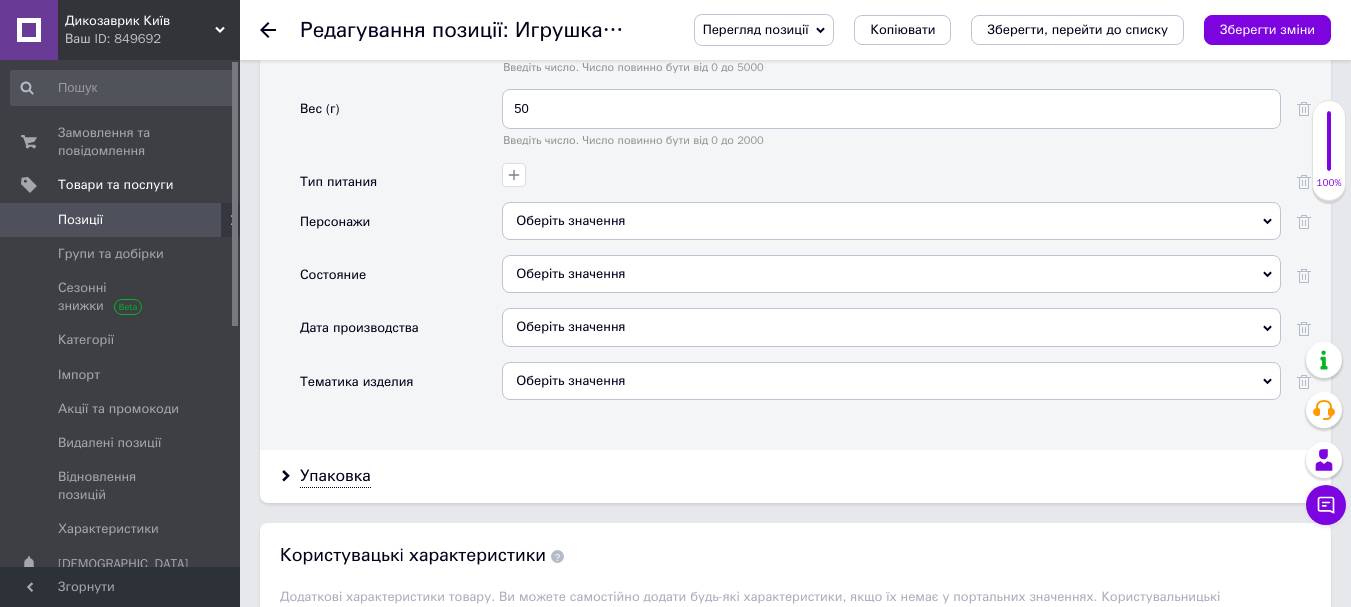 click on "Оберіть значення" at bounding box center (891, 381) 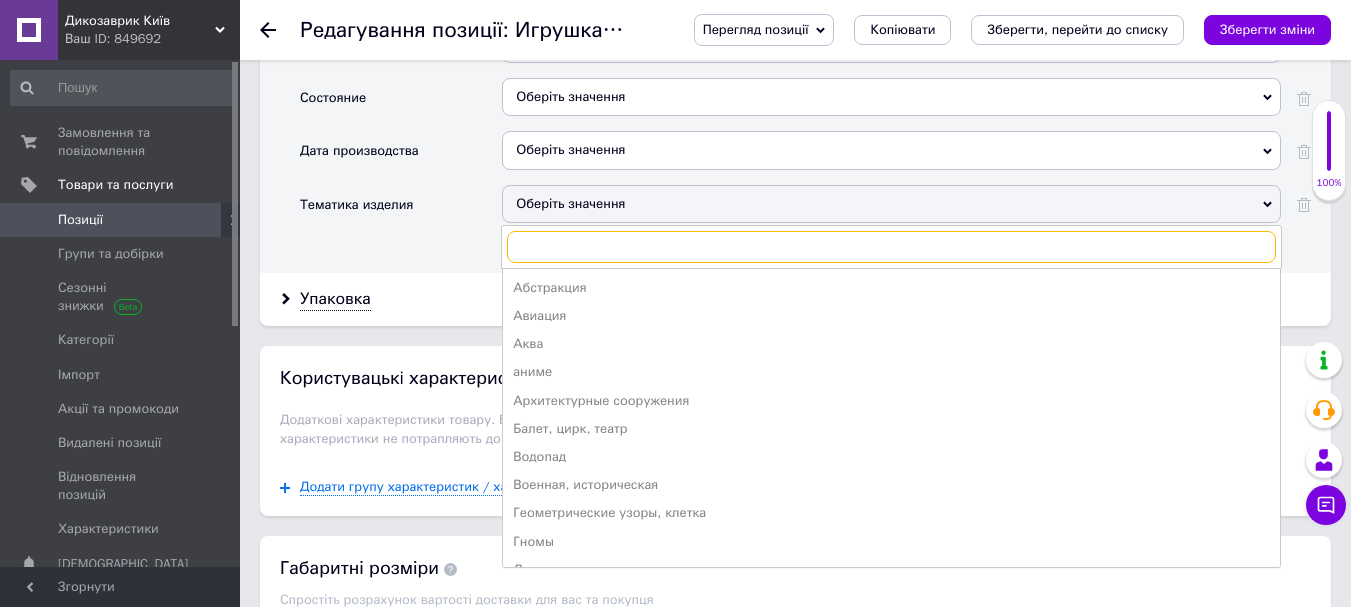 scroll, scrollTop: 2600, scrollLeft: 0, axis: vertical 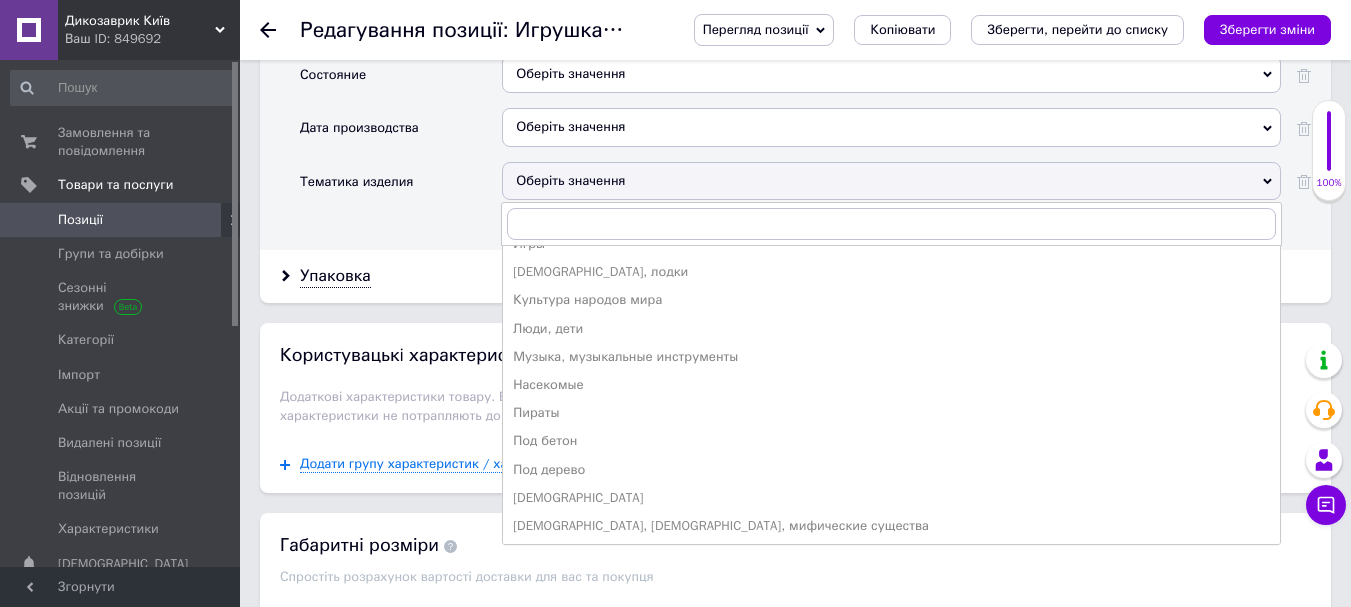 click on "Основні атрибути Производитель Оберіть значення Страна производитель Украина [GEOGRAPHIC_DATA] Тип Игровой персонаж [PERSON_NAME] Герой кино Дикое животное Динозавр Домашнее животное Знаменитости Игровой персонаж Морские животные Насекомое [PERSON_NAME] видеоигр Птица Рептилия Робот Рыбка Сказочный/мульт герой Собака Солдатик Спортсмен Трансформер Ящерица Возрастная группа Оберіть значення Материал Пластик Пластик Цвет Разные цвета Разные цвета Особенности Ширина (мм) Введіть число. Число повинно бути від 0 до 5000 Длина (мм) Высота (мм) Вес (г) 50 Тип питания Аква" at bounding box center [795, -249] 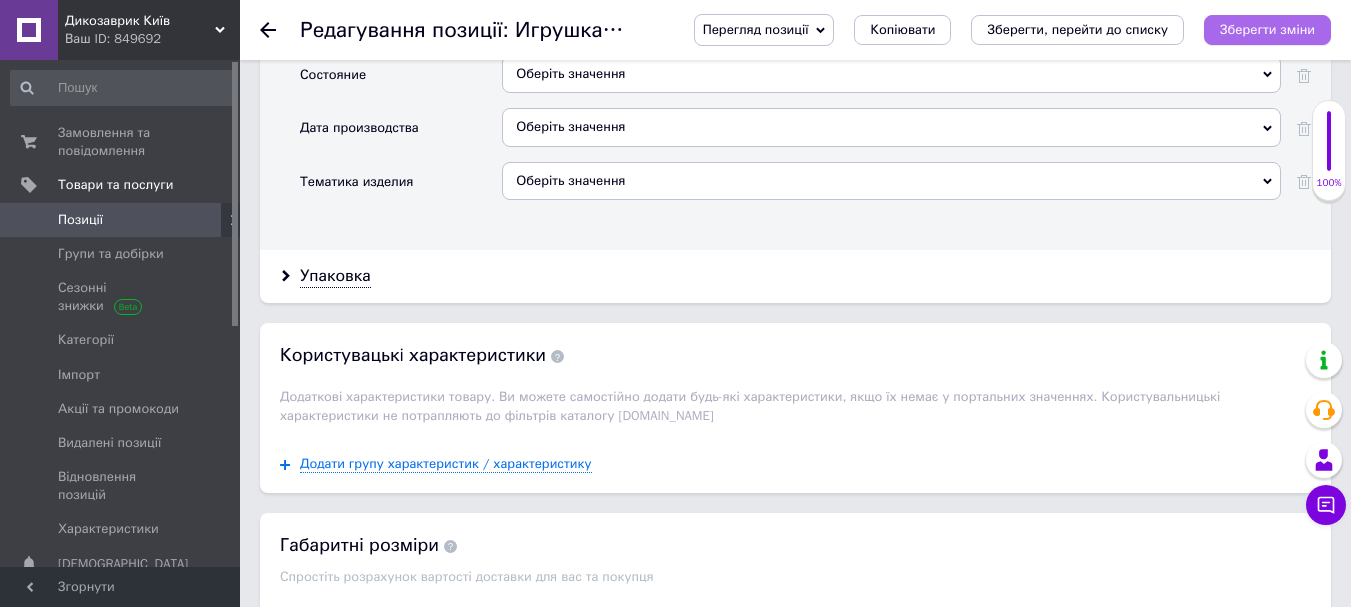 click on "Зберегти зміни" at bounding box center [1267, 29] 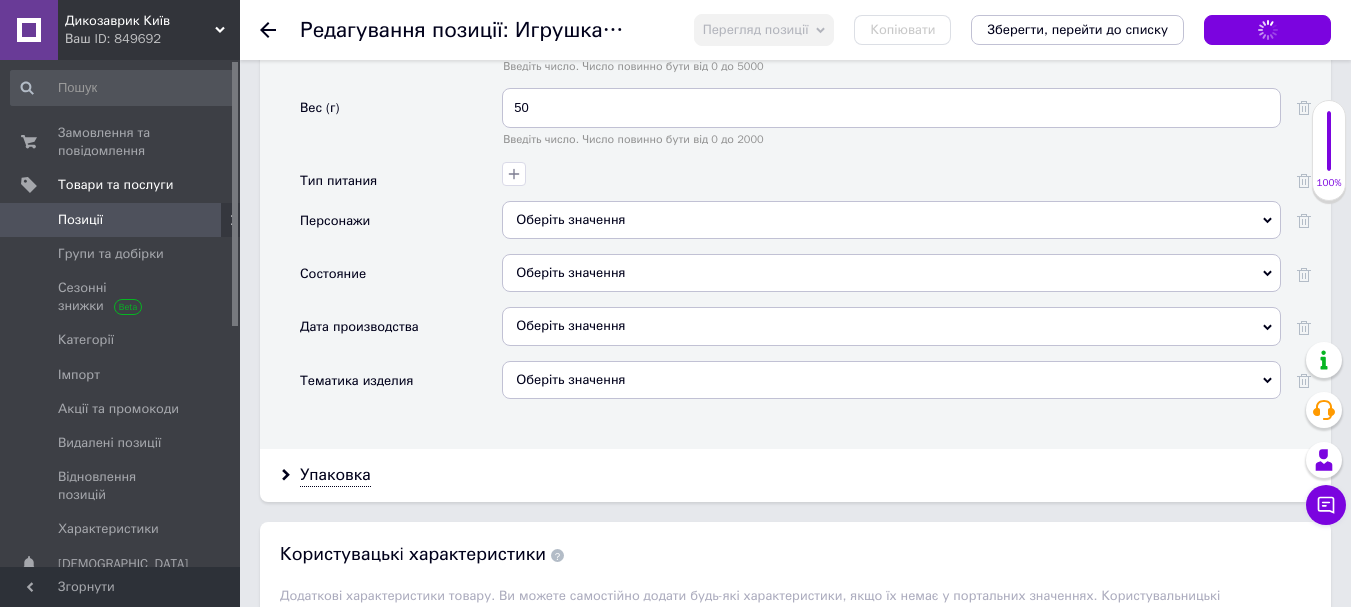 scroll, scrollTop: 2400, scrollLeft: 0, axis: vertical 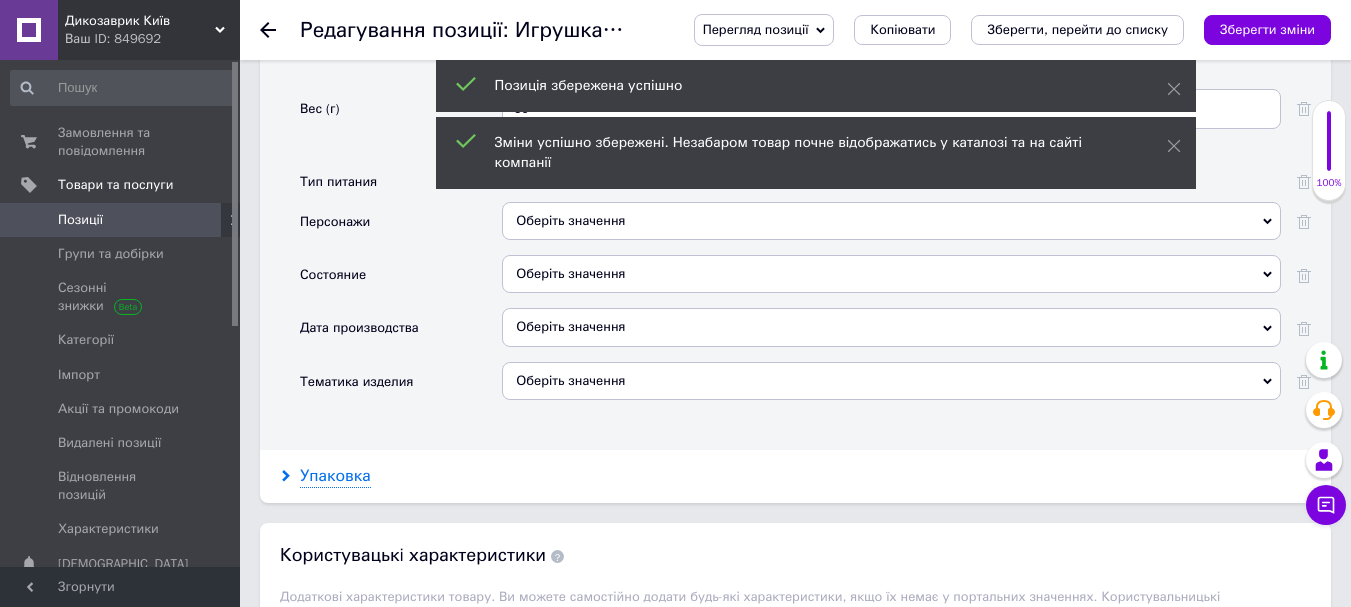 click on "Упаковка" at bounding box center [335, 476] 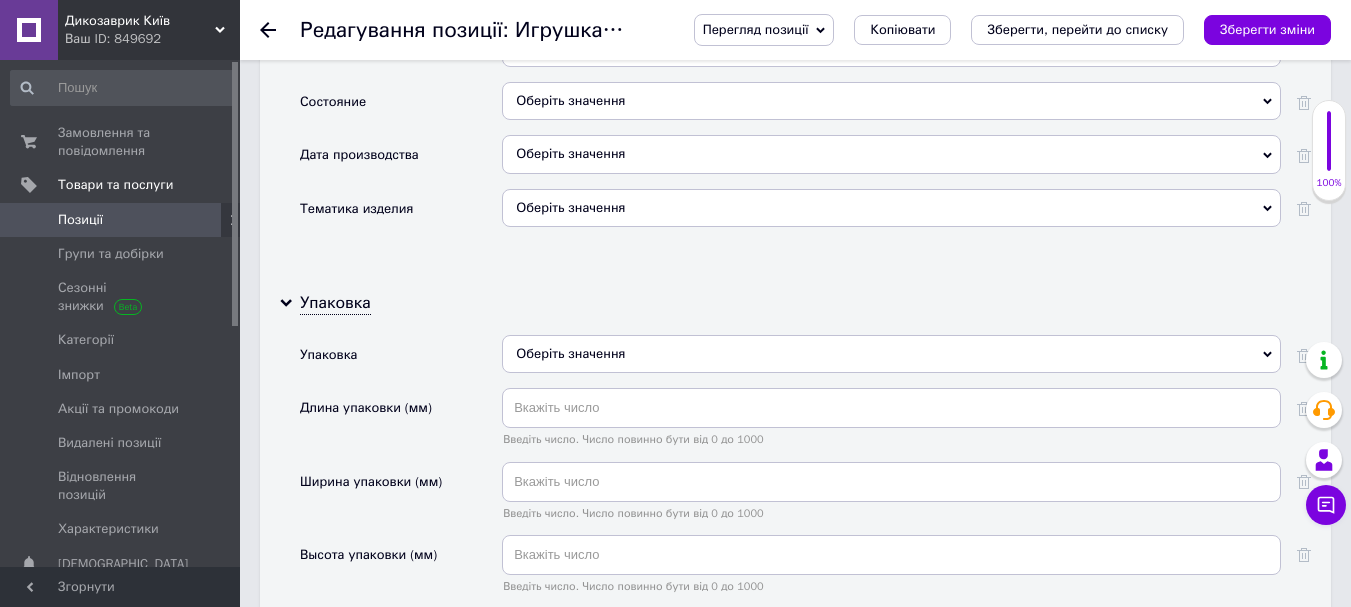 scroll, scrollTop: 2600, scrollLeft: 0, axis: vertical 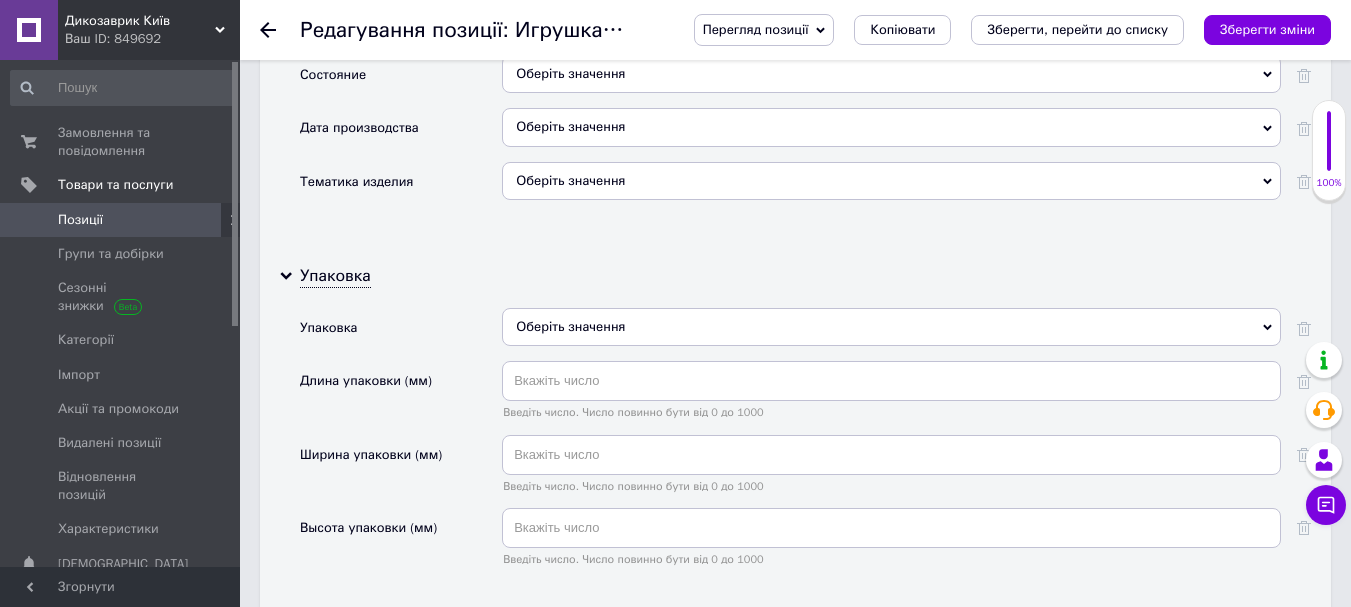click on "Оберіть значення" at bounding box center [891, 327] 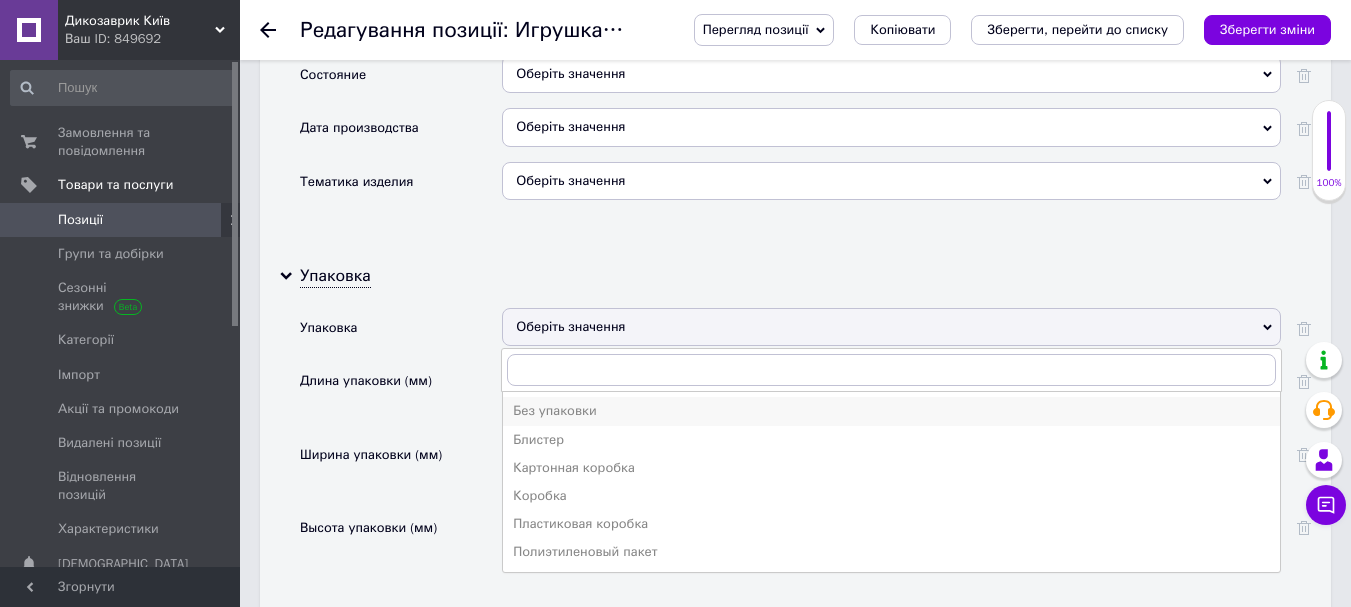 click on "Без упаковки" at bounding box center [891, 411] 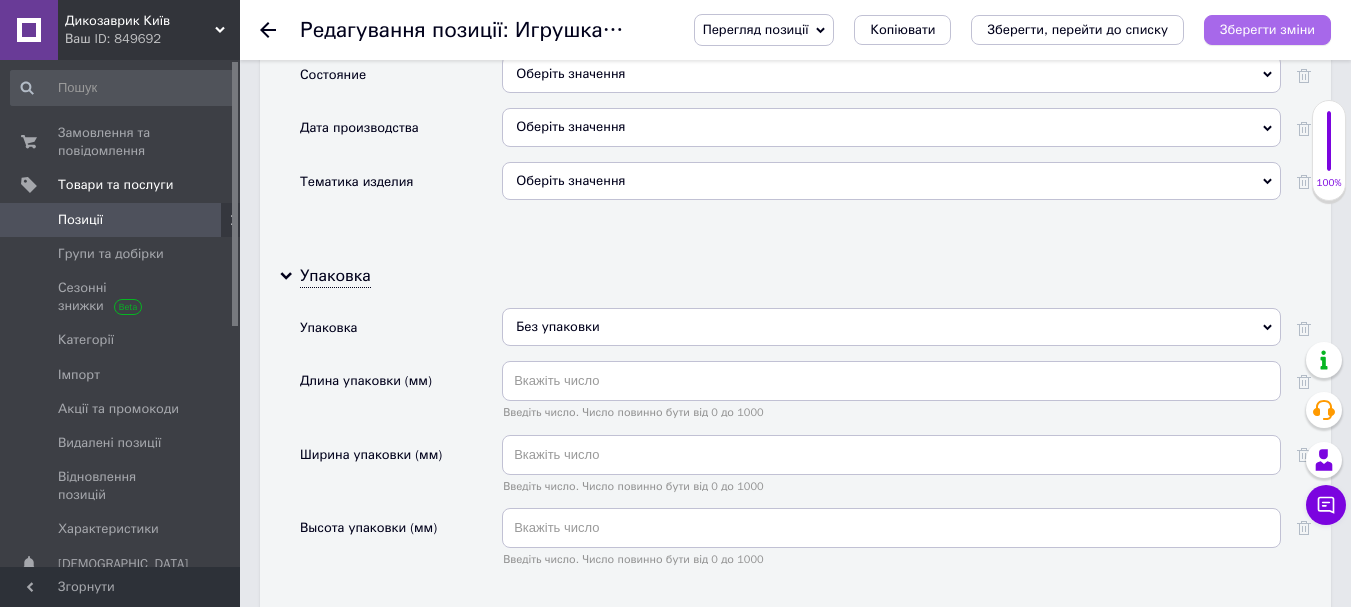 click on "Зберегти зміни" at bounding box center [1267, 29] 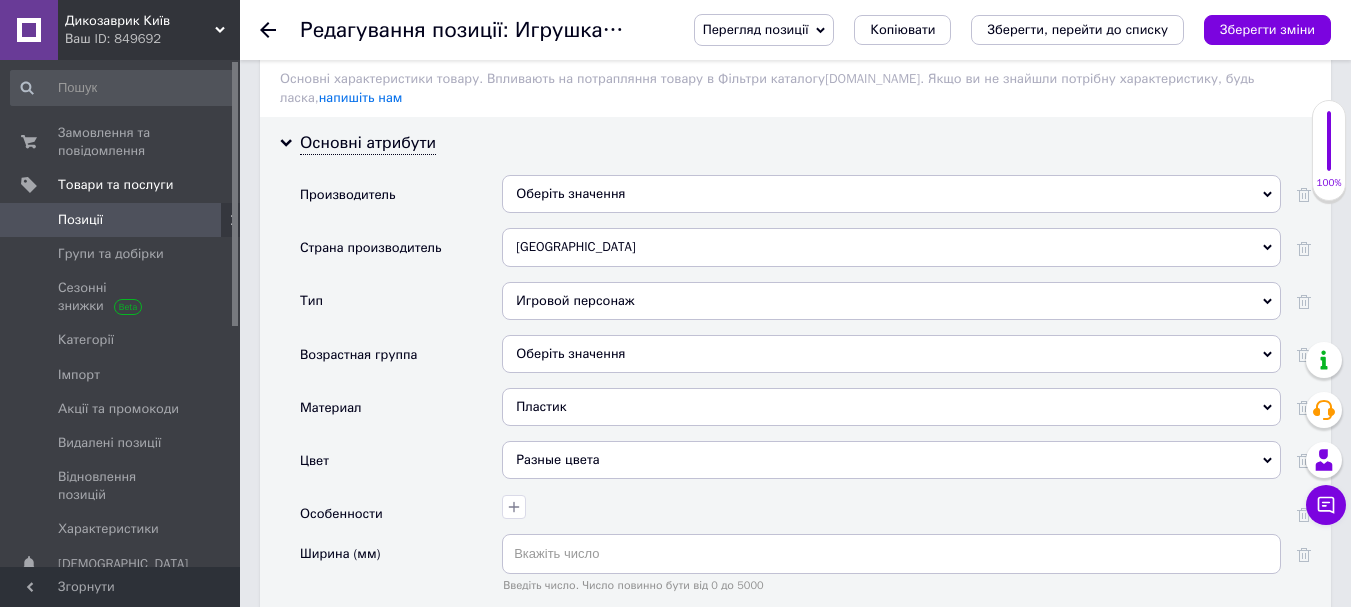 scroll, scrollTop: 1700, scrollLeft: 0, axis: vertical 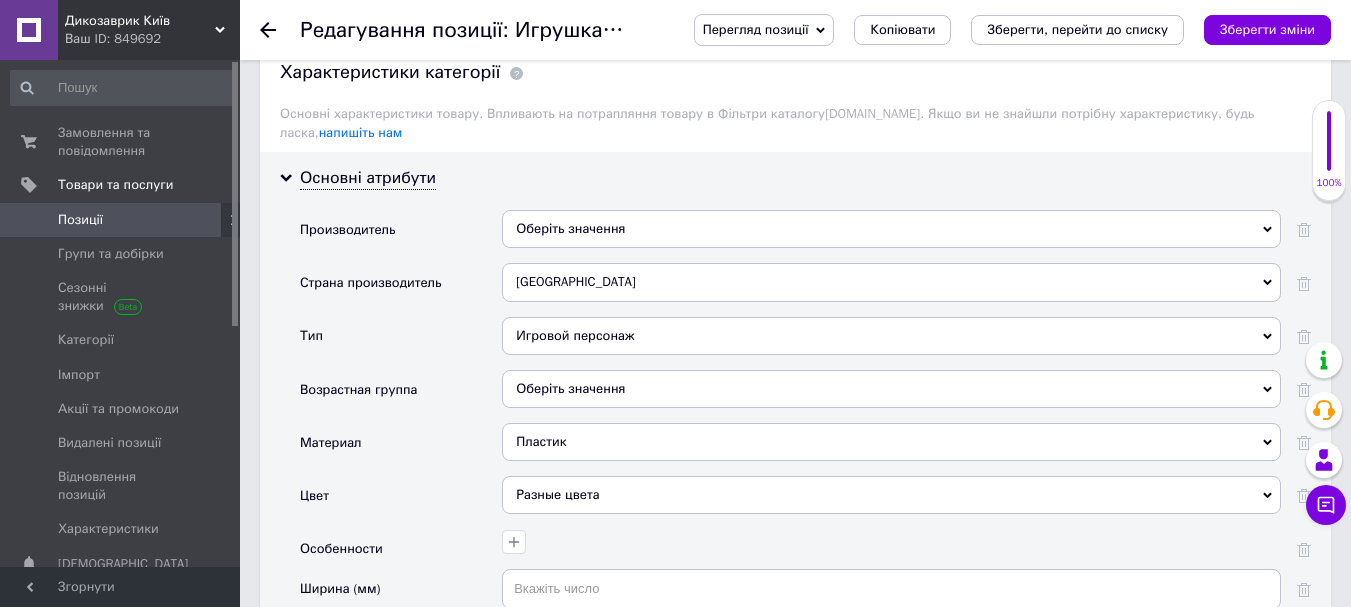 click on "Игровой персонаж" at bounding box center (891, 336) 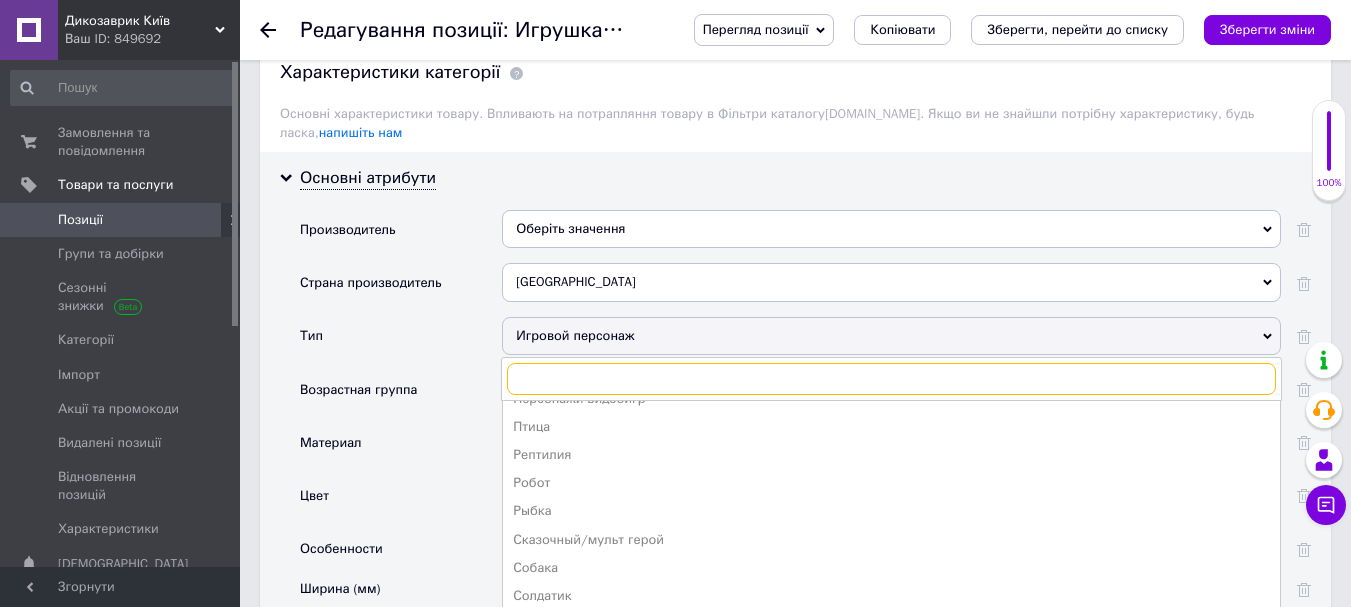 scroll, scrollTop: 304, scrollLeft: 0, axis: vertical 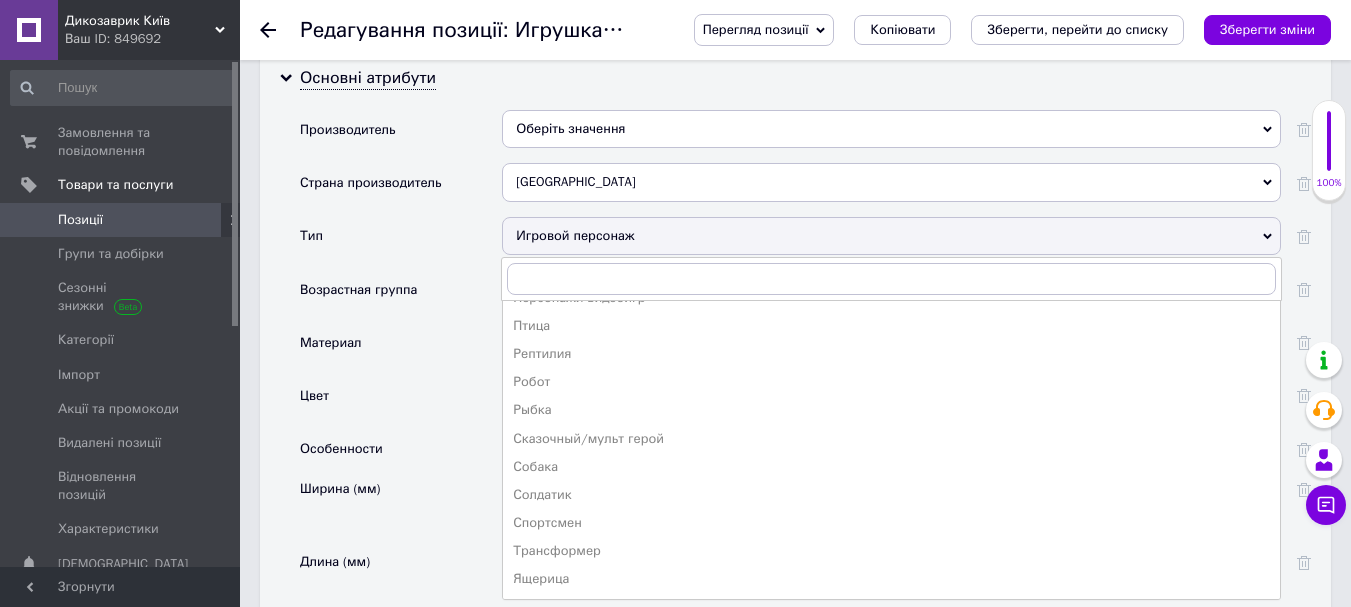 click on "Цвет" at bounding box center (401, 402) 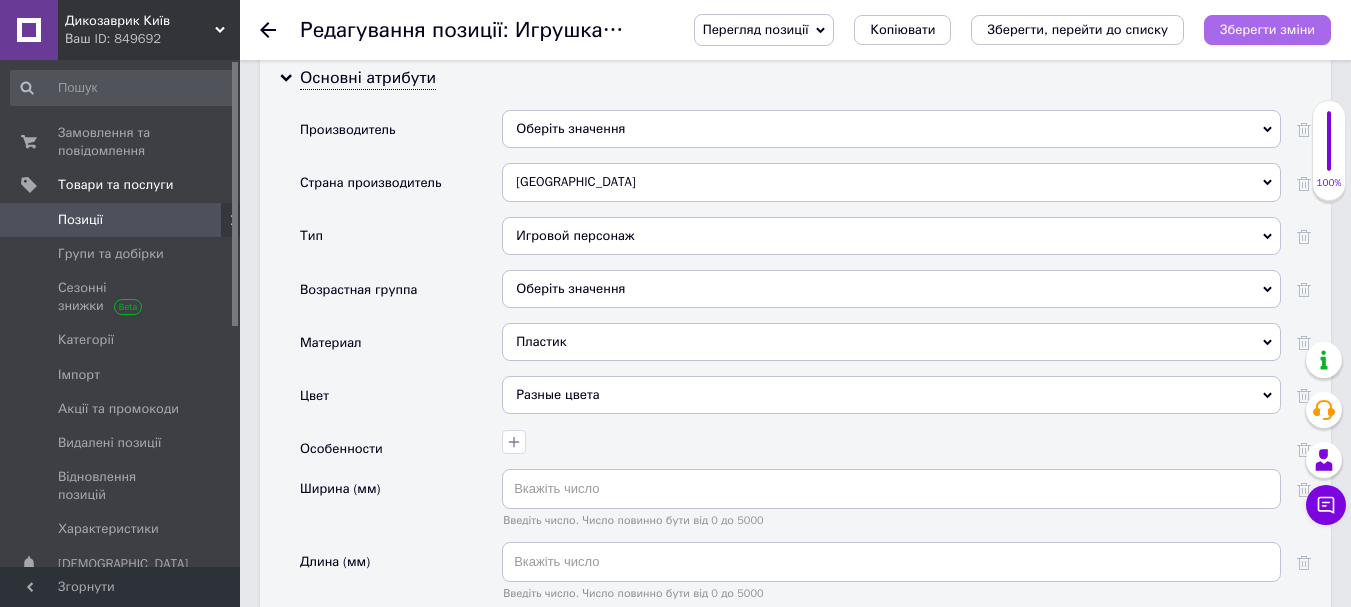 click on "Зберегти зміни" at bounding box center [1267, 29] 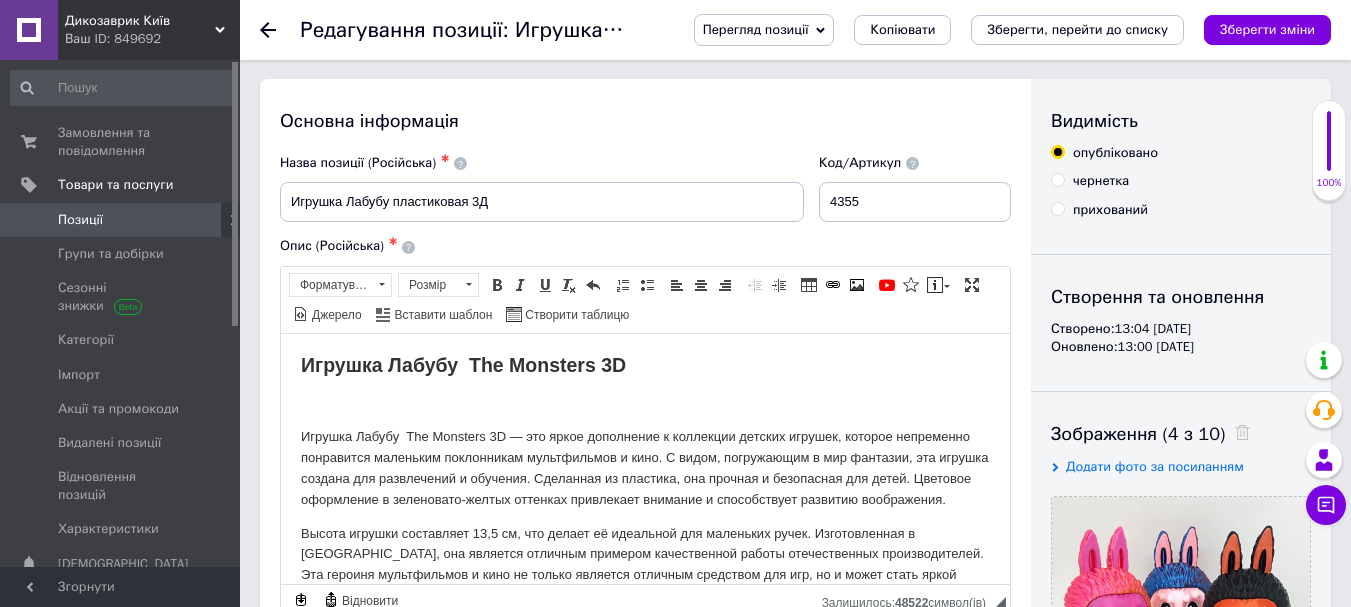 scroll, scrollTop: 0, scrollLeft: 0, axis: both 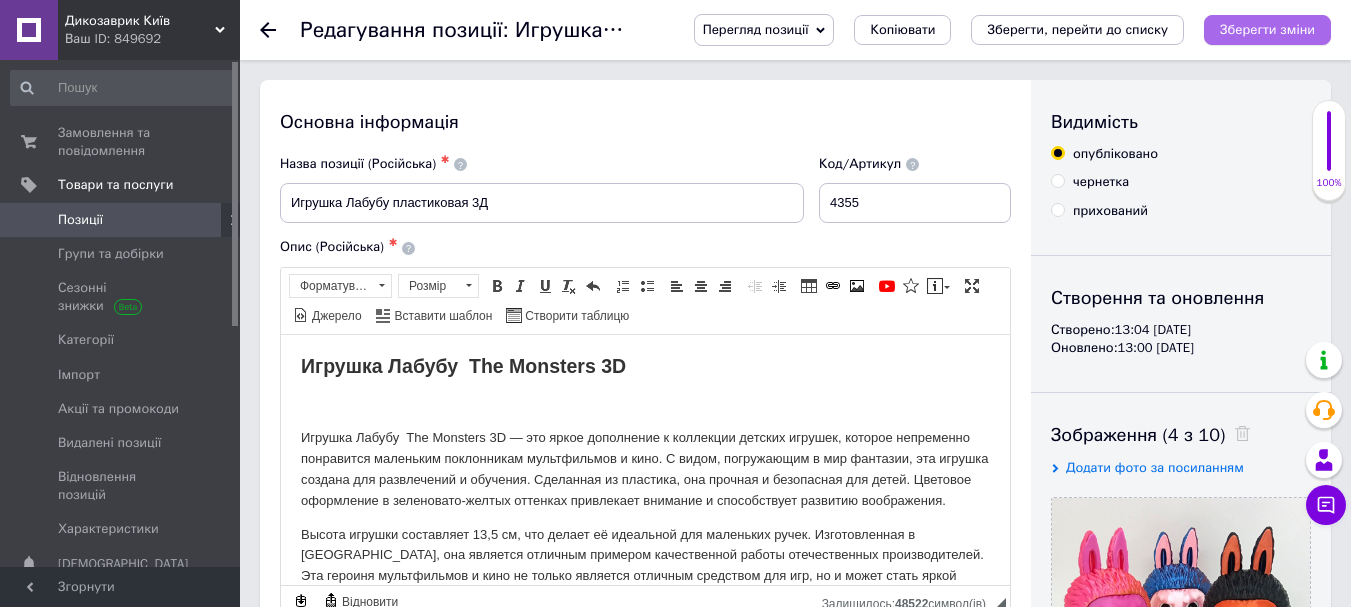 click on "Зберегти зміни" at bounding box center [1267, 29] 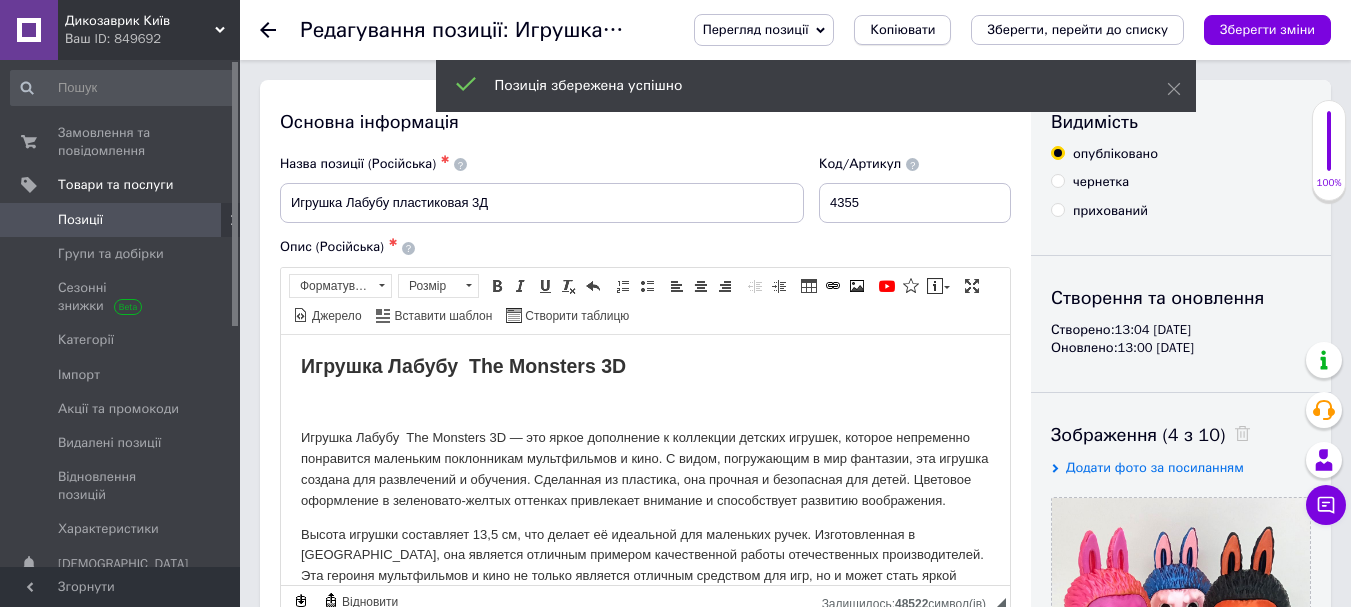 click on "Копіювати" at bounding box center [902, 30] 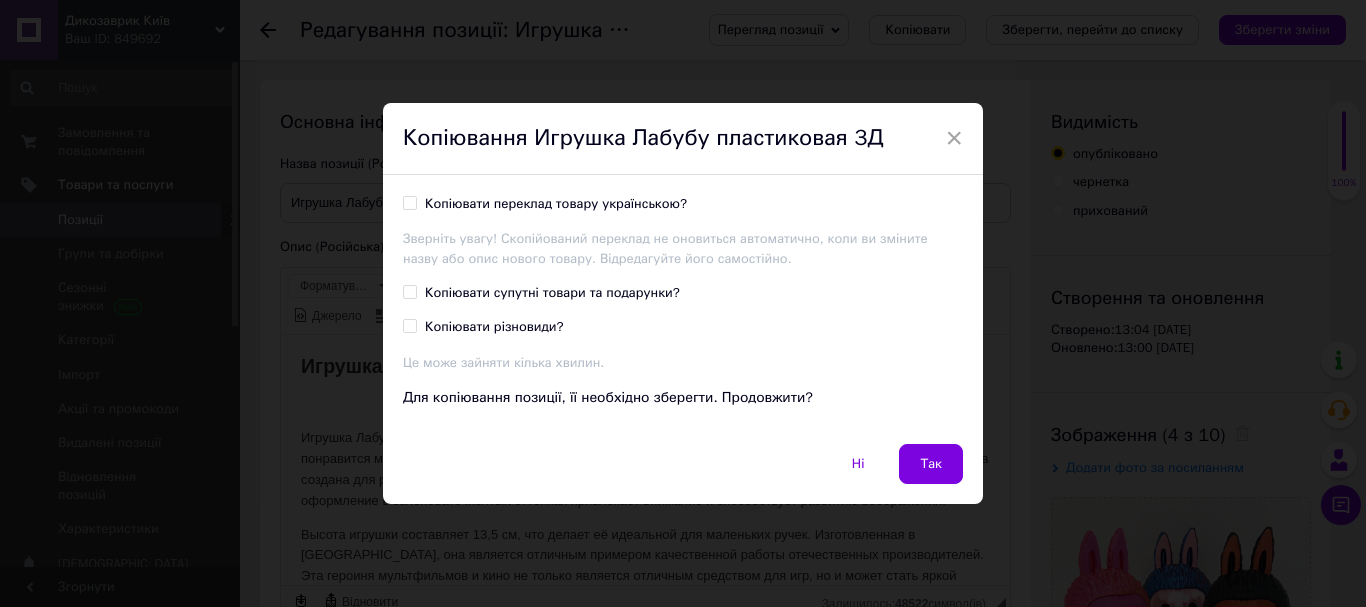 click on "Копіювати переклад товару українською?" at bounding box center (545, 204) 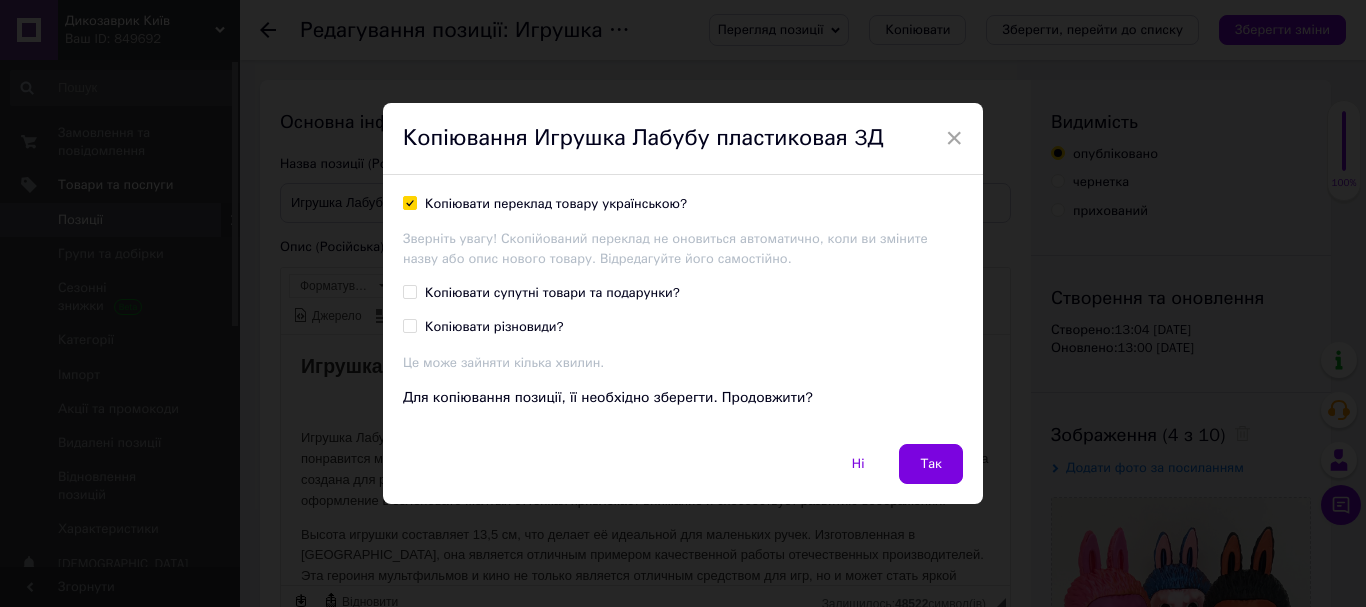 click on "Копіювати переклад товару українською?" at bounding box center (409, 202) 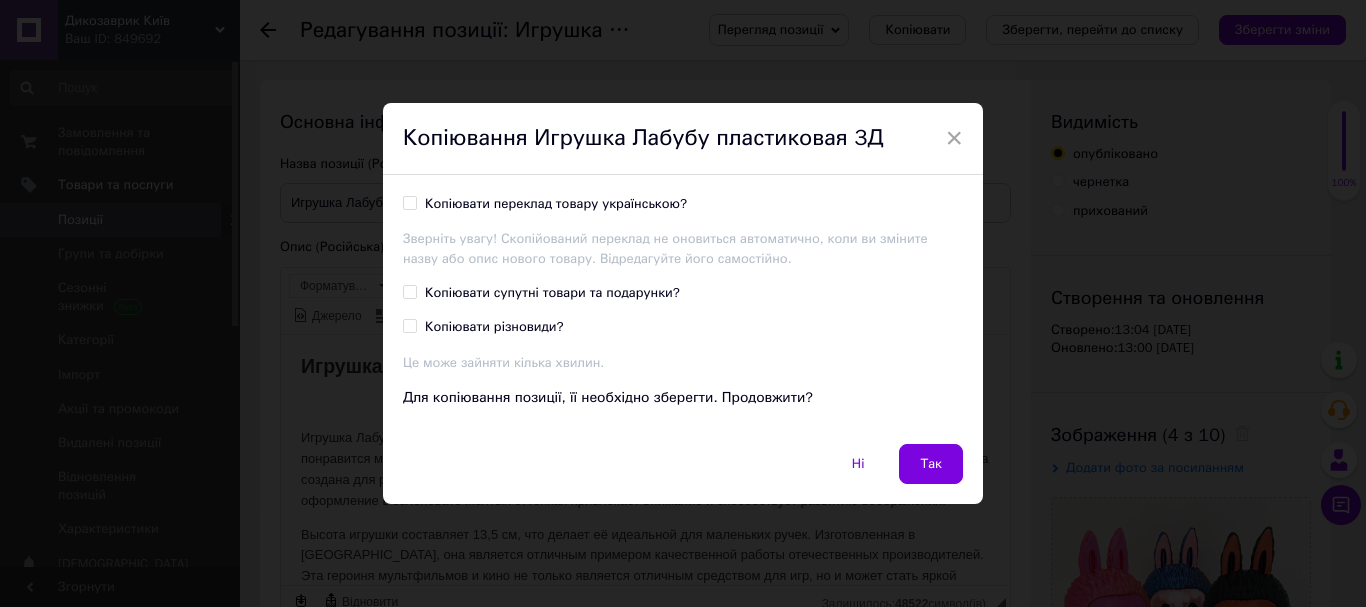 click on "Копіювати переклад товару українською?" at bounding box center (409, 202) 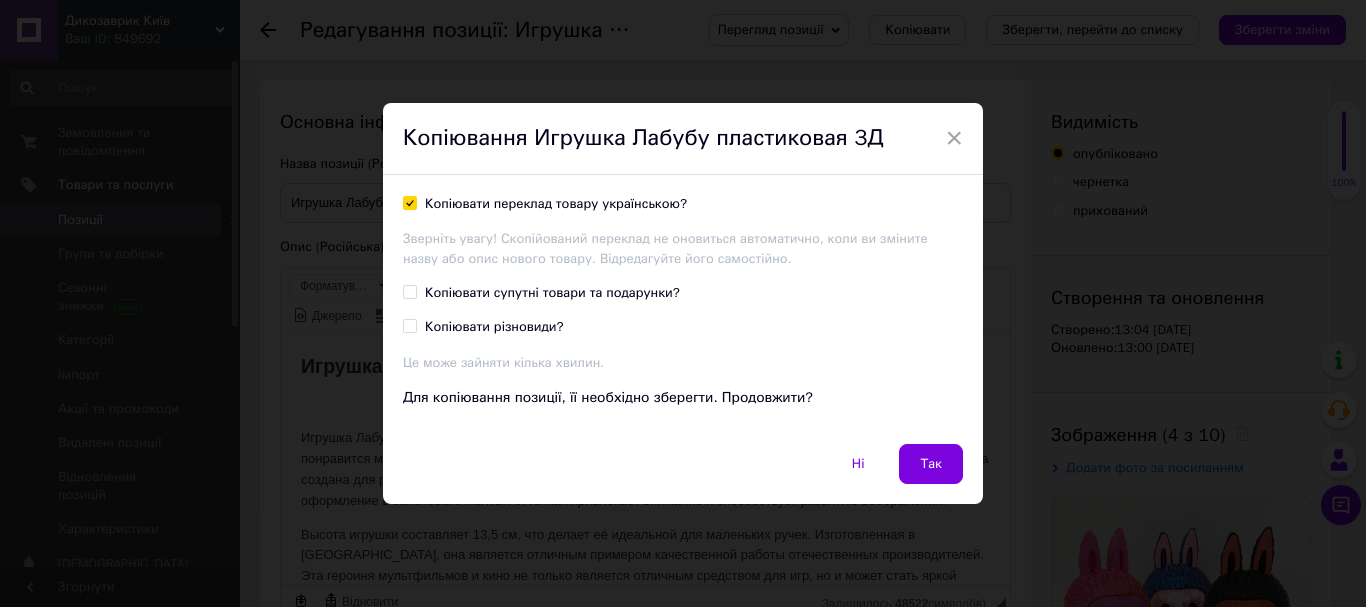 checkbox on "true" 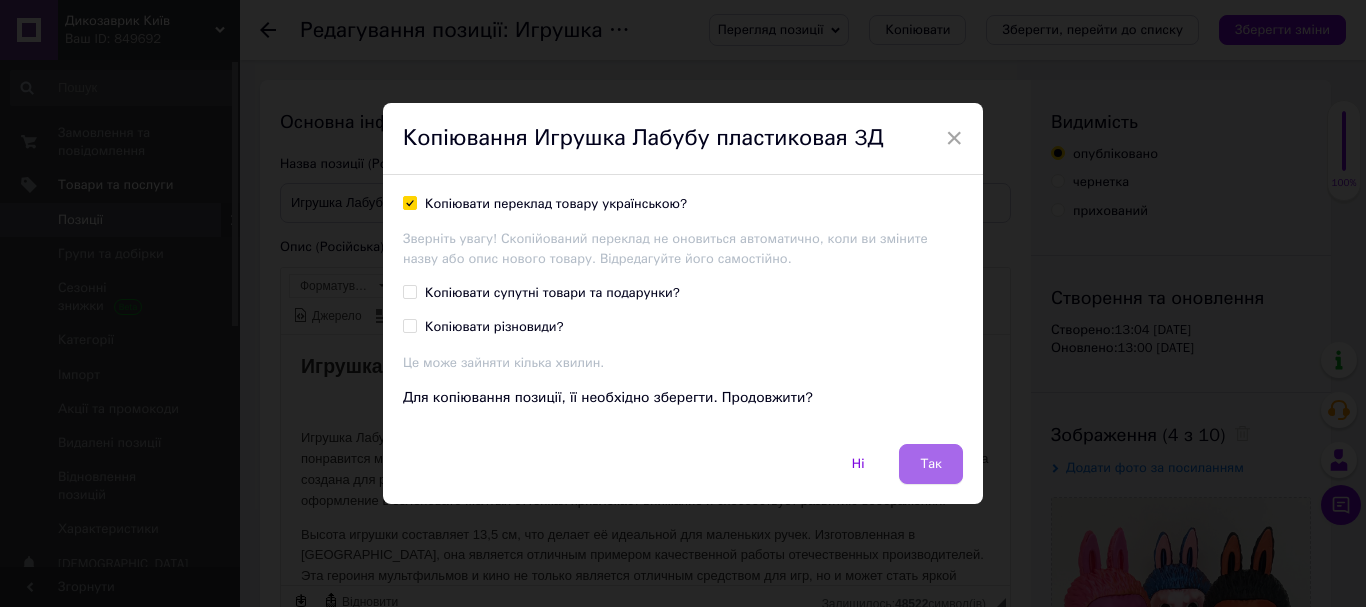 click on "Так" at bounding box center (931, 464) 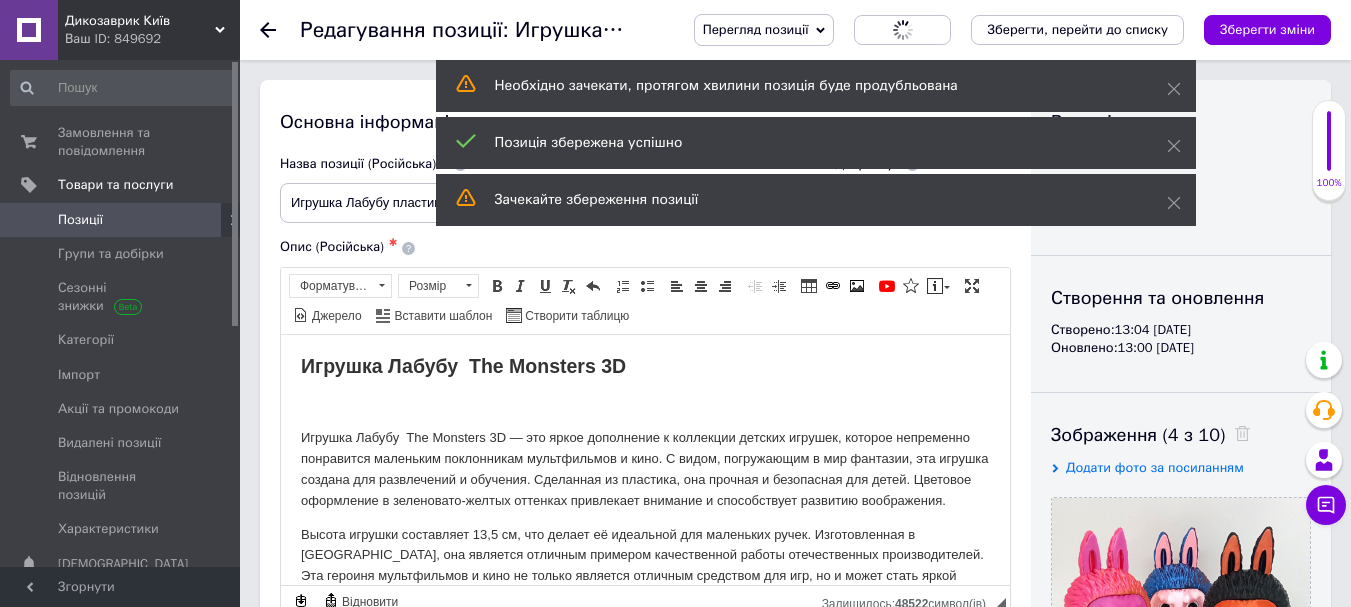 scroll, scrollTop: 0, scrollLeft: 0, axis: both 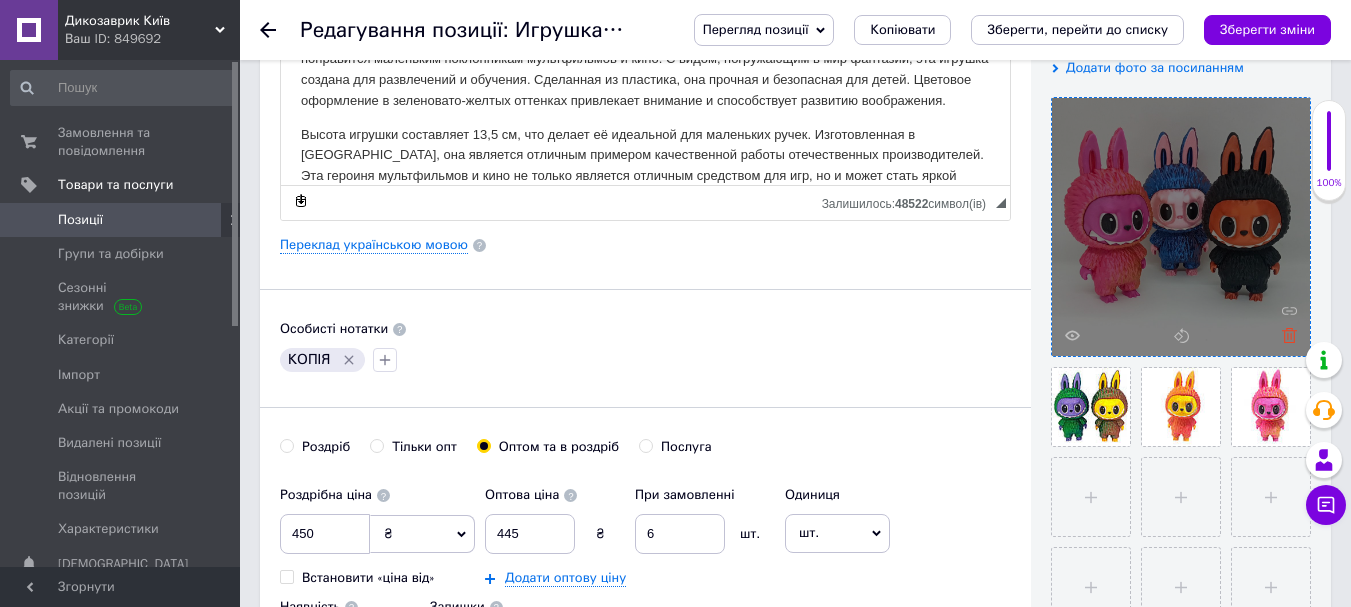click 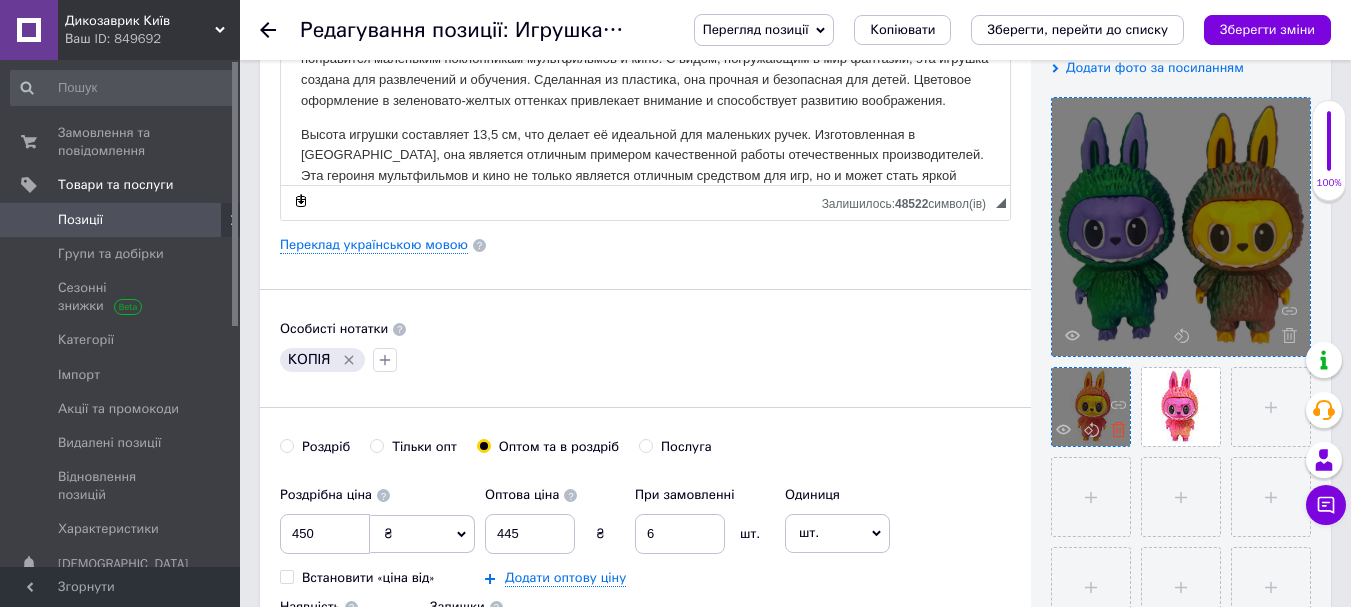 click 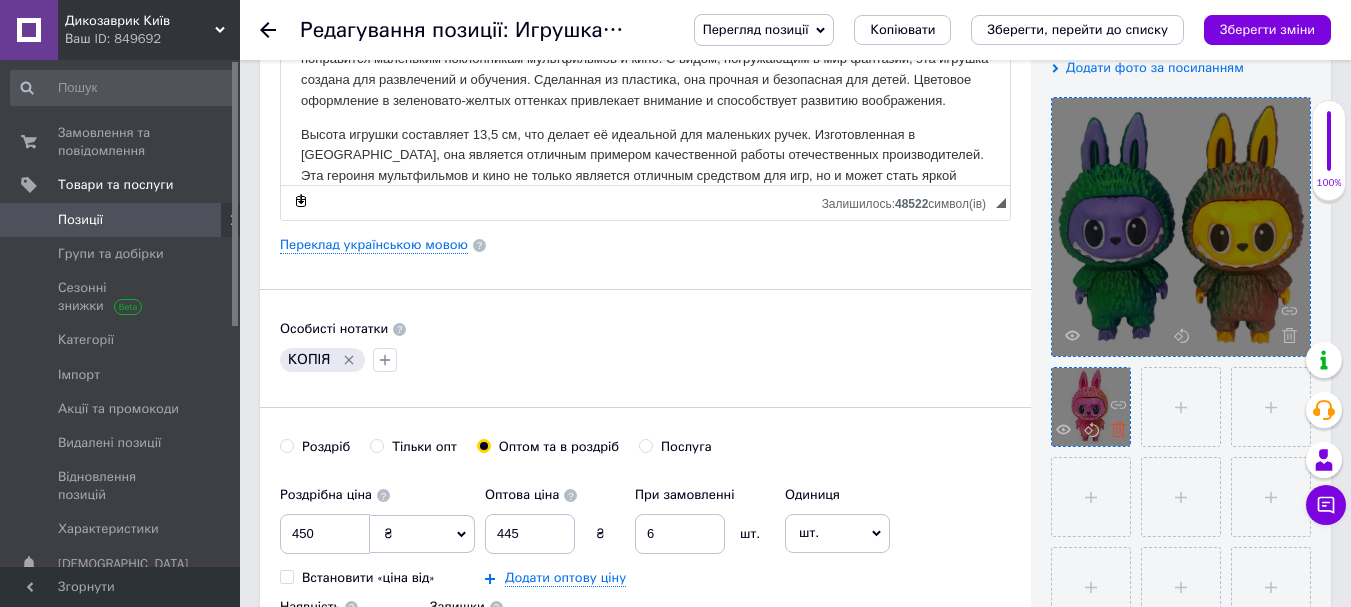 click 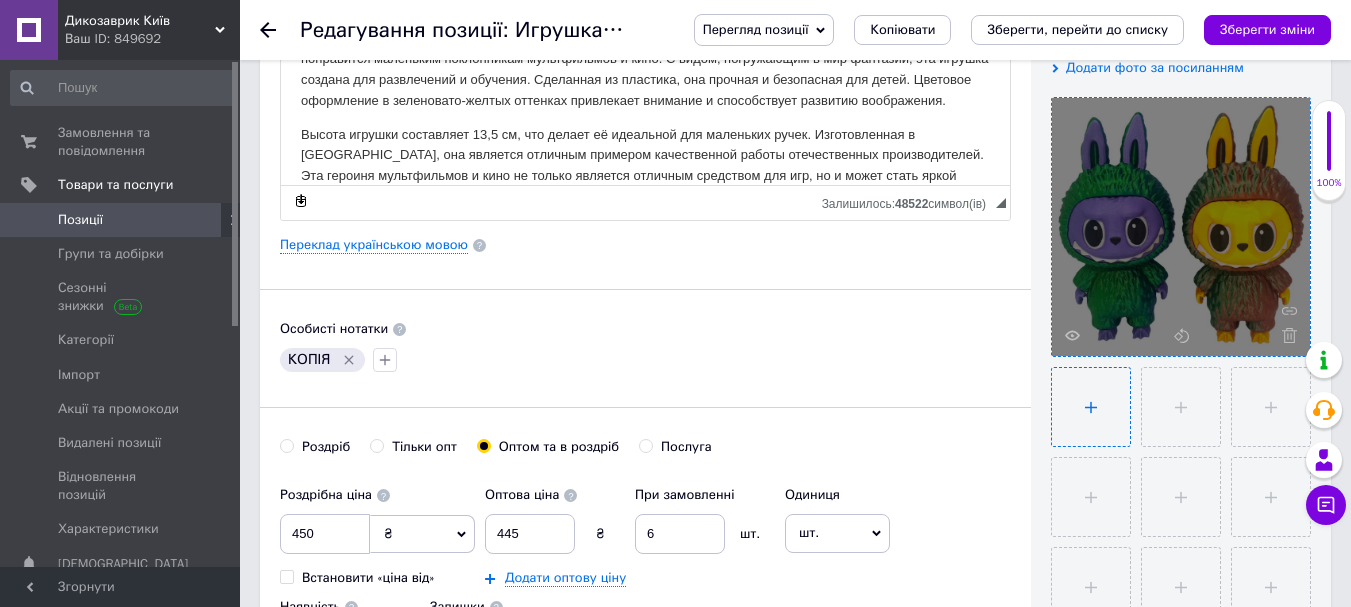 click at bounding box center (1091, 407) 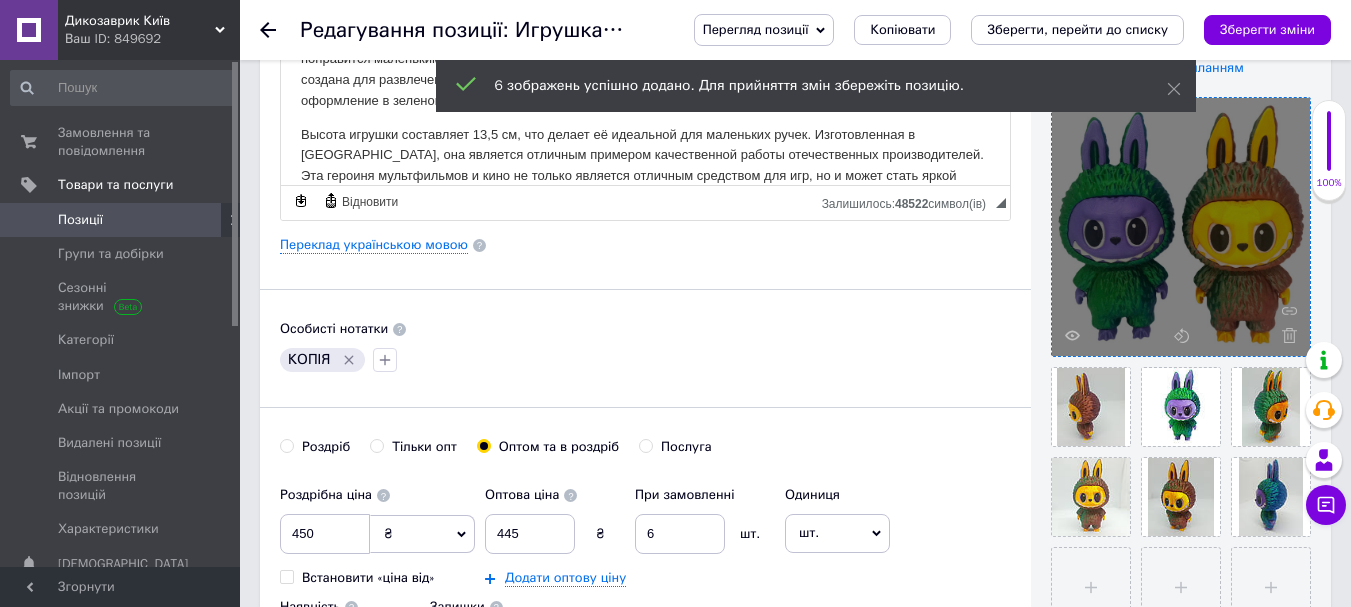 scroll, scrollTop: 500, scrollLeft: 0, axis: vertical 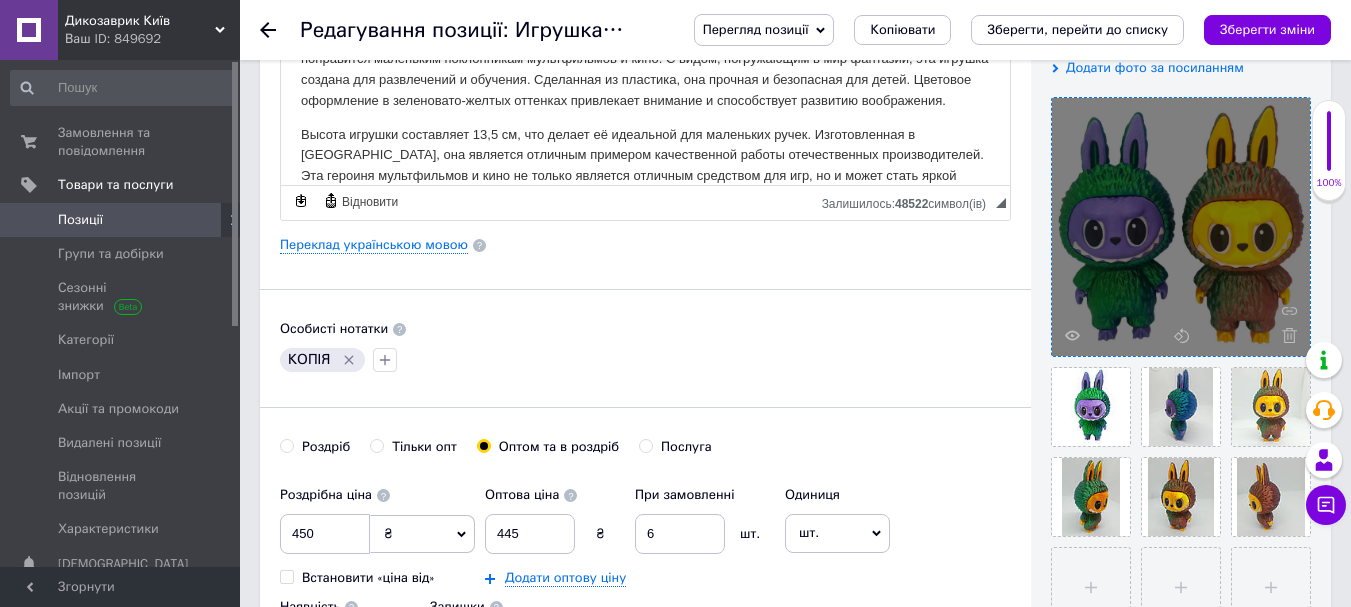 click 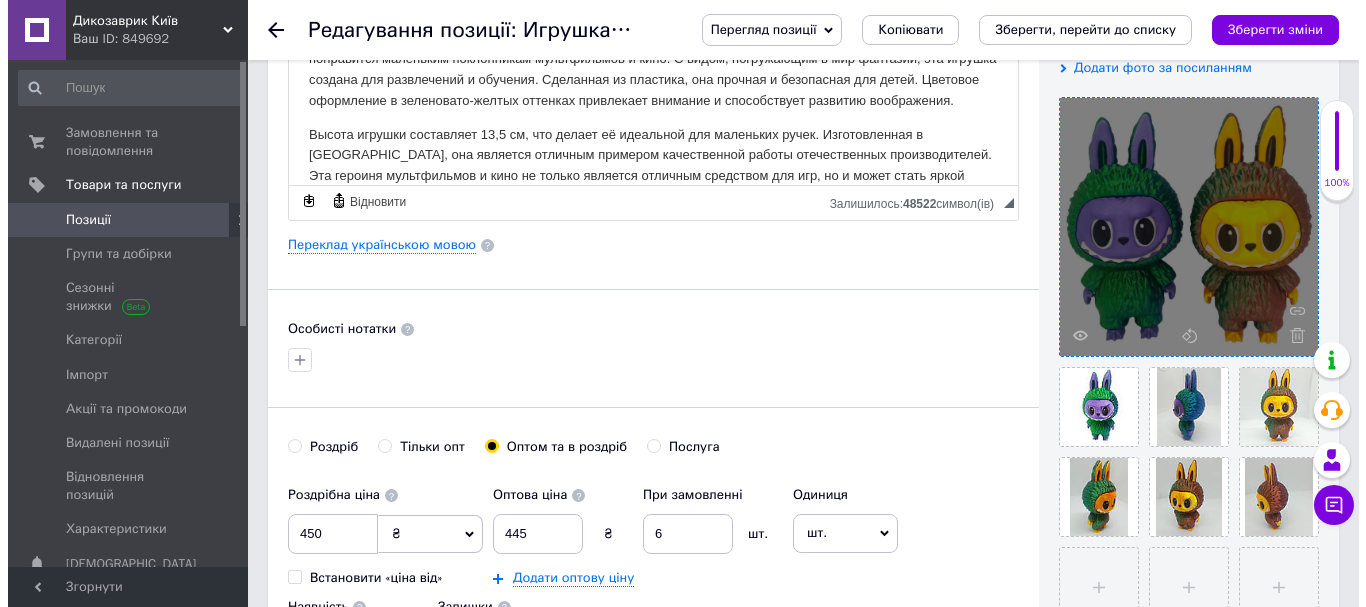 scroll, scrollTop: 300, scrollLeft: 0, axis: vertical 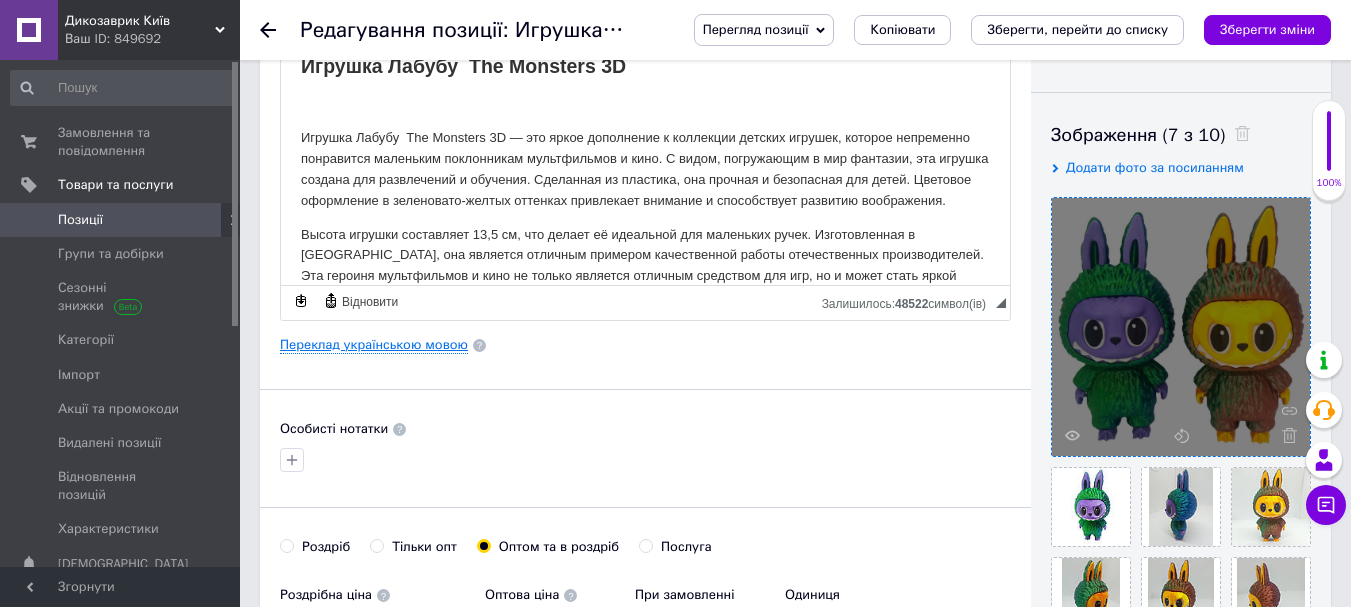 click on "Переклад українською мовою" at bounding box center (374, 345) 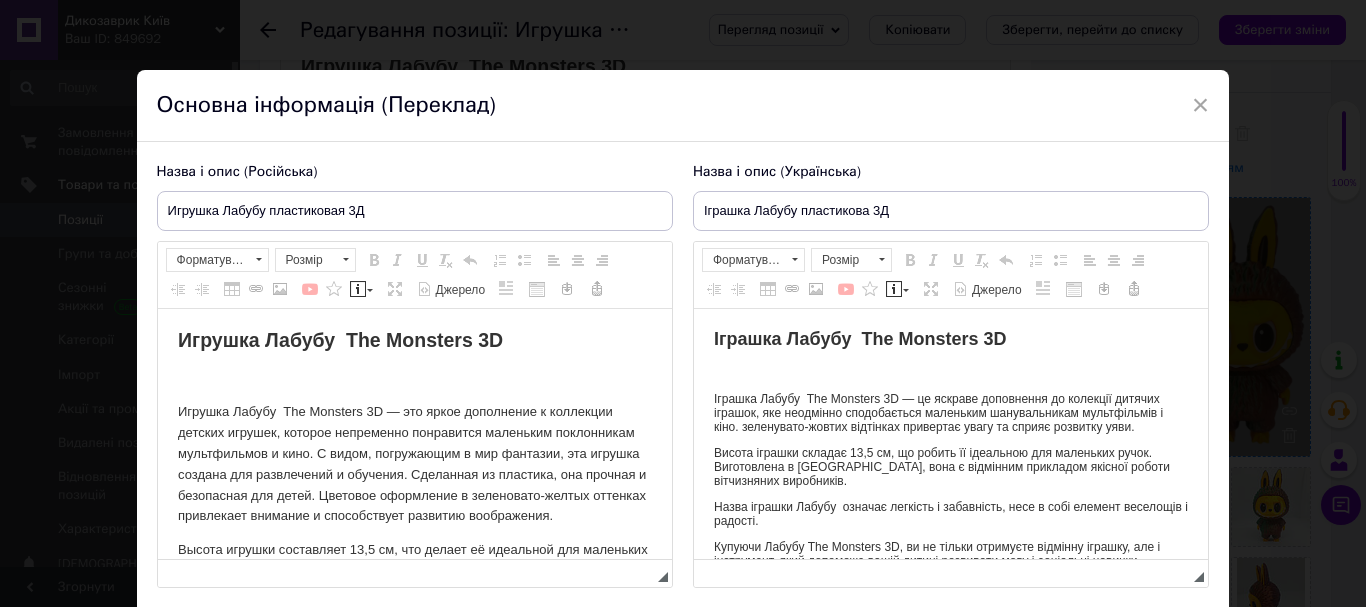 scroll, scrollTop: 0, scrollLeft: 0, axis: both 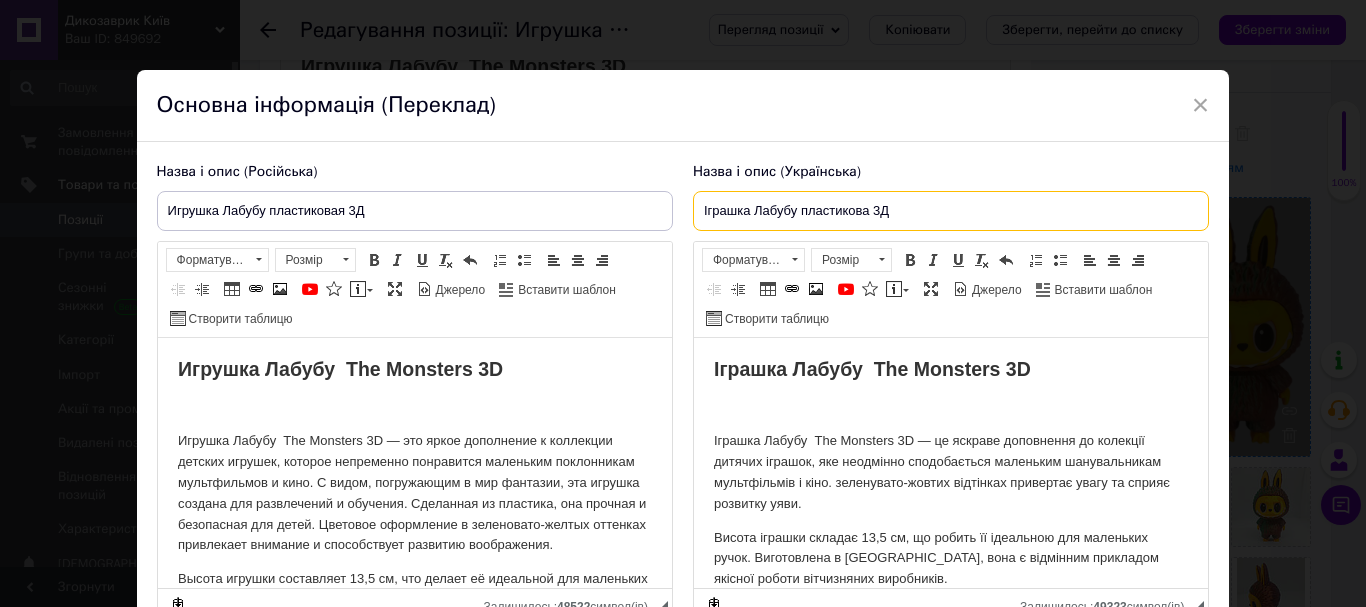 click on "Іграшка Лабубу пластикова 3Д" at bounding box center [951, 211] 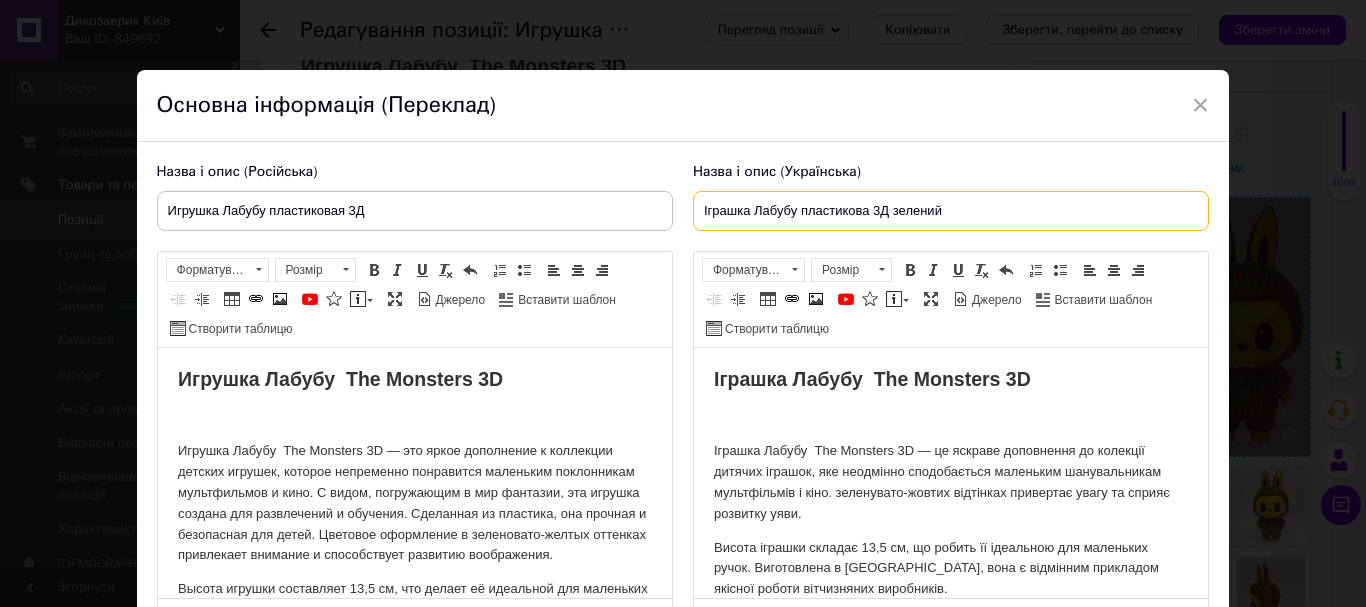 drag, startPoint x: 891, startPoint y: 213, endPoint x: 995, endPoint y: 213, distance: 104 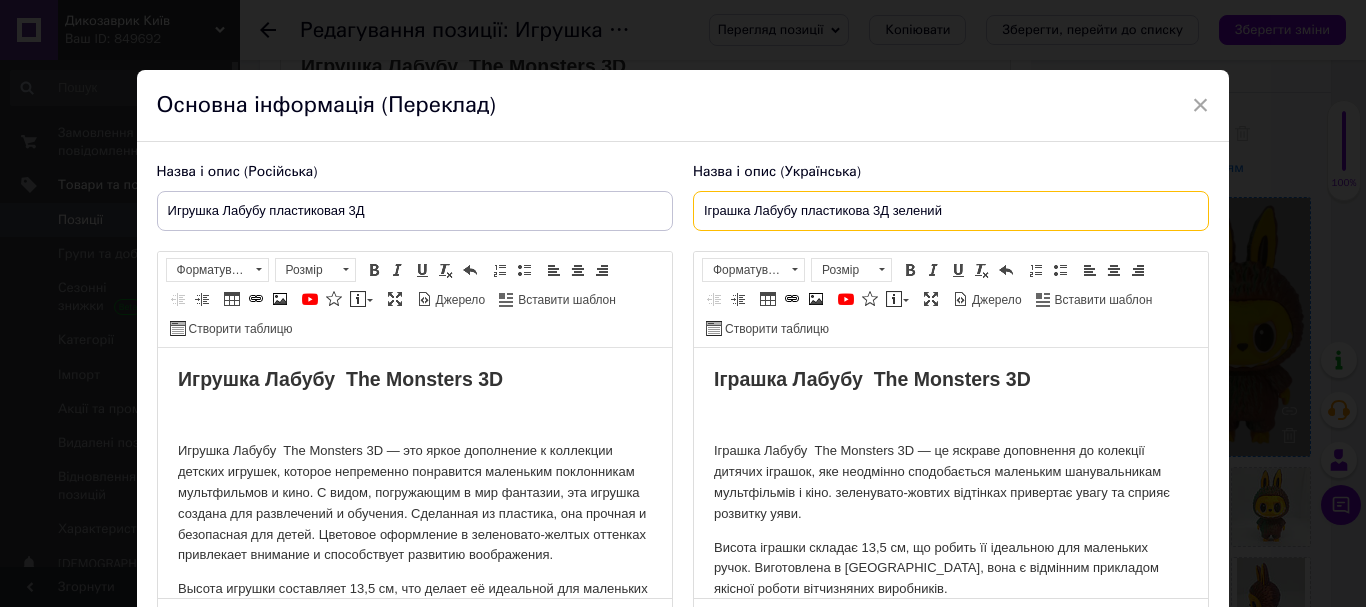 type on "Іграшка Лабубу пластикова 3Д зелений" 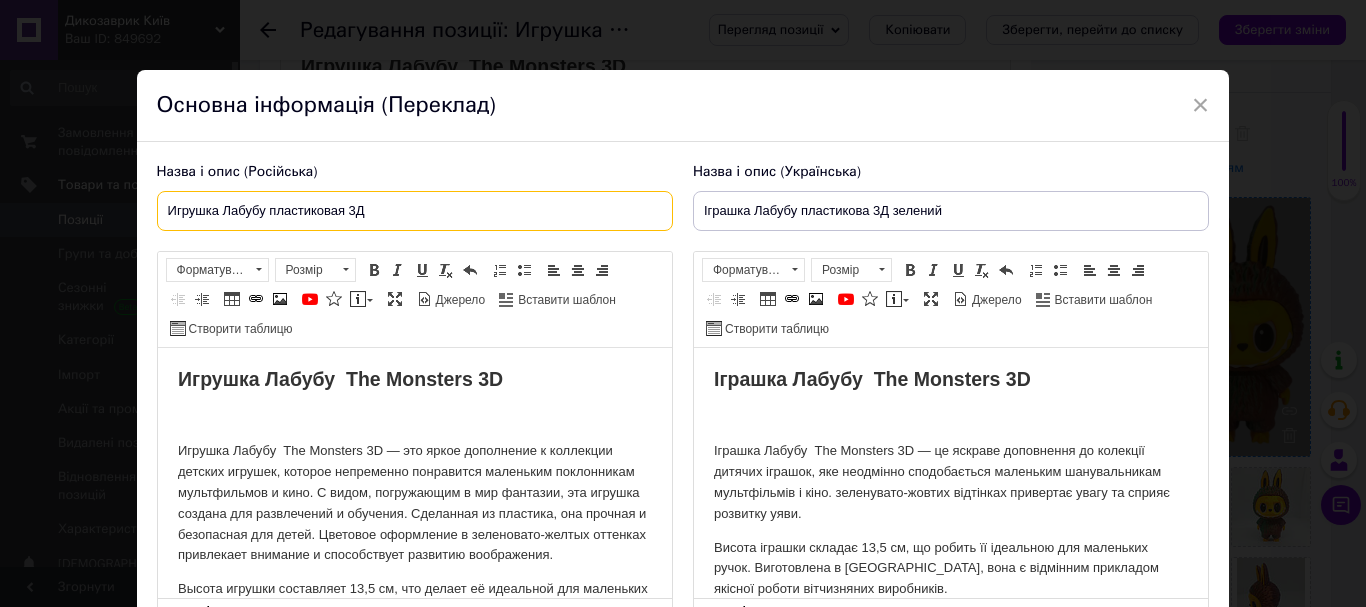 click on "Игрушка Лабубу пластиковая 3Д" at bounding box center (415, 211) 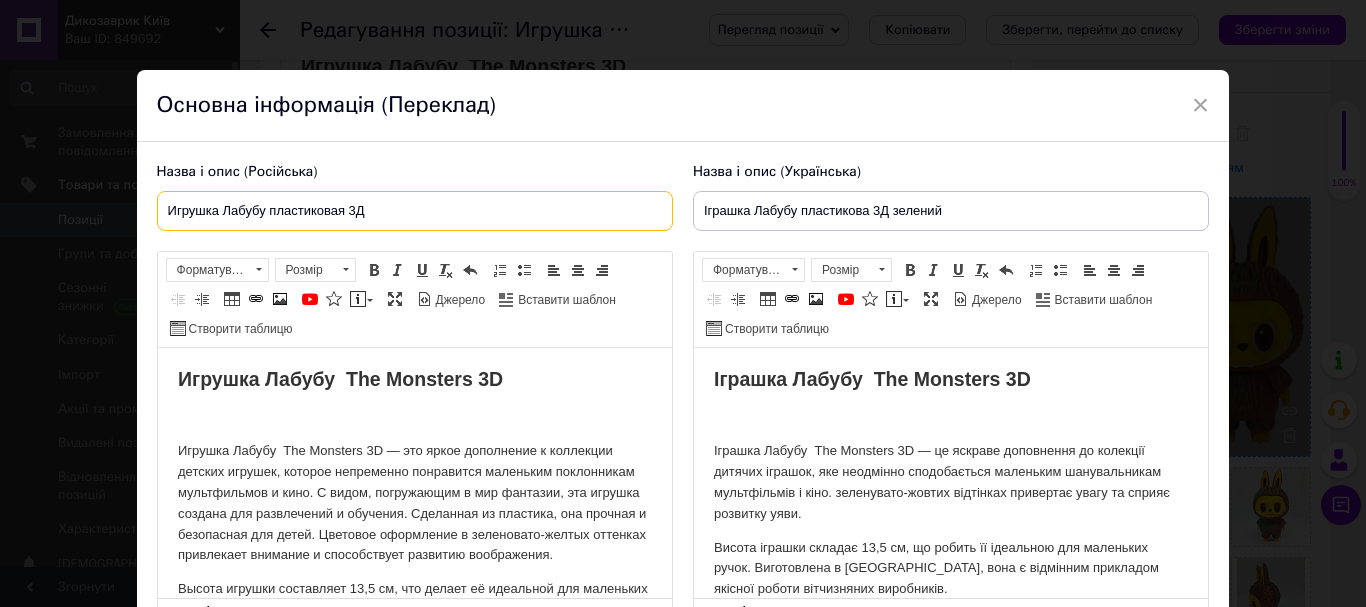 paste on "зеленый" 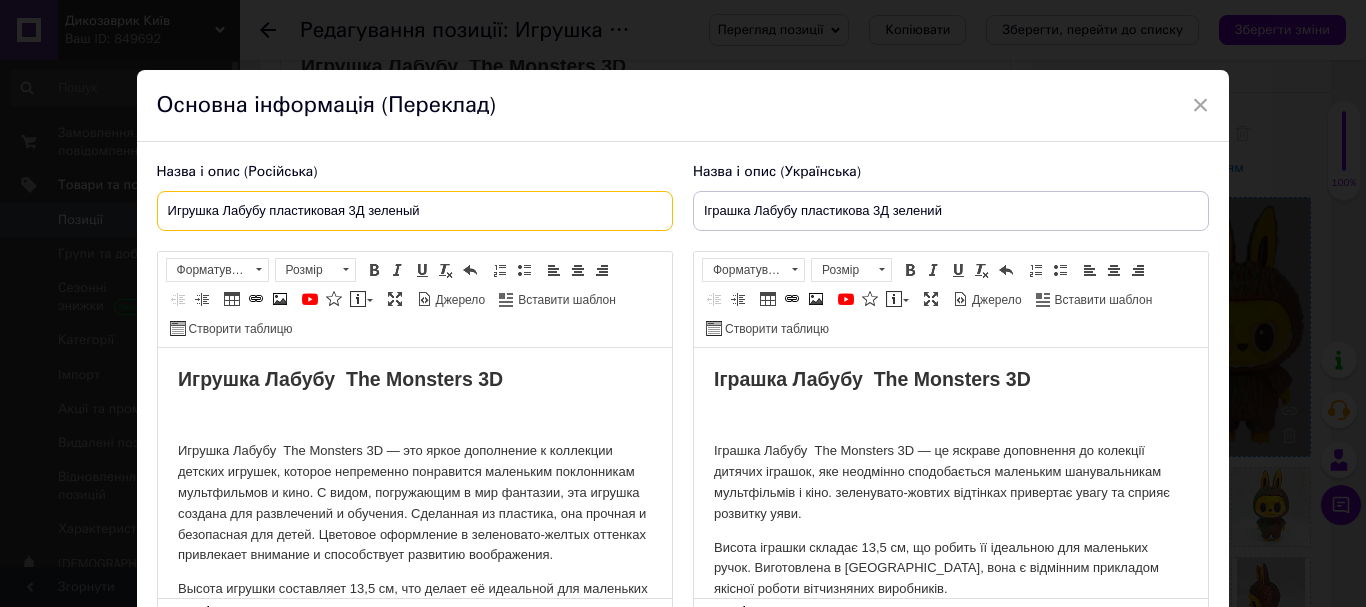 type on "Игрушка Лабубу пластиковая 3Д зеленый" 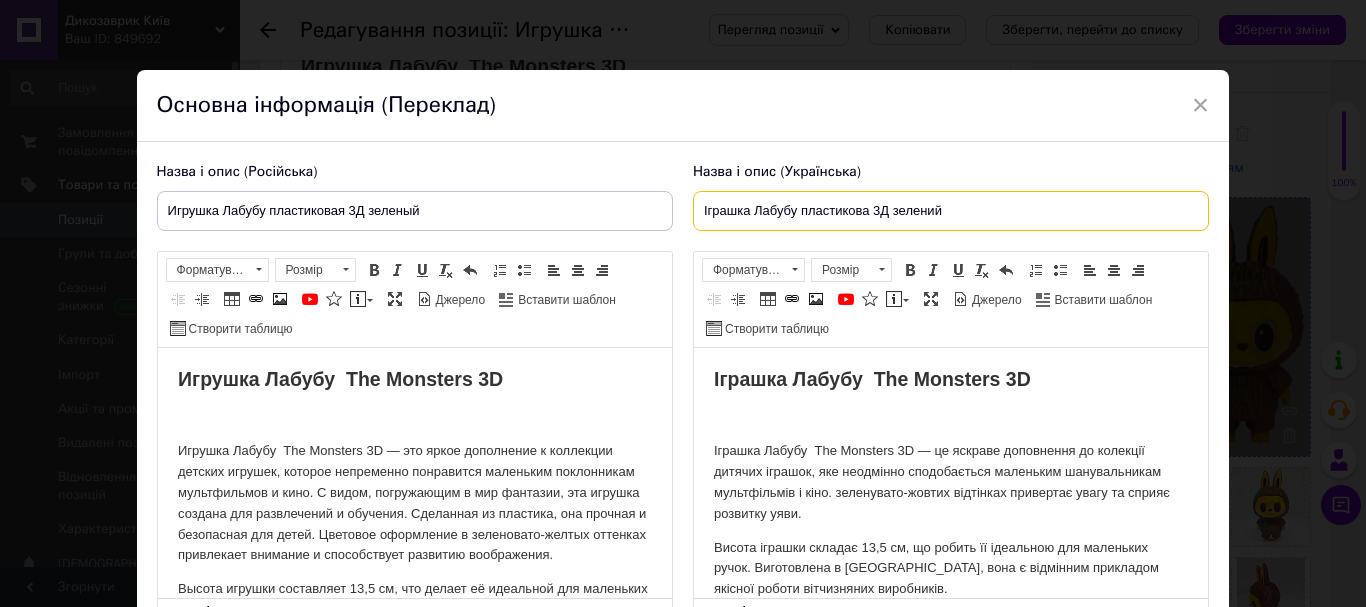 drag, startPoint x: 708, startPoint y: 209, endPoint x: 1052, endPoint y: 210, distance: 344.00146 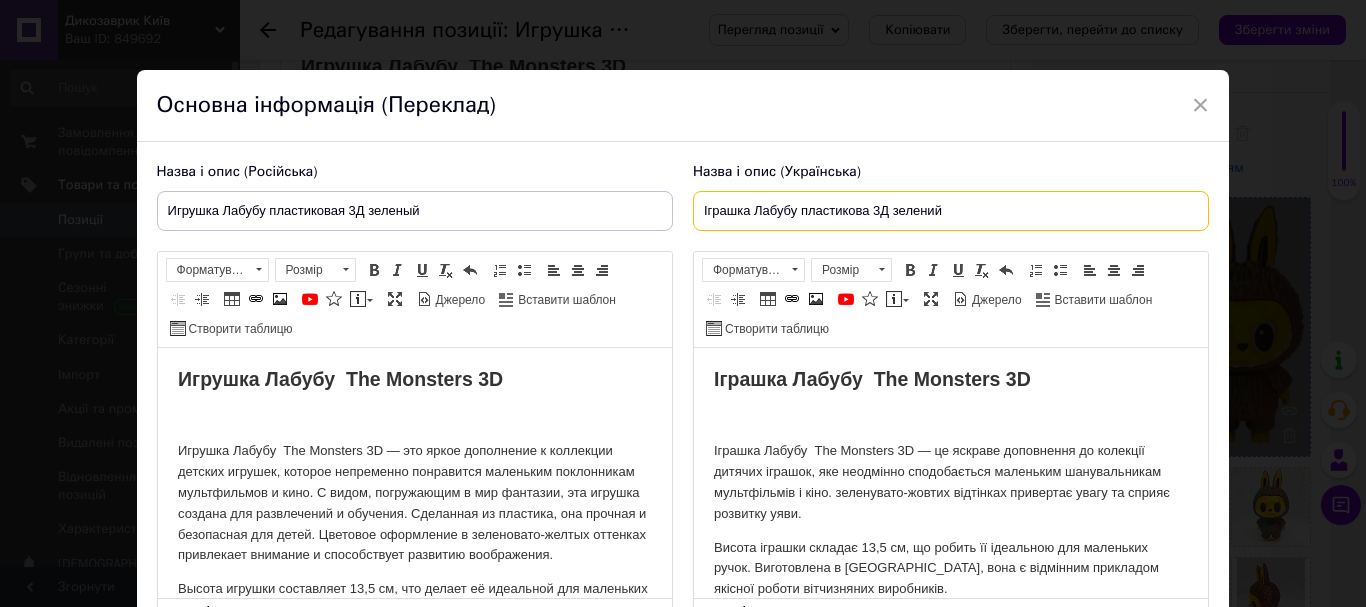 click on "Іграшка Лабубу пластикова 3Д зелений" at bounding box center (951, 211) 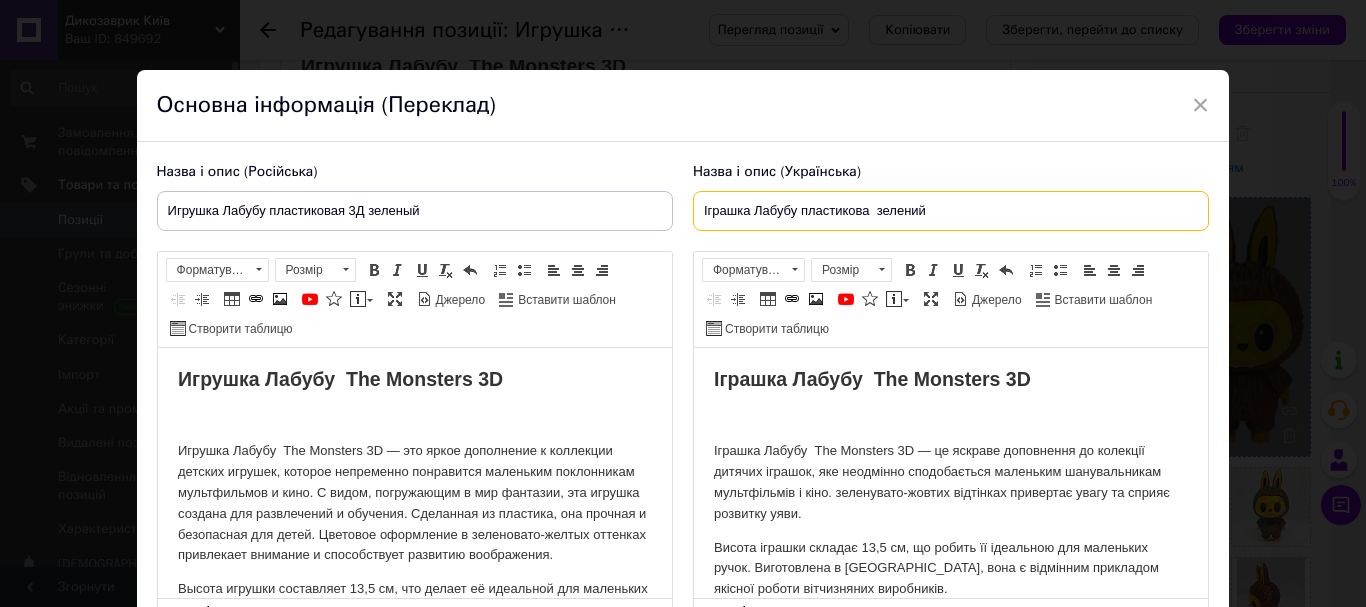 click on "Іграшка Лабубу пластикова  зелений" at bounding box center (951, 211) 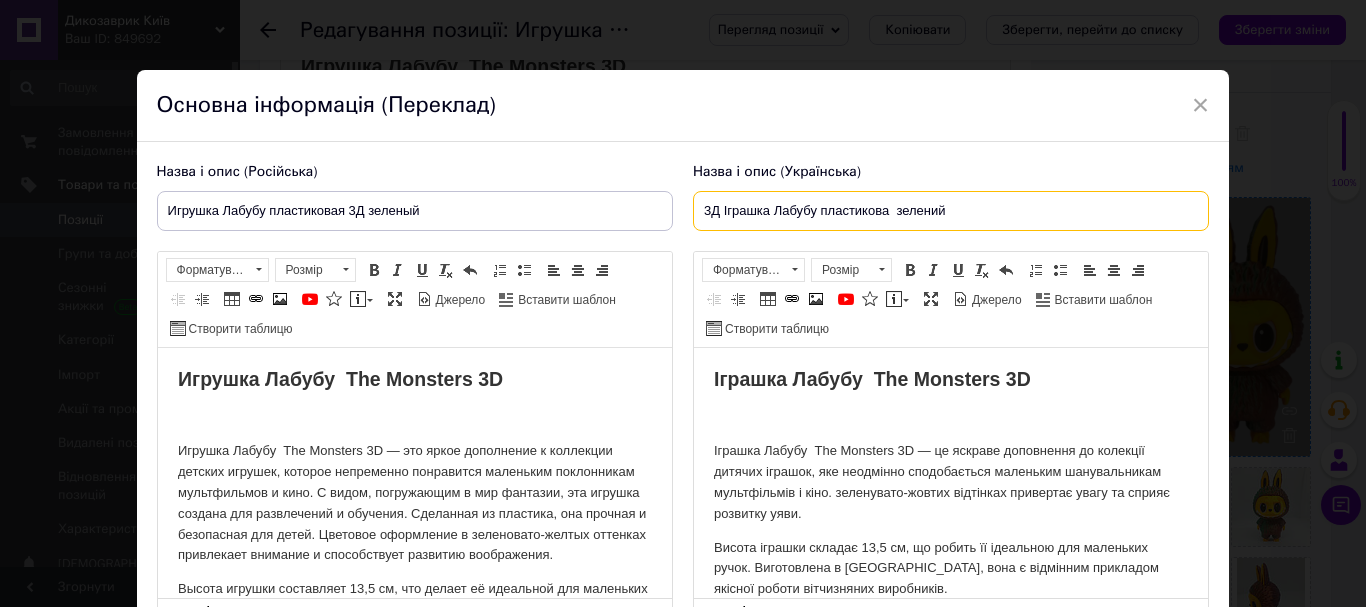 type on "3Д Іграшка Лабубу пластикова  зелений" 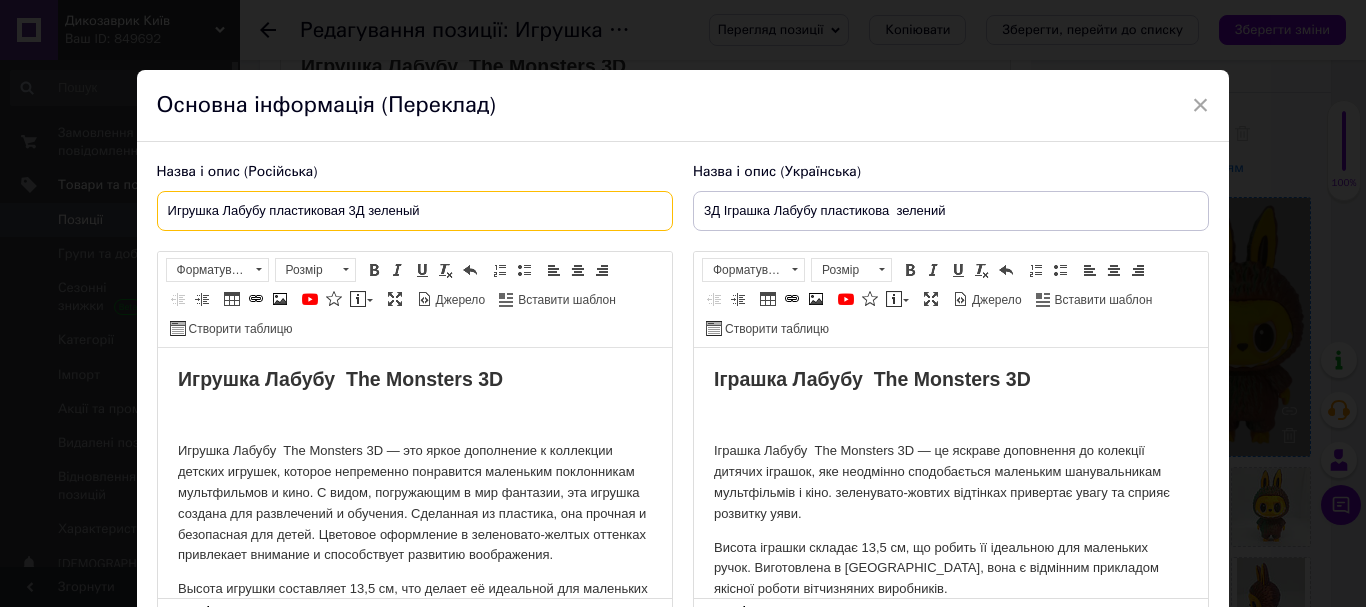 click on "Игрушка Лабубу пластиковая 3Д зеленый" at bounding box center [415, 211] 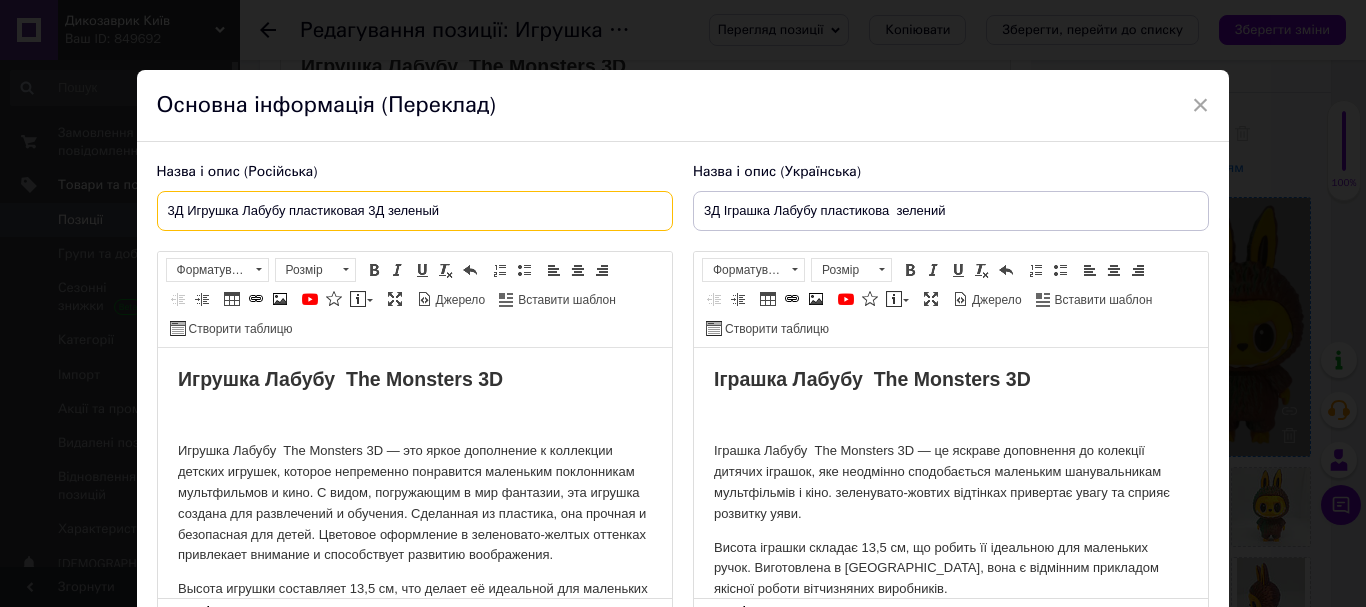 click on "3Д Игрушка Лабубу пластиковая 3Д зеленый" at bounding box center (415, 211) 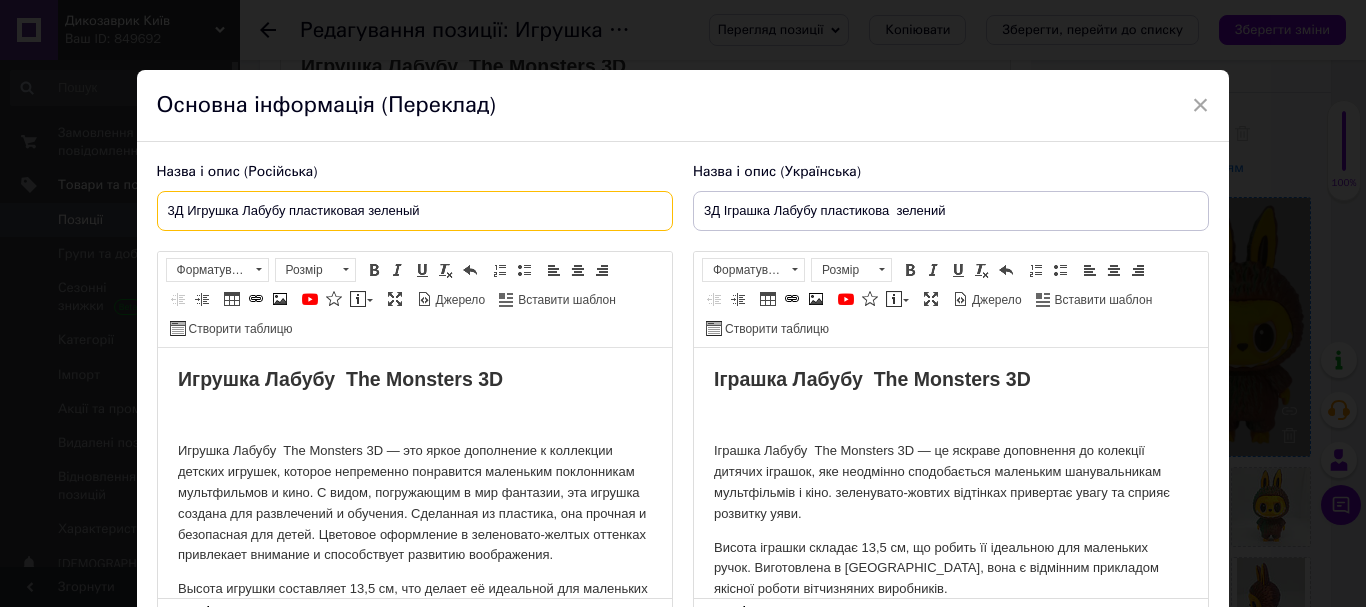 type on "3Д Игрушка Лабубу пластиковая зеленый" 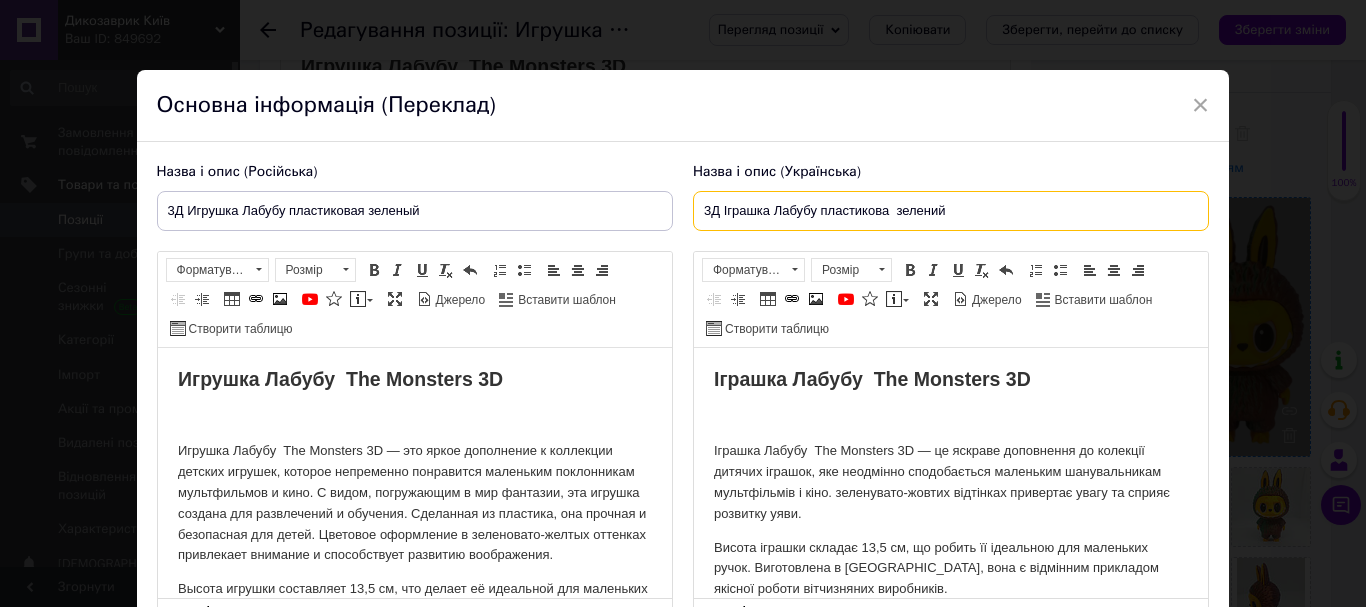 drag, startPoint x: 995, startPoint y: 210, endPoint x: 684, endPoint y: 227, distance: 311.4643 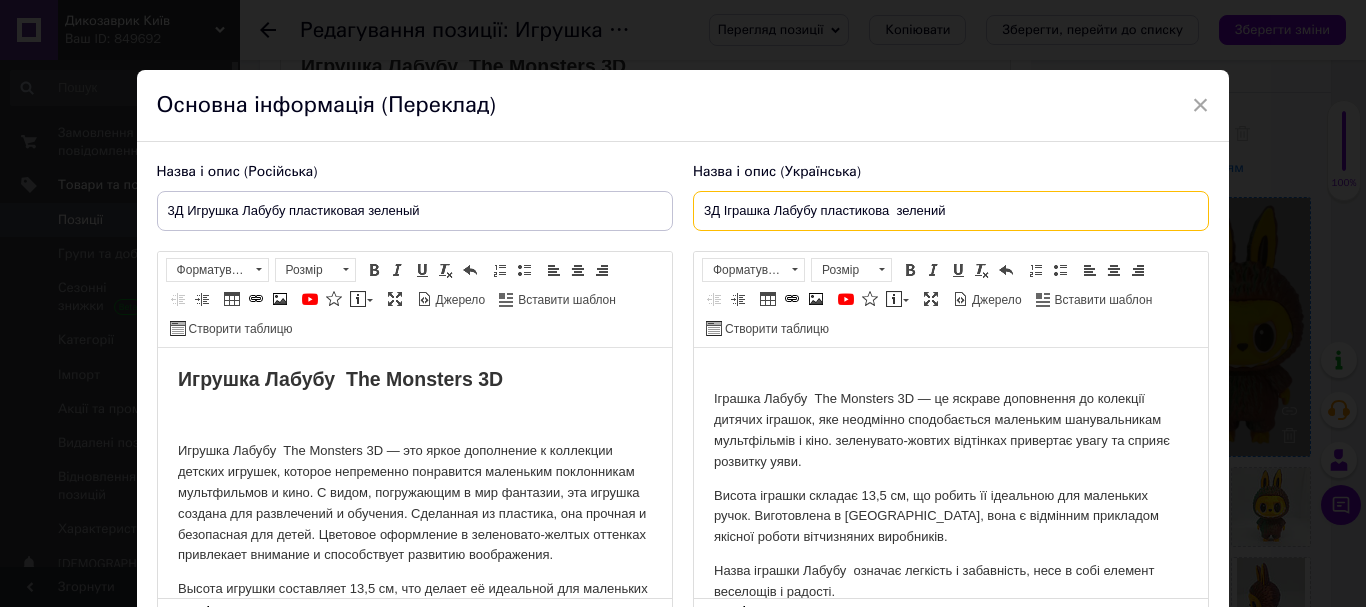 scroll, scrollTop: 152, scrollLeft: 0, axis: vertical 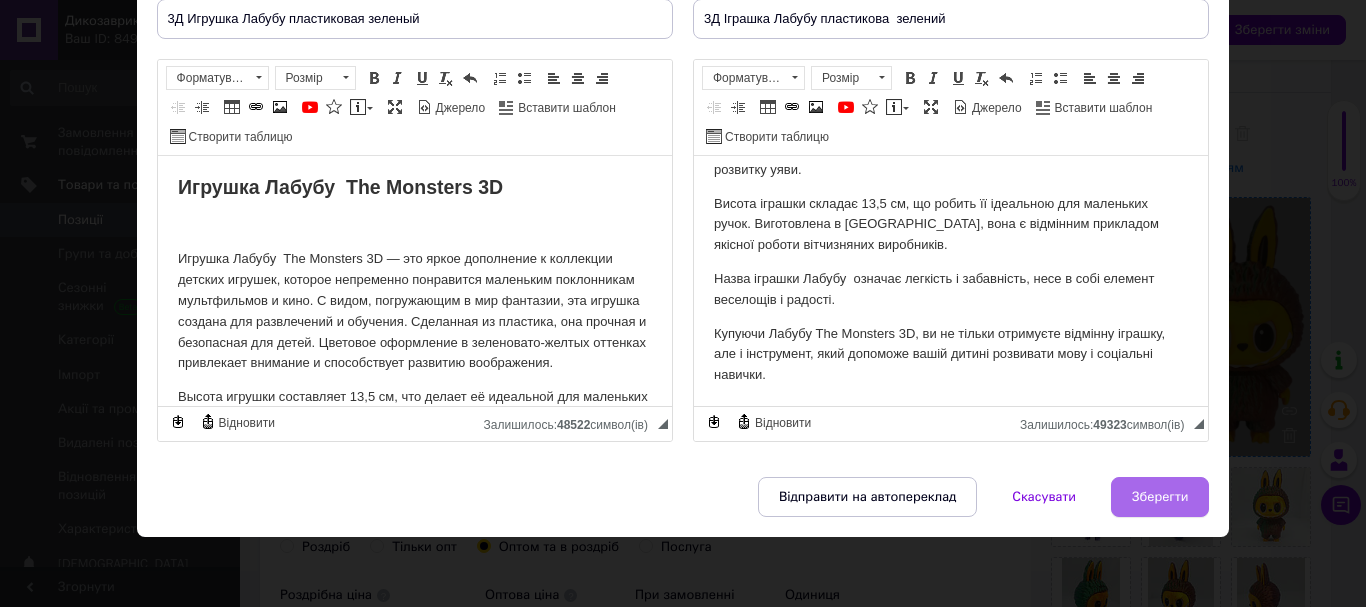 click on "Зберегти" at bounding box center [1160, 497] 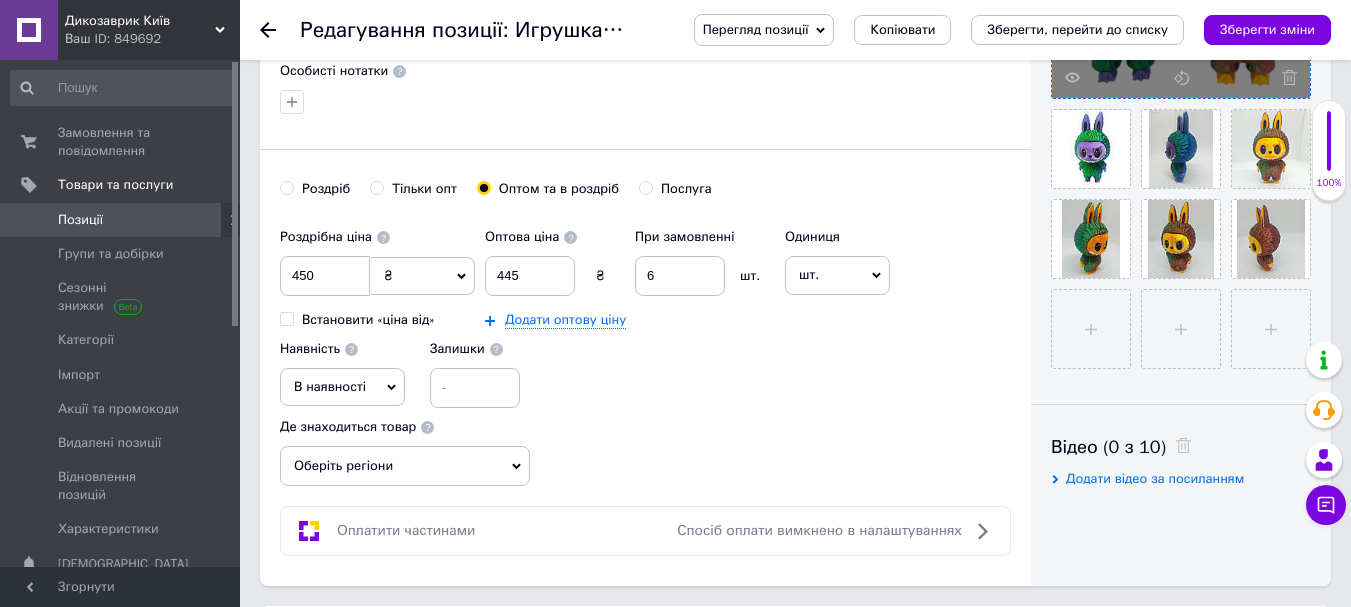 scroll, scrollTop: 700, scrollLeft: 0, axis: vertical 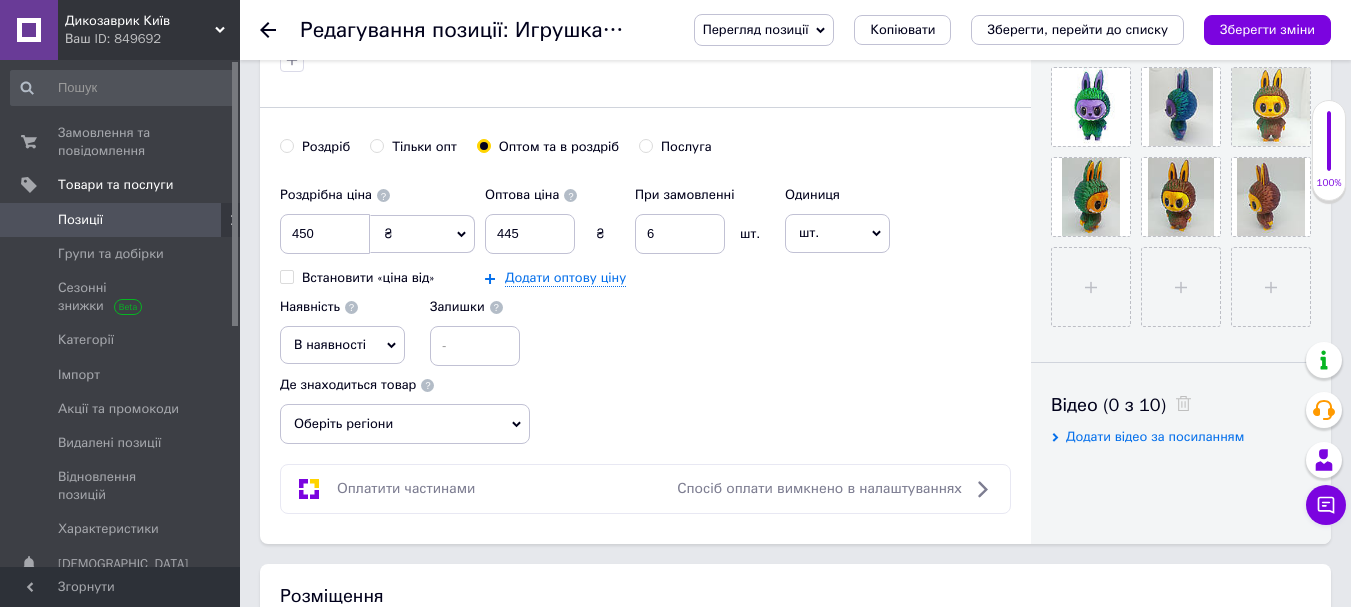 click on "Оберіть регіони" at bounding box center [405, 424] 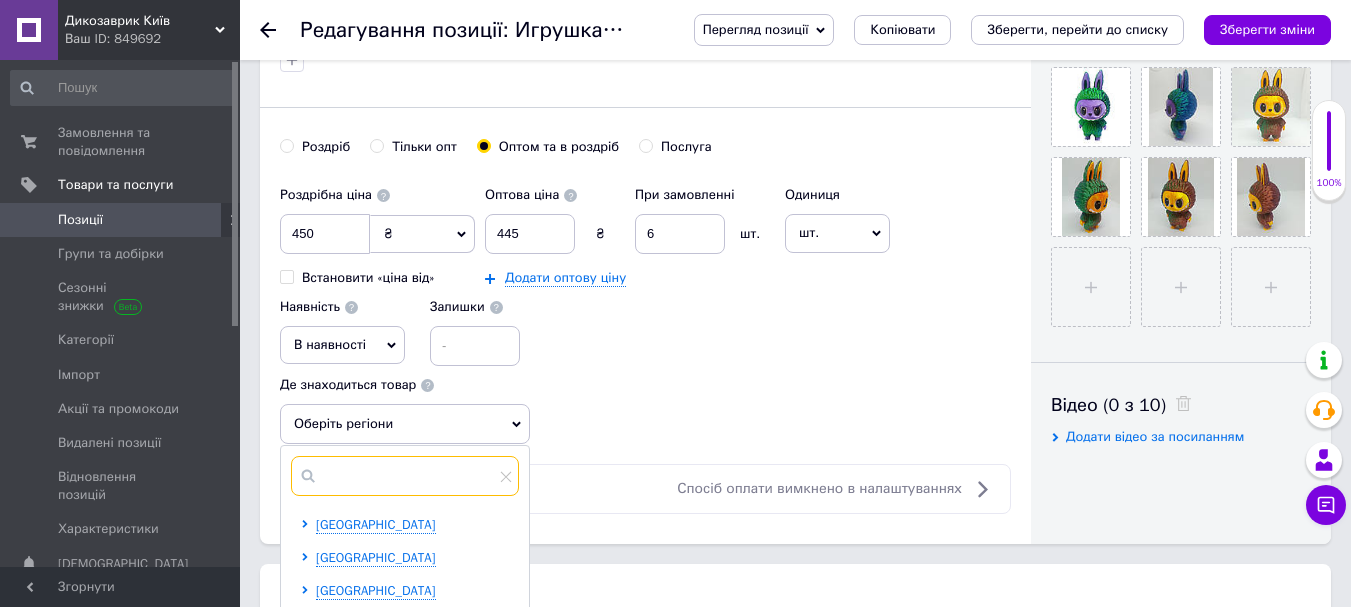 click at bounding box center (405, 476) 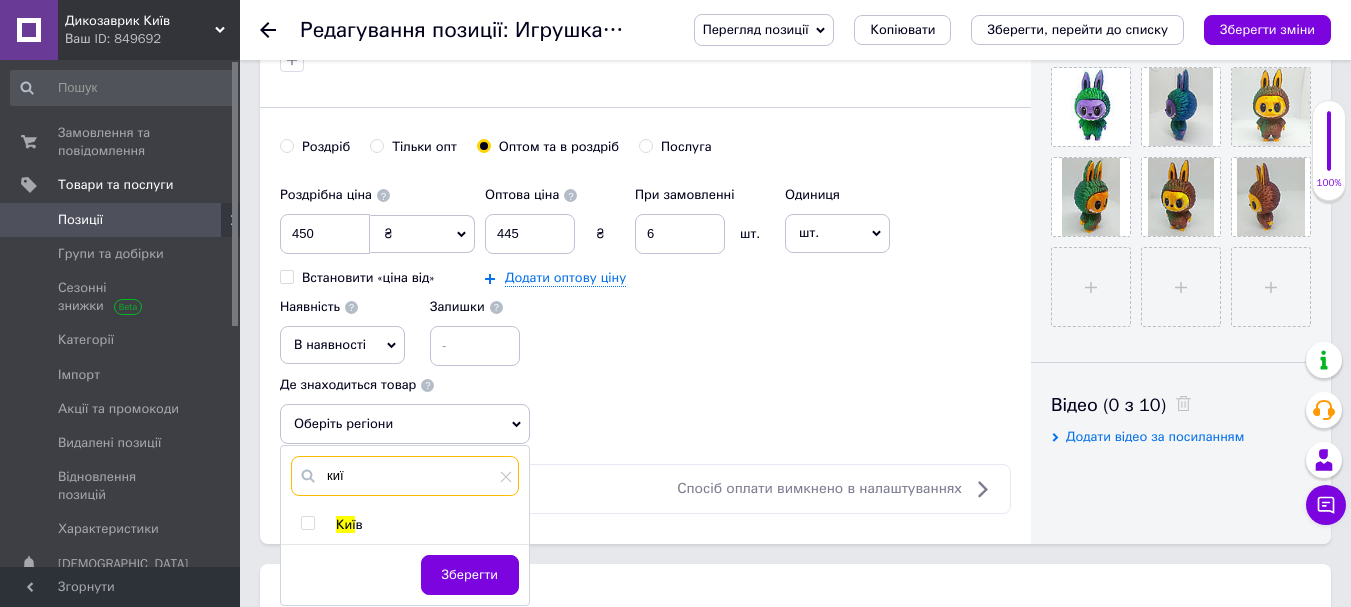 type on "киї" 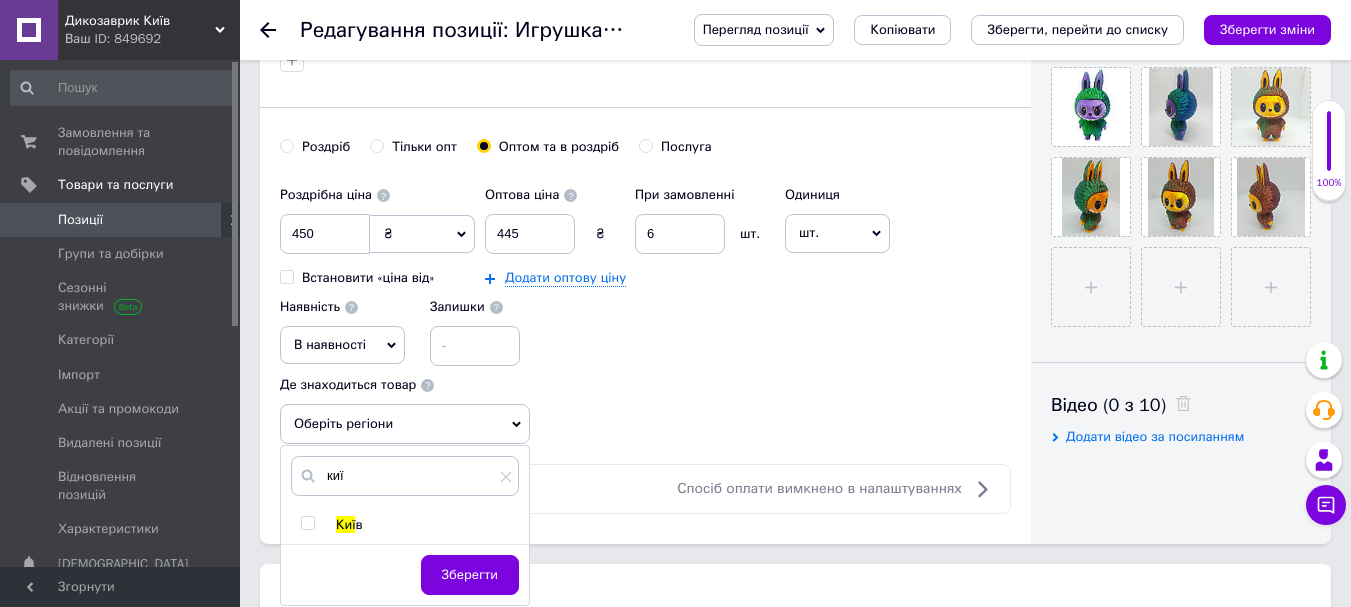 click at bounding box center [307, 523] 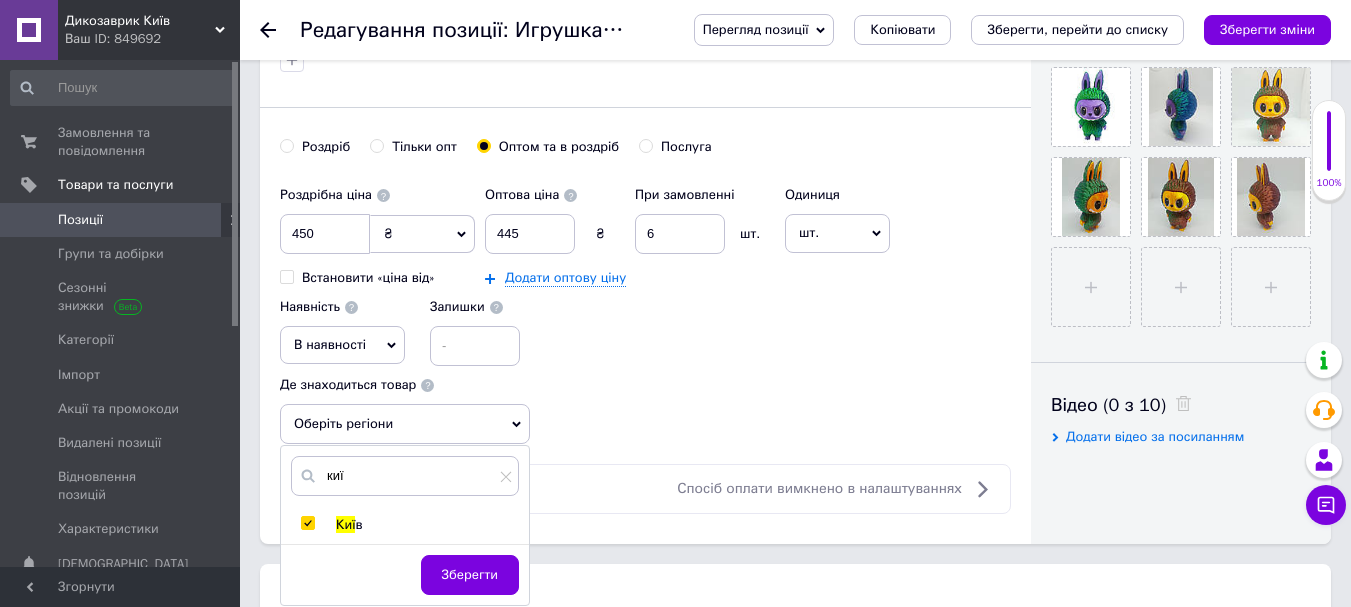 checkbox on "true" 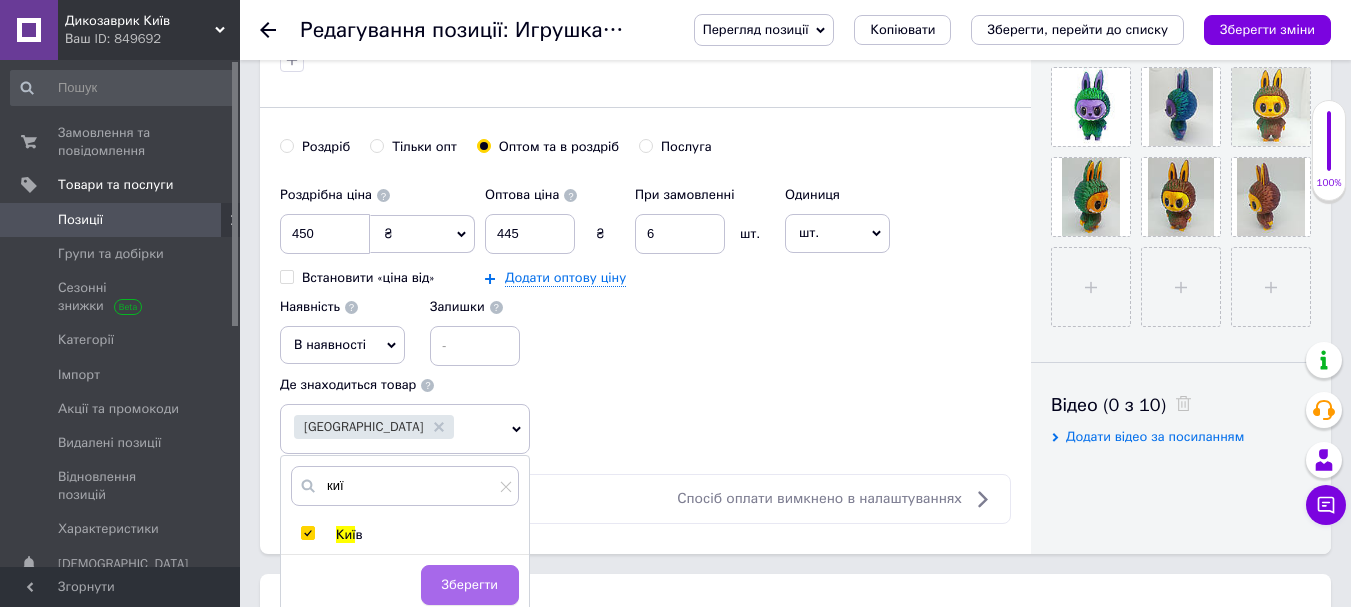 click on "Зберегти" at bounding box center [470, 585] 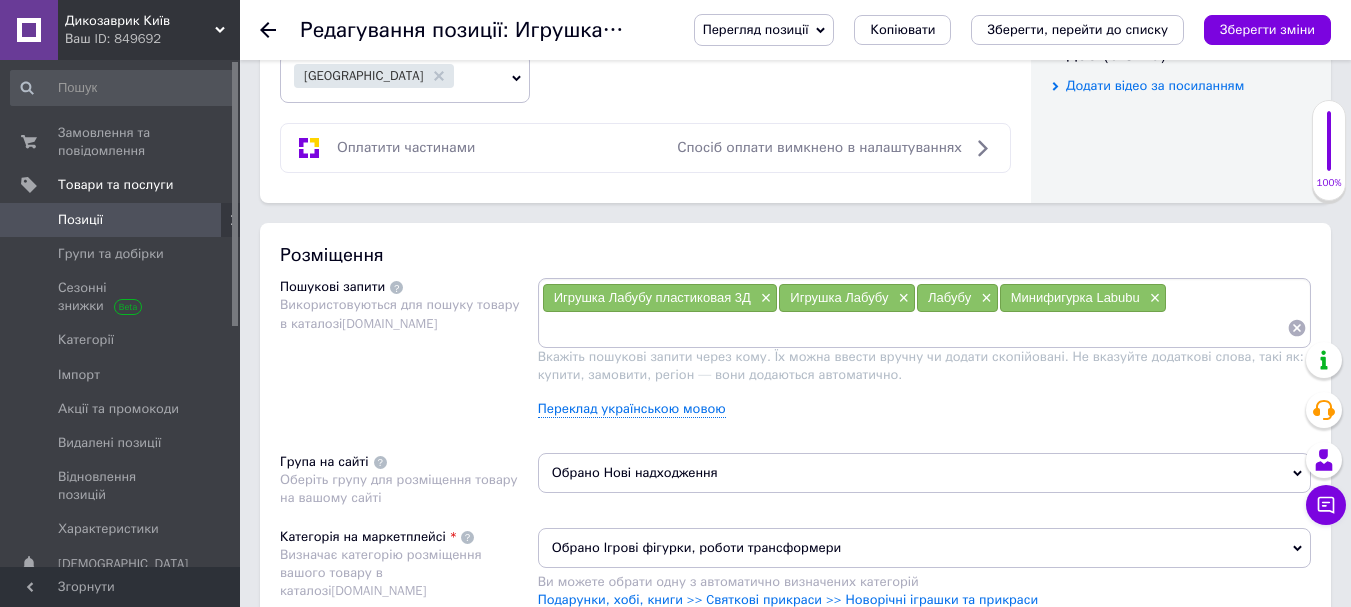 scroll, scrollTop: 1100, scrollLeft: 0, axis: vertical 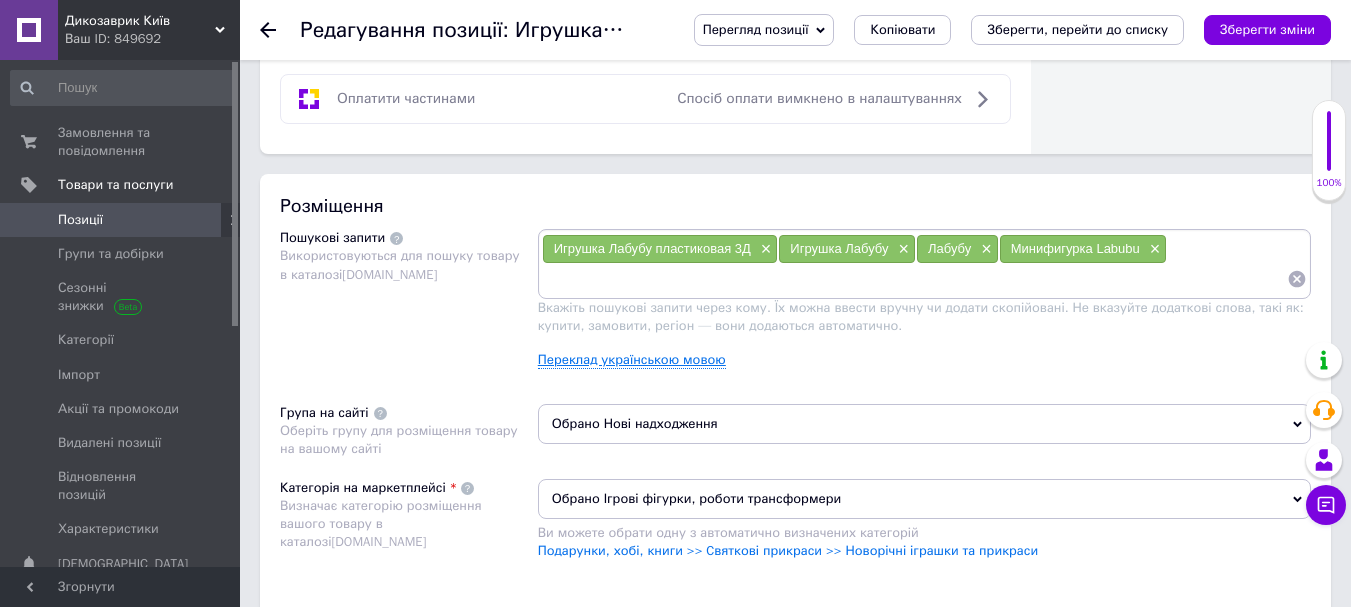 click on "Переклад українською мовою" at bounding box center [632, 360] 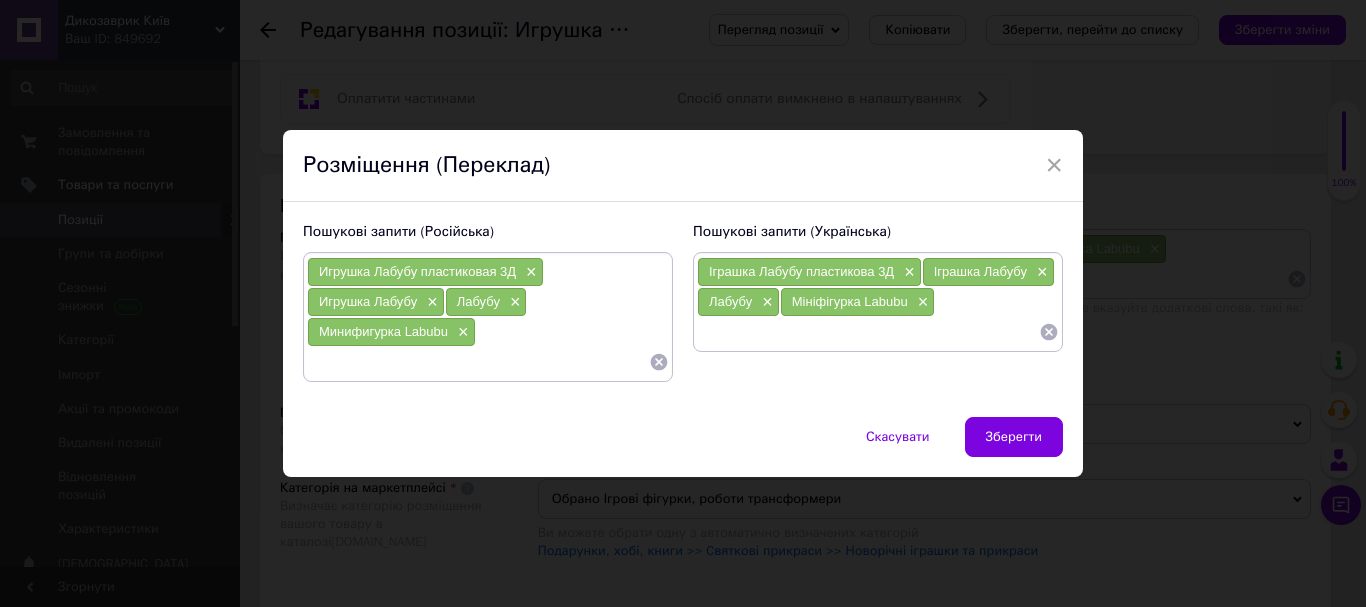 click at bounding box center [868, 332] 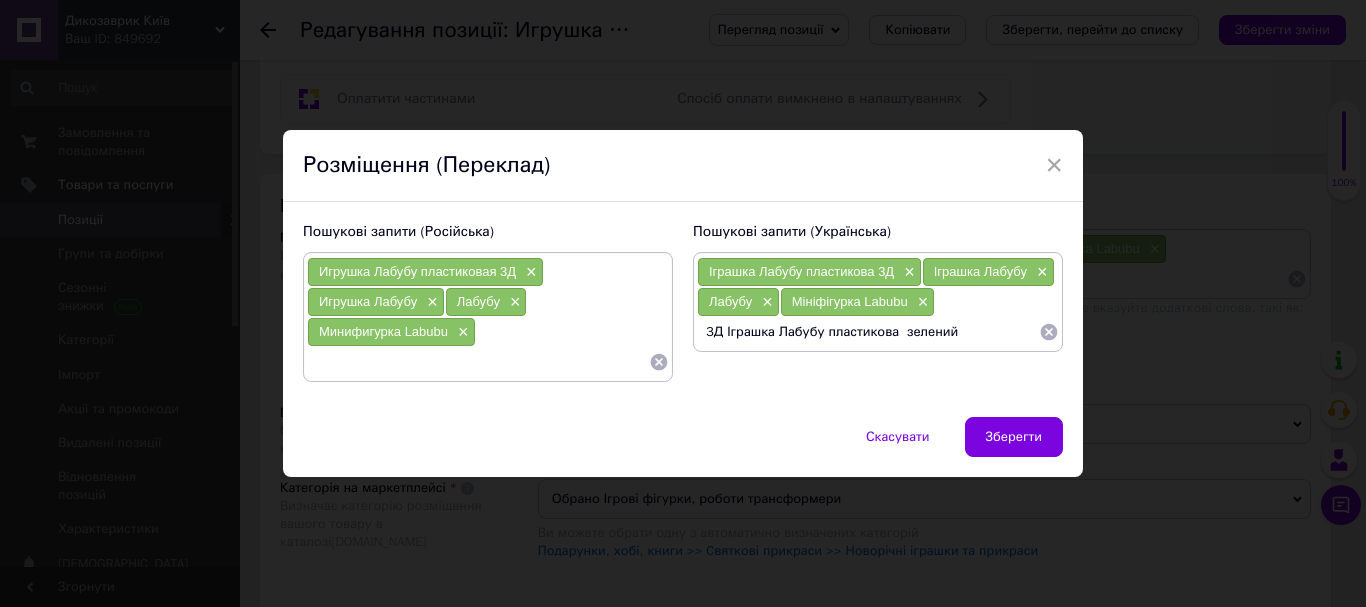 type 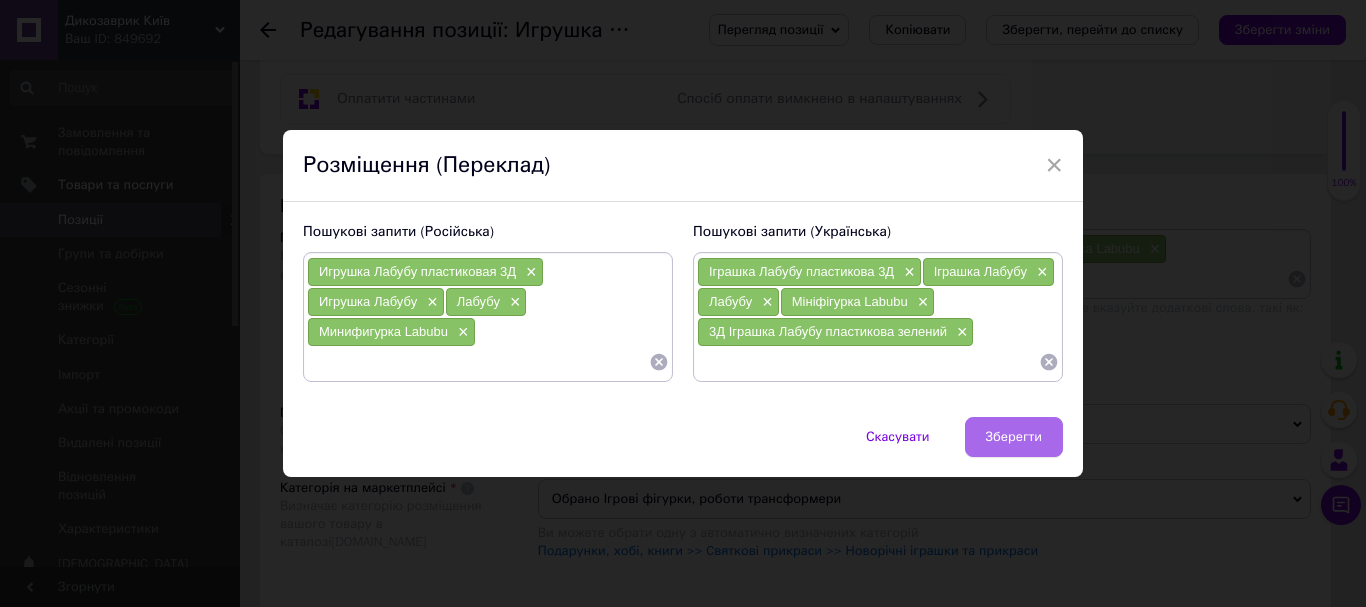 click on "Зберегти" at bounding box center [1014, 437] 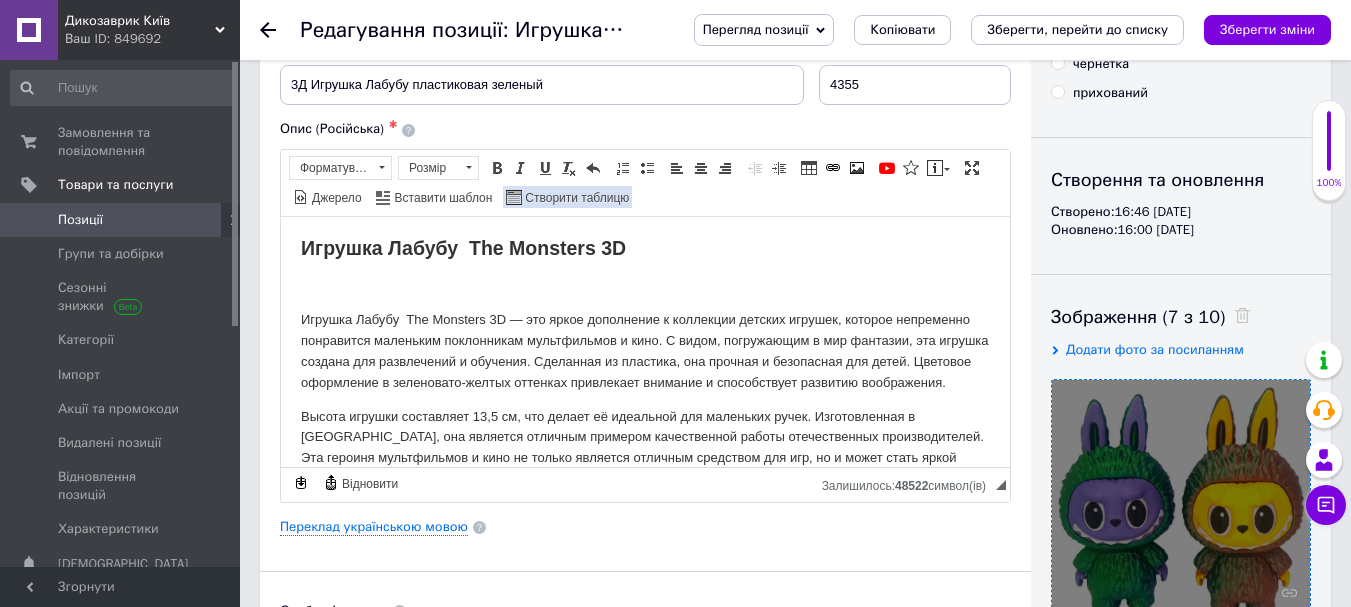 scroll, scrollTop: 0, scrollLeft: 0, axis: both 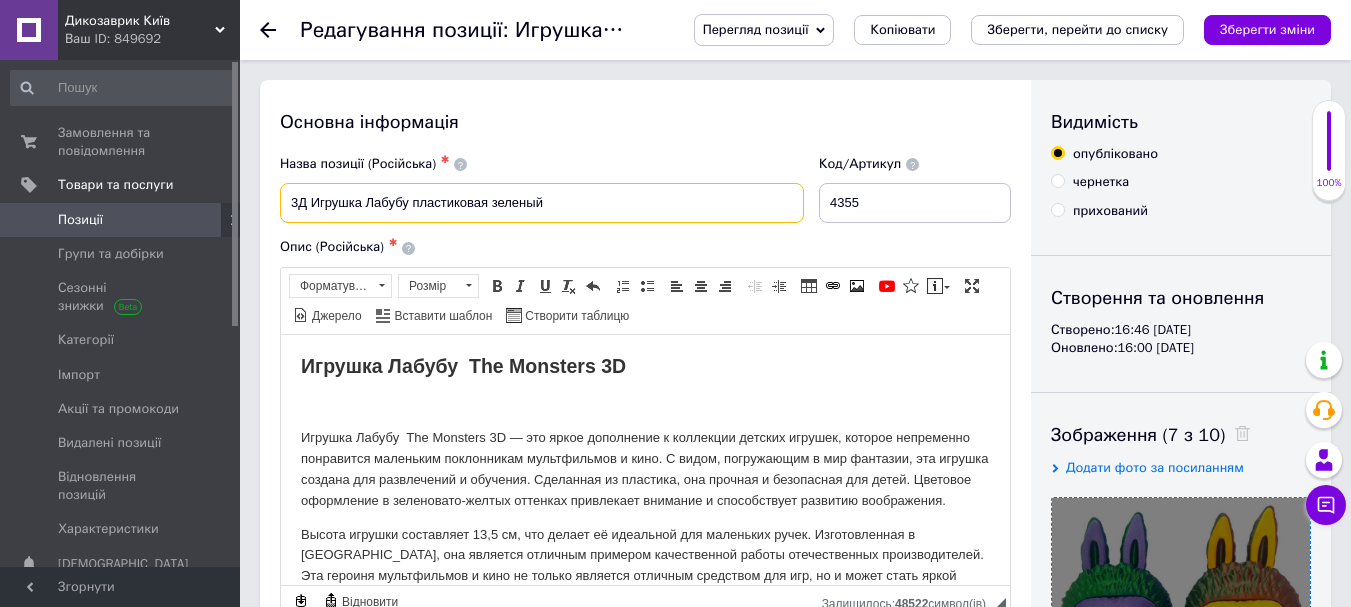 drag, startPoint x: 556, startPoint y: 194, endPoint x: 232, endPoint y: 250, distance: 328.8039 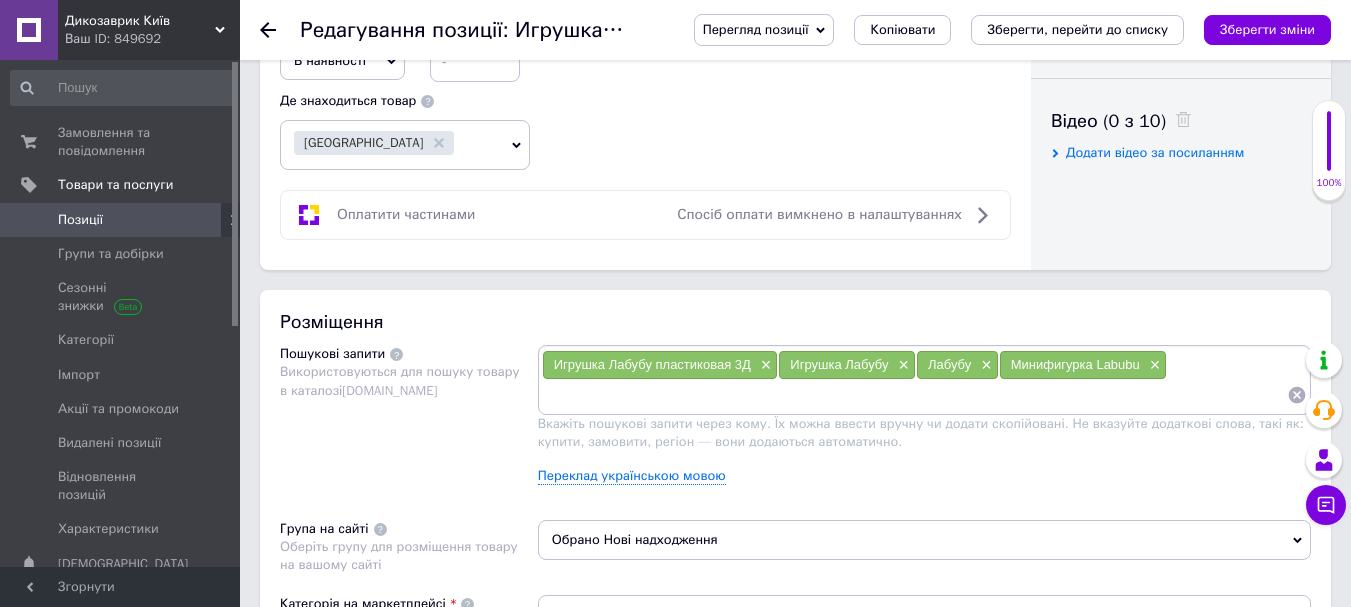 scroll, scrollTop: 1000, scrollLeft: 0, axis: vertical 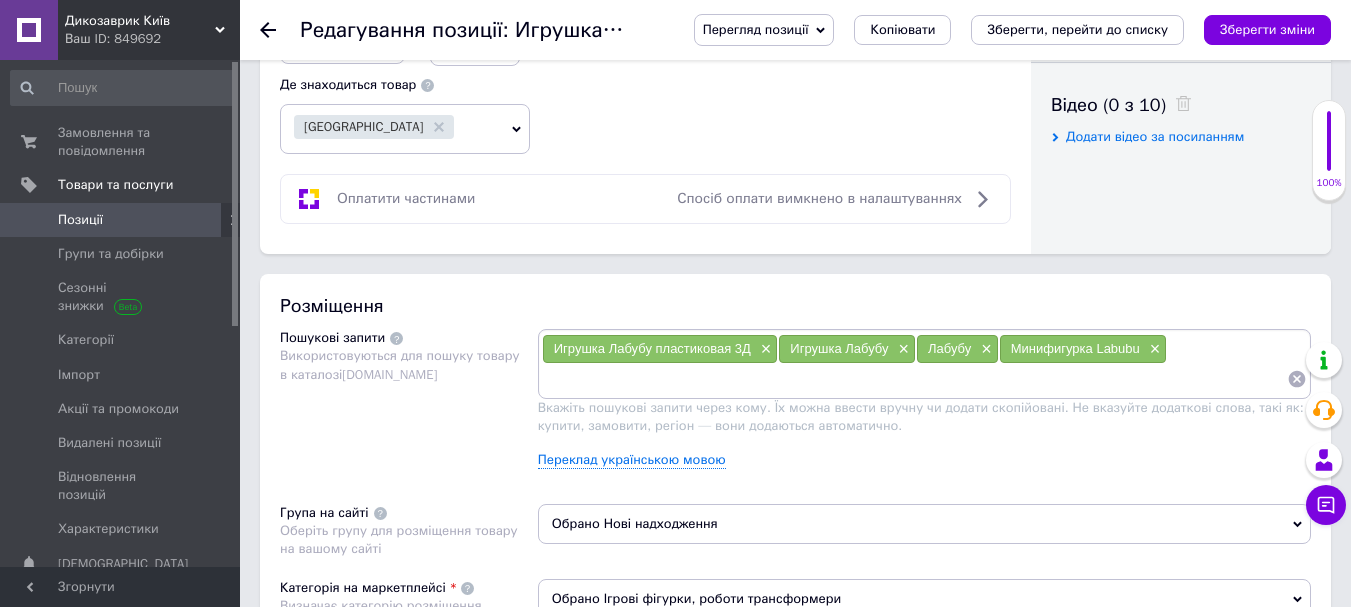 click at bounding box center [914, 379] 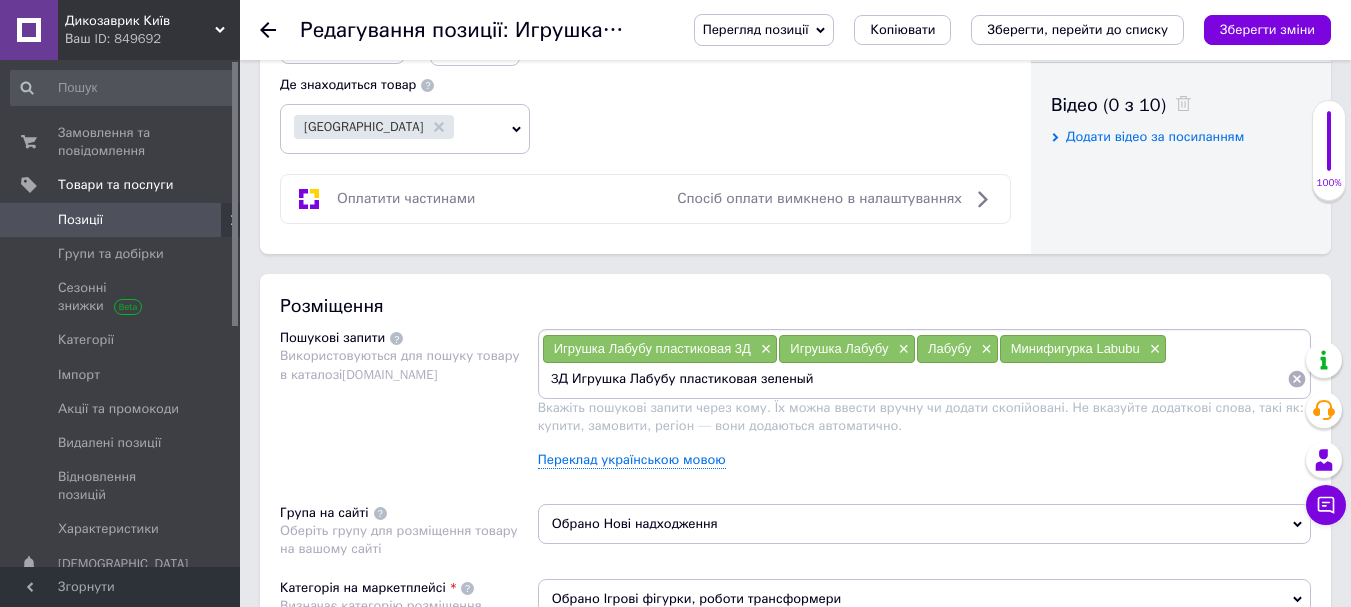 type 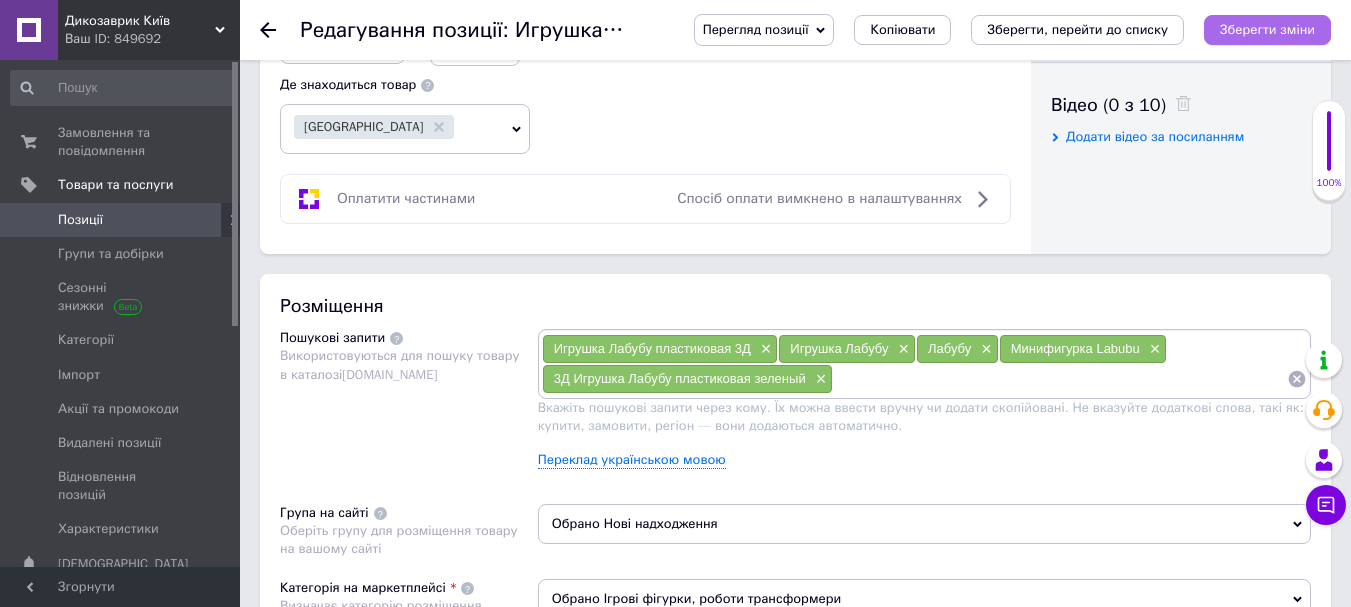 click on "Зберегти зміни" at bounding box center (1267, 29) 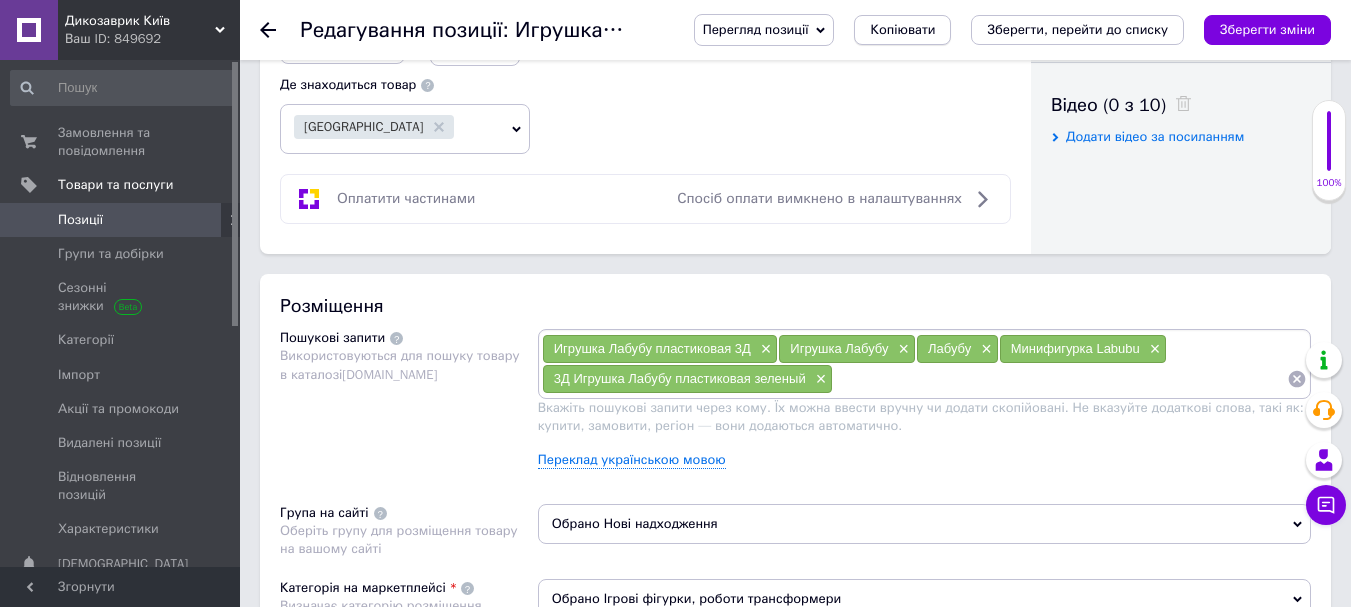 click on "Копіювати" at bounding box center [902, 30] 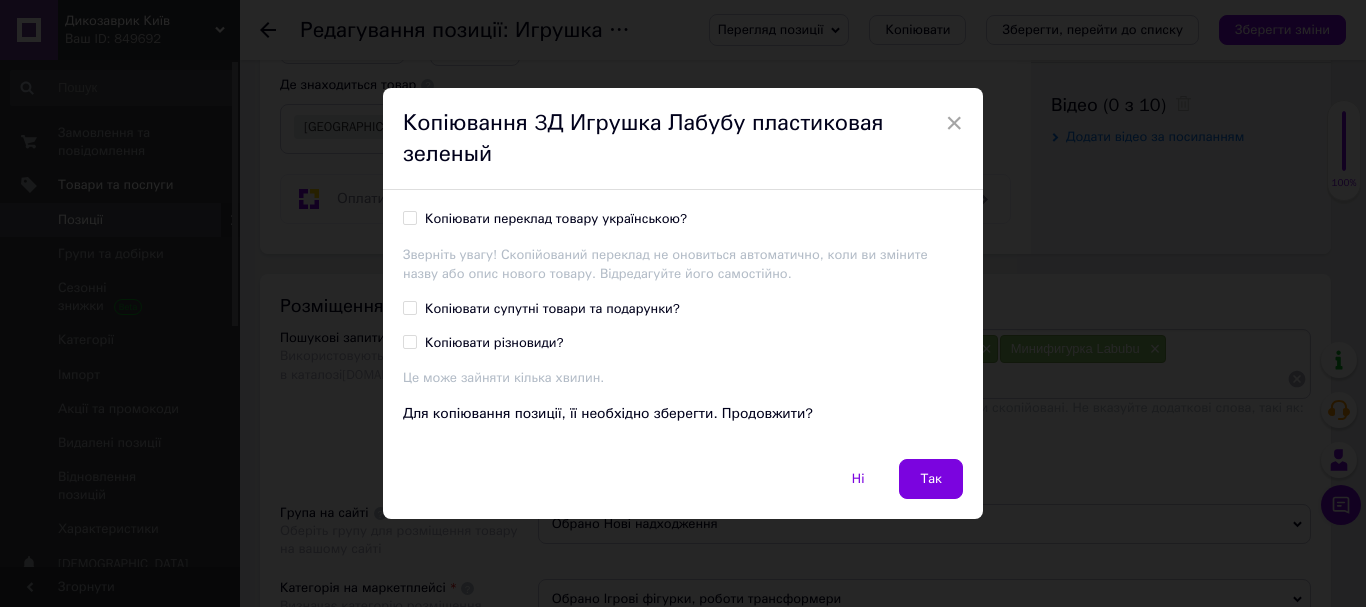 click on "Копіювати переклад товару українською?" at bounding box center (409, 217) 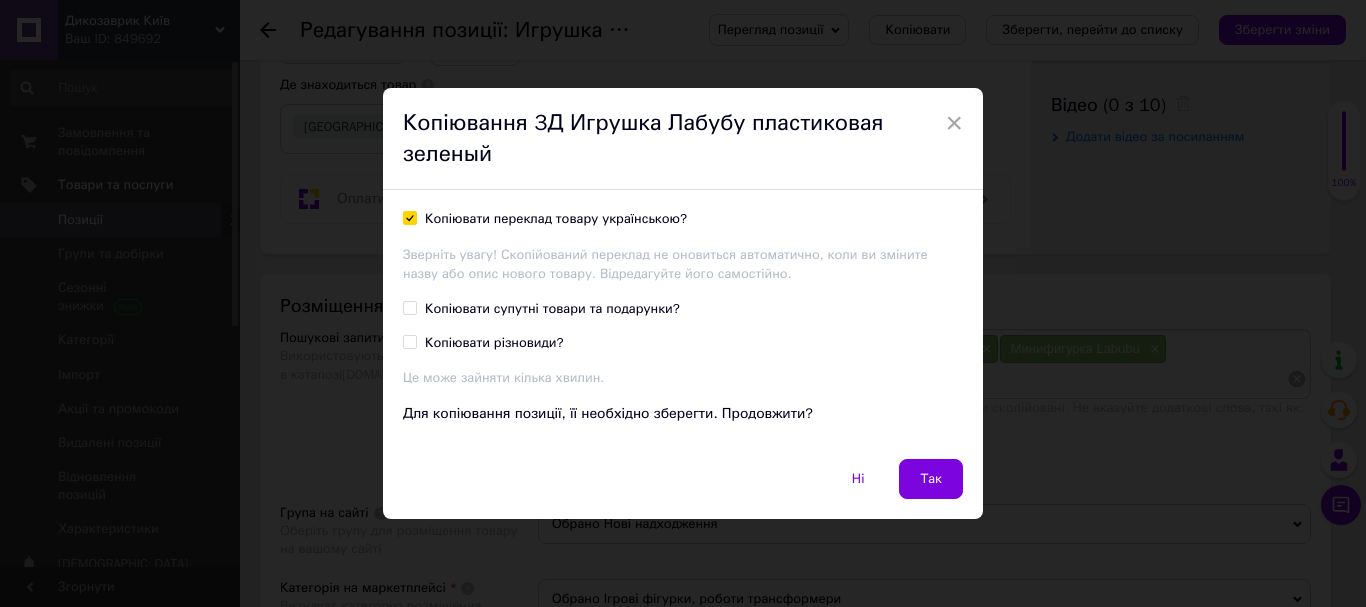 checkbox on "true" 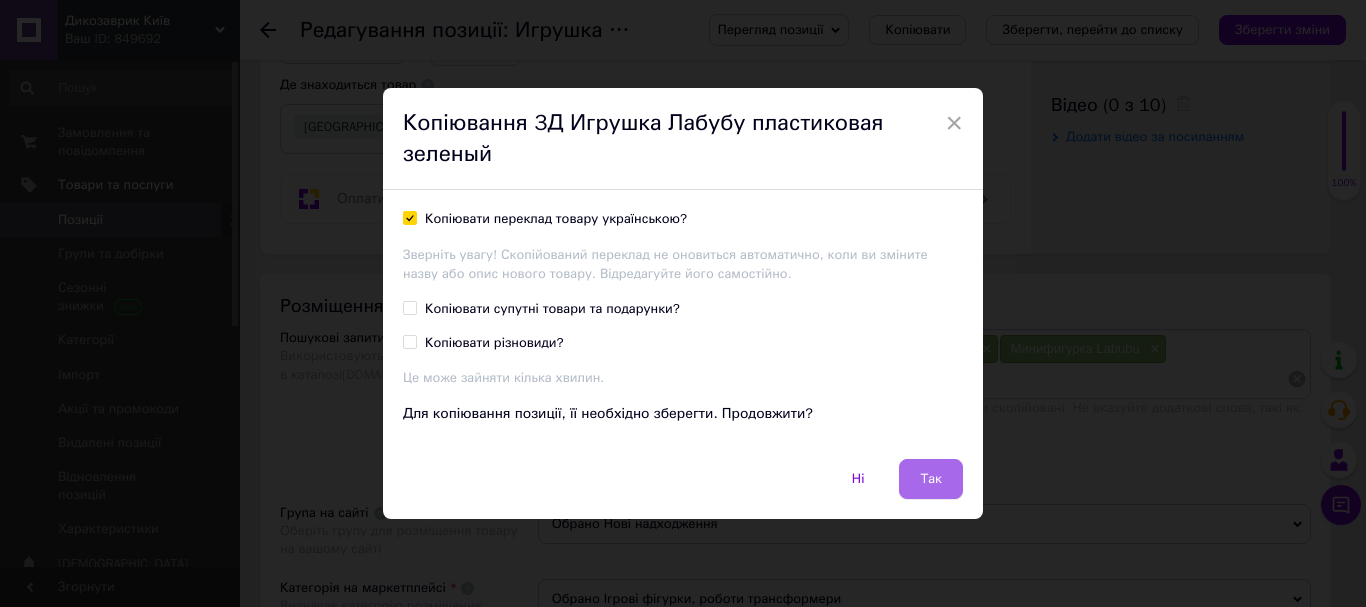 click on "Так" at bounding box center (931, 479) 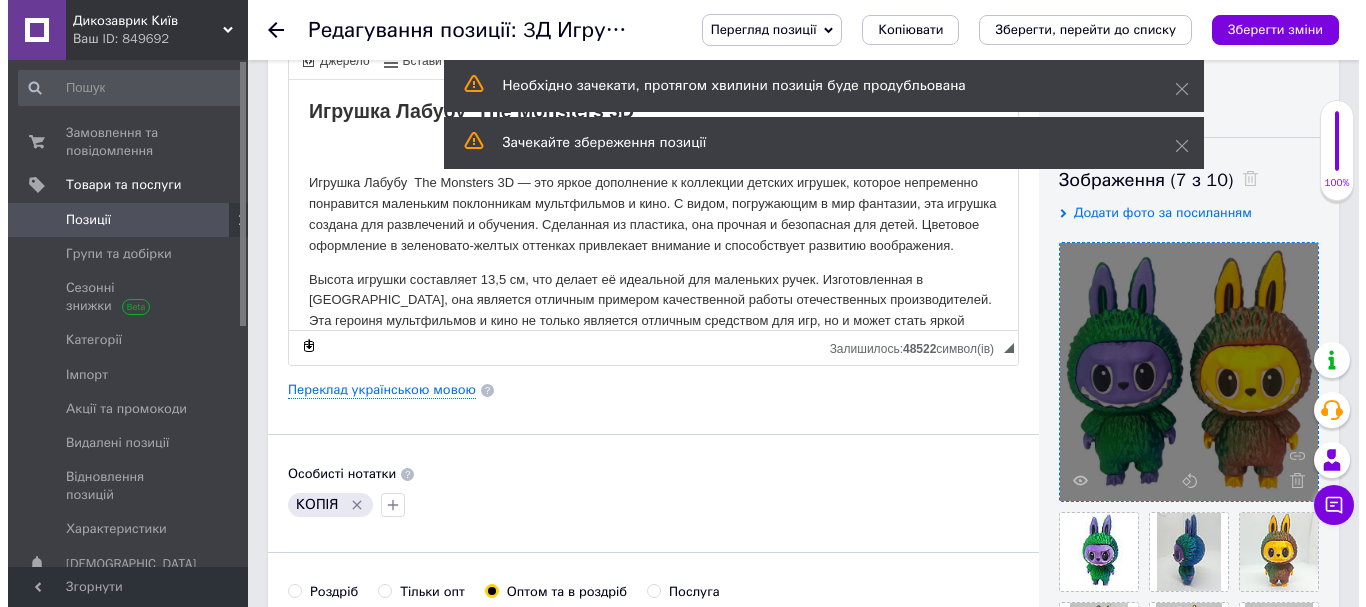 scroll, scrollTop: 300, scrollLeft: 0, axis: vertical 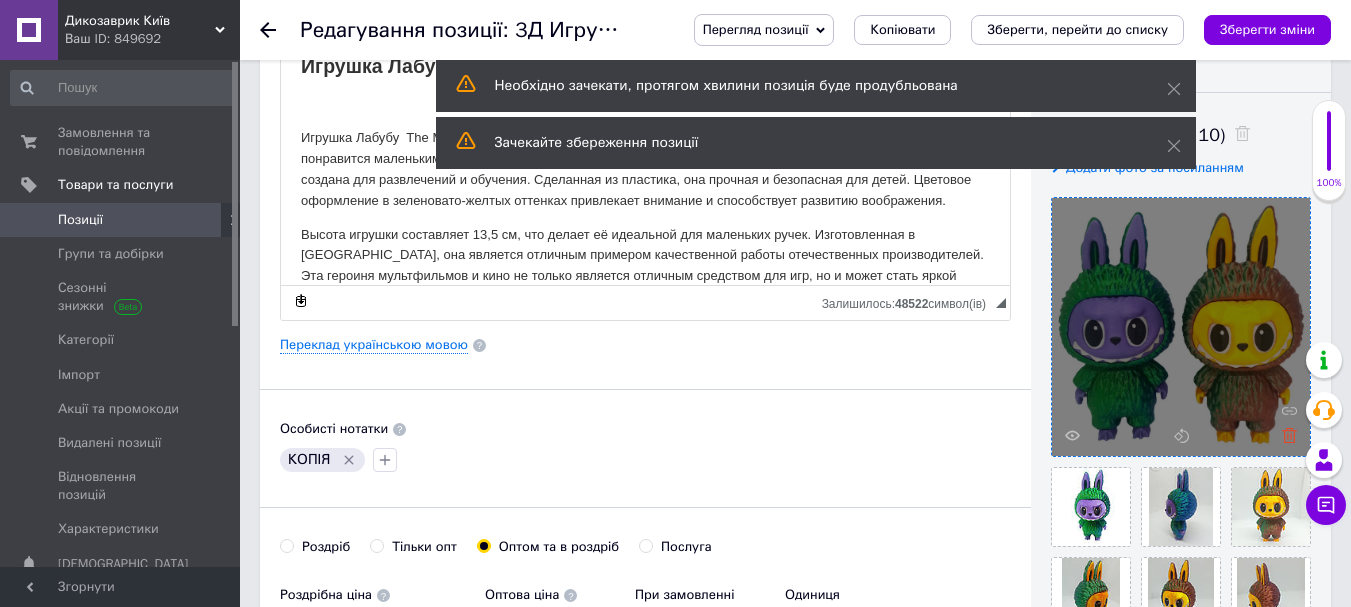 click 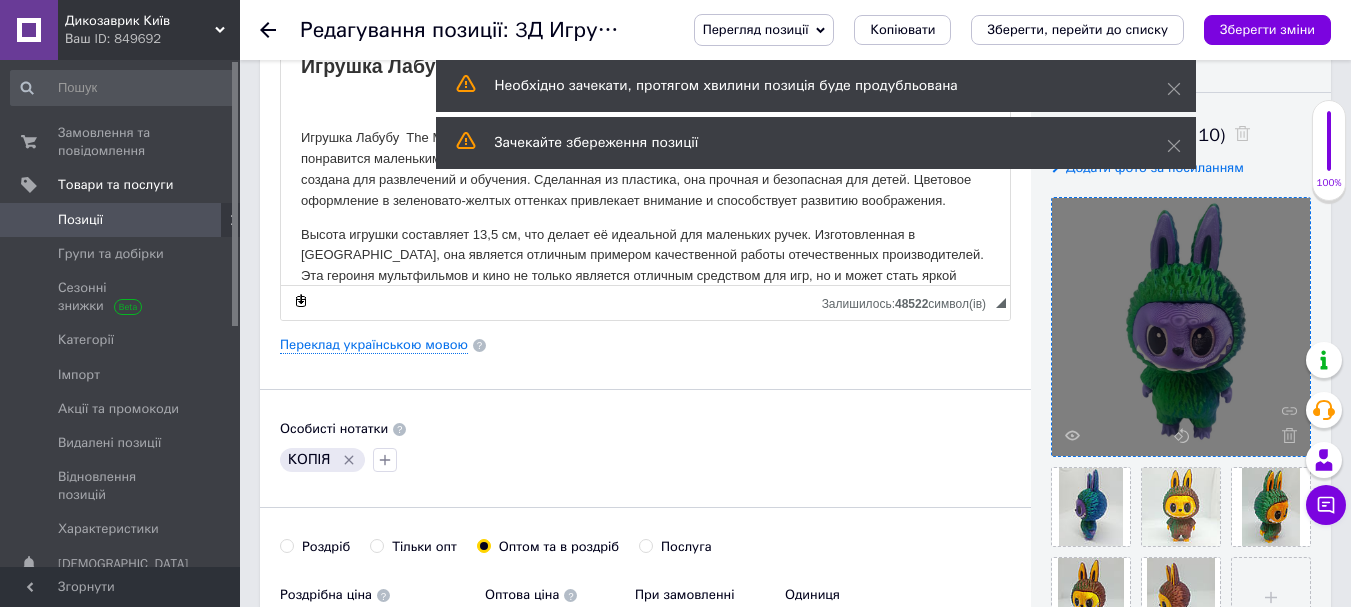 click 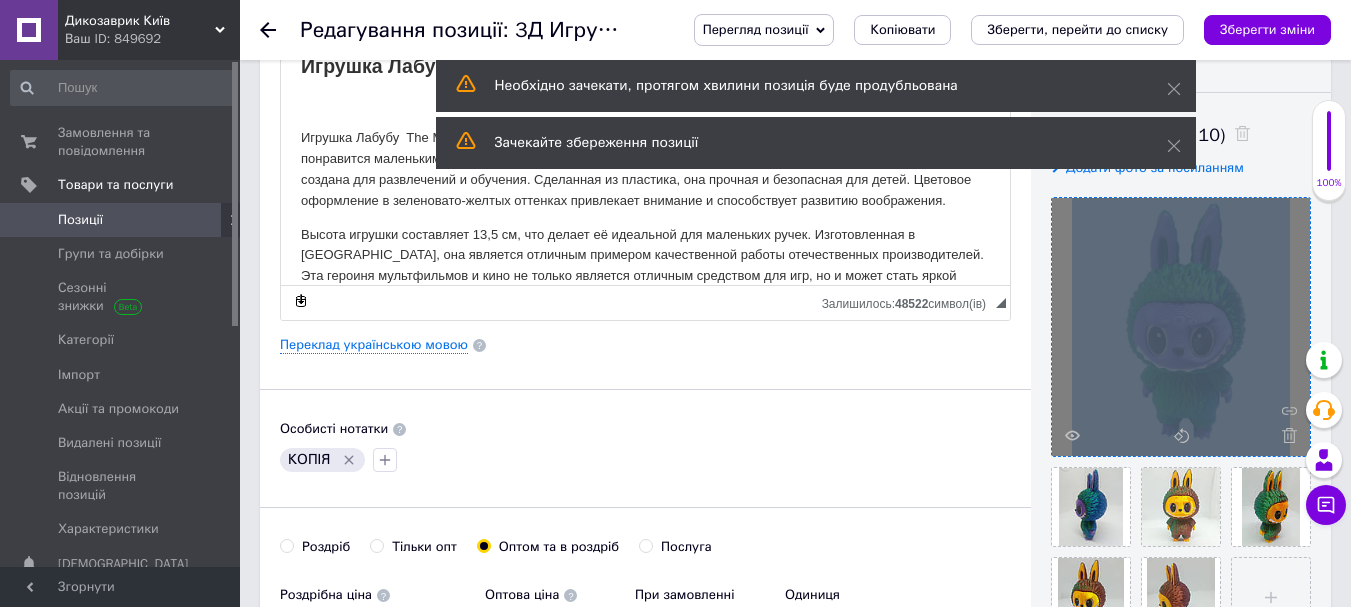 click at bounding box center (1181, 327) 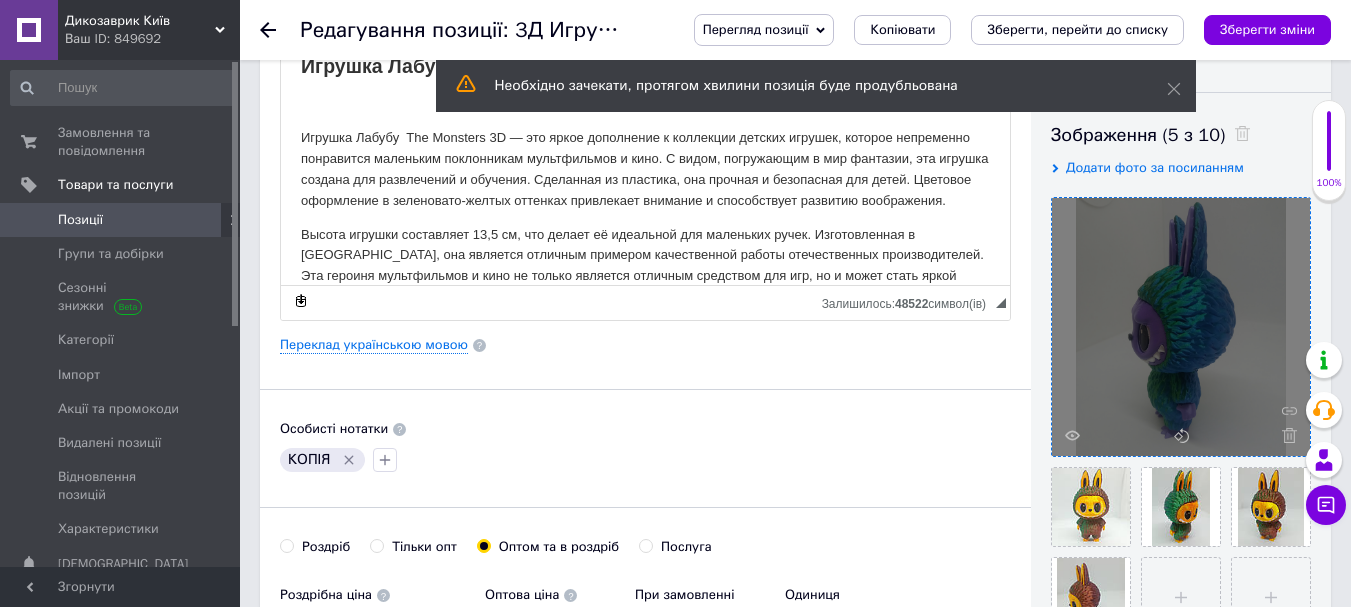 click 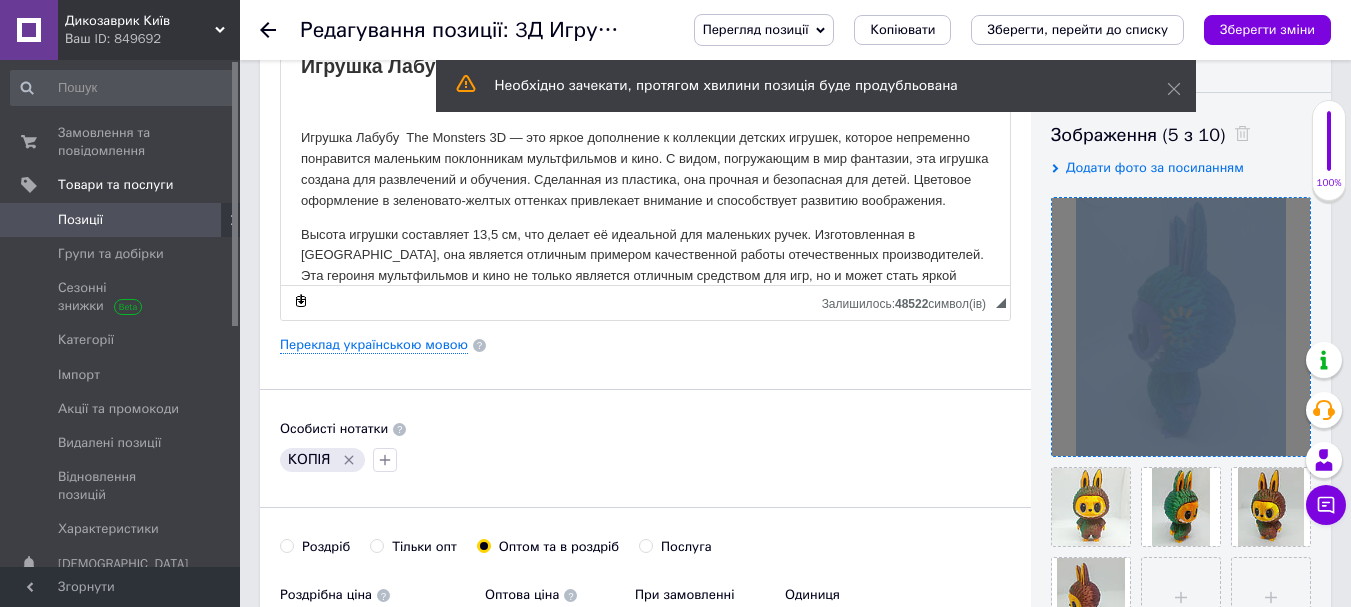 click at bounding box center [1181, 327] 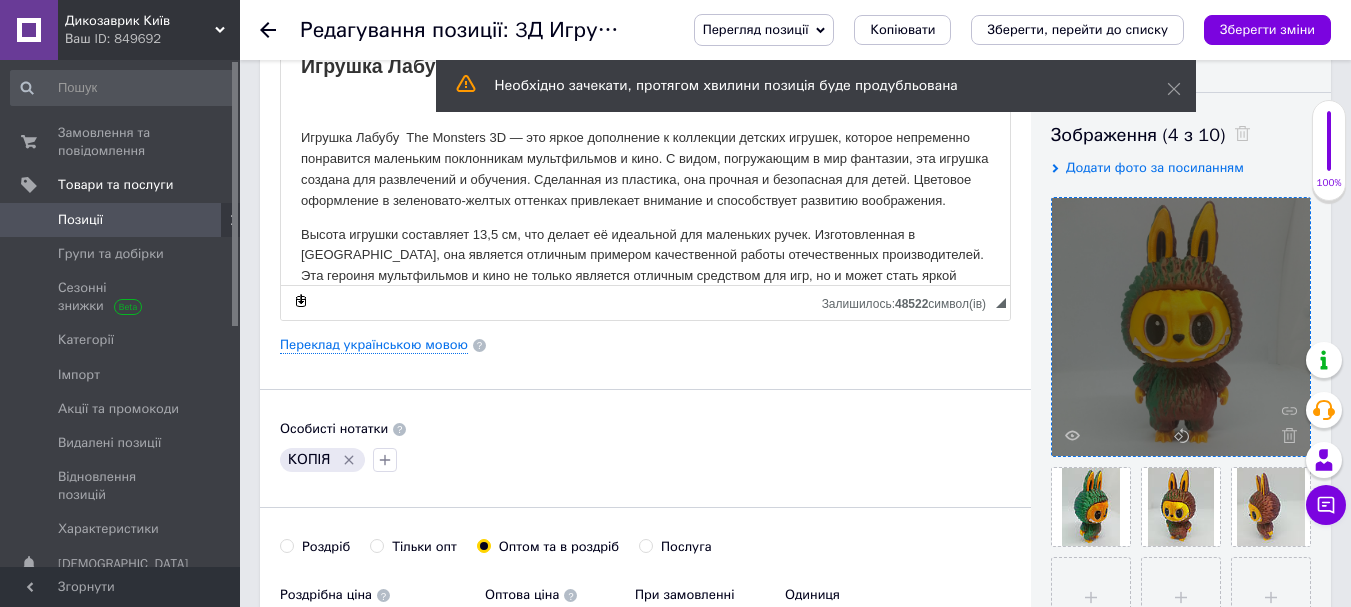 click 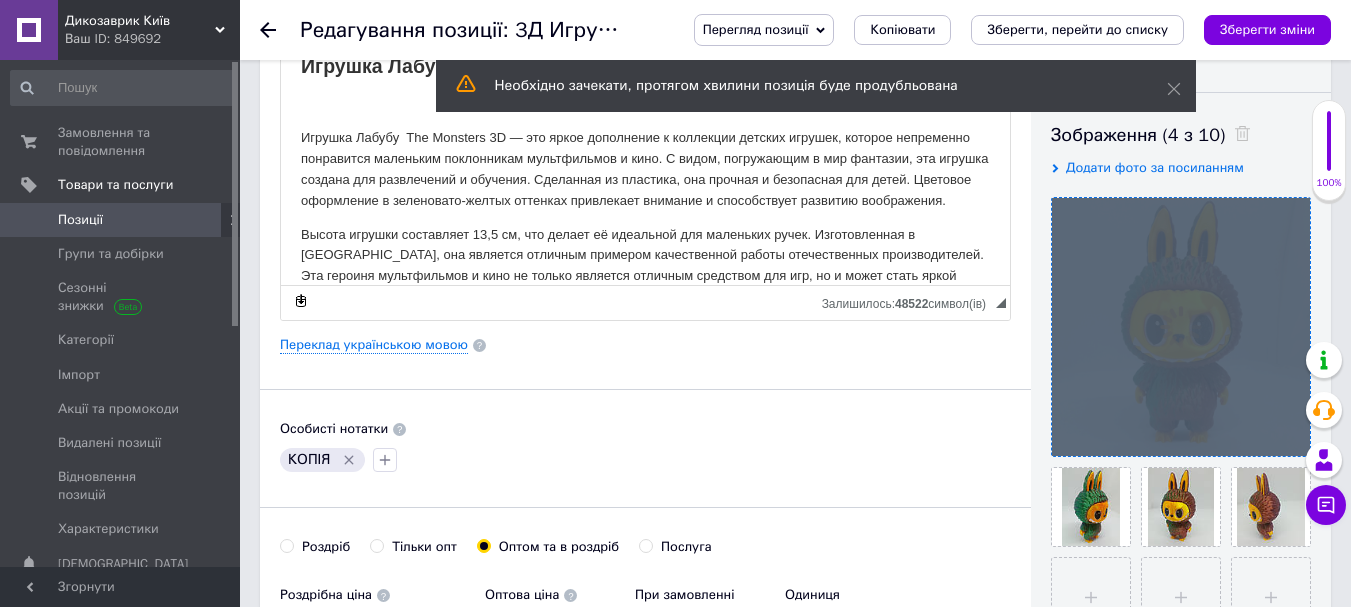 click at bounding box center [1181, 327] 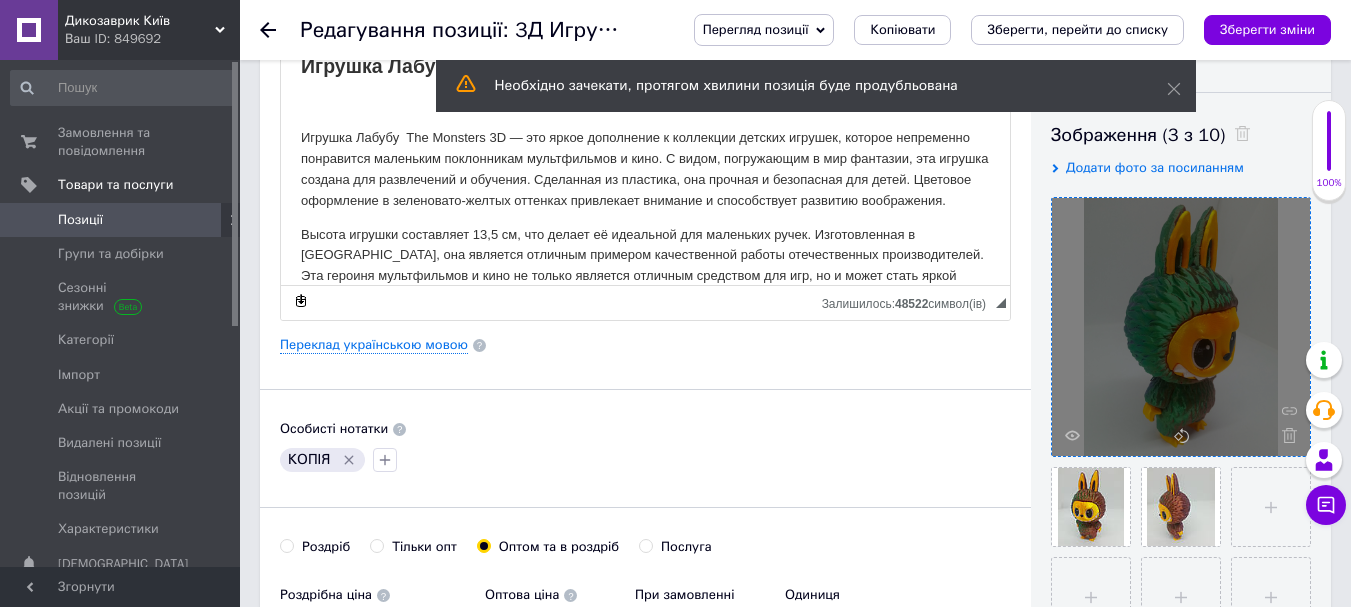click 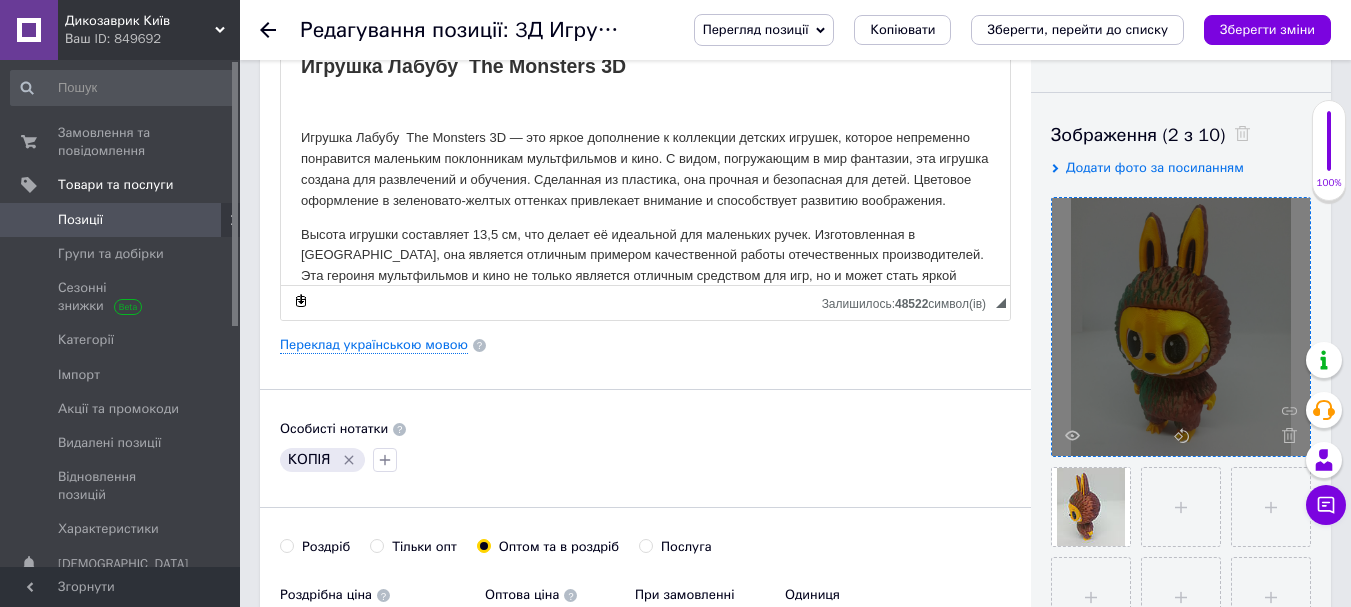 click 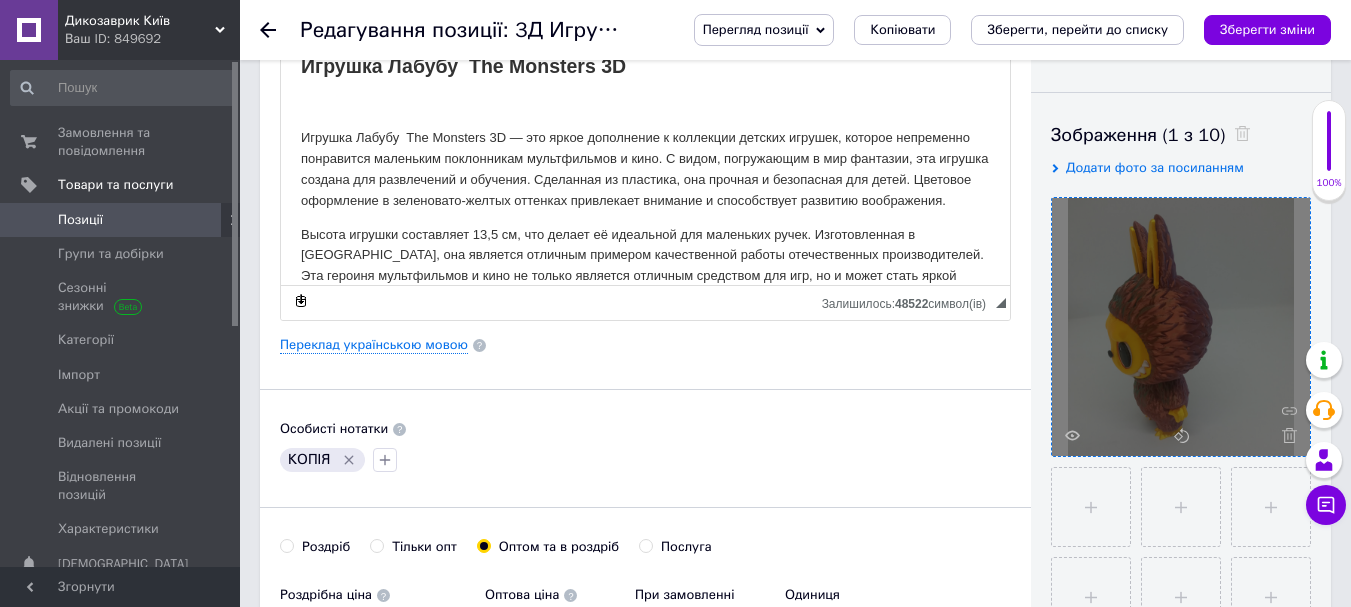 click 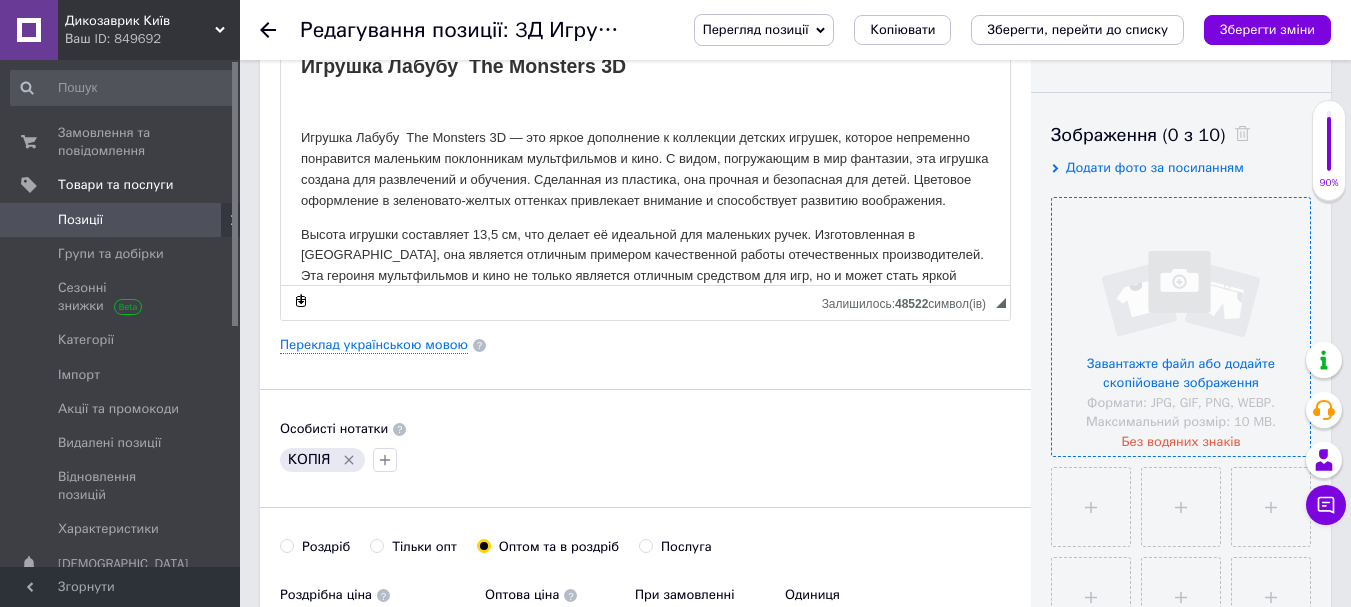 click at bounding box center (1181, 327) 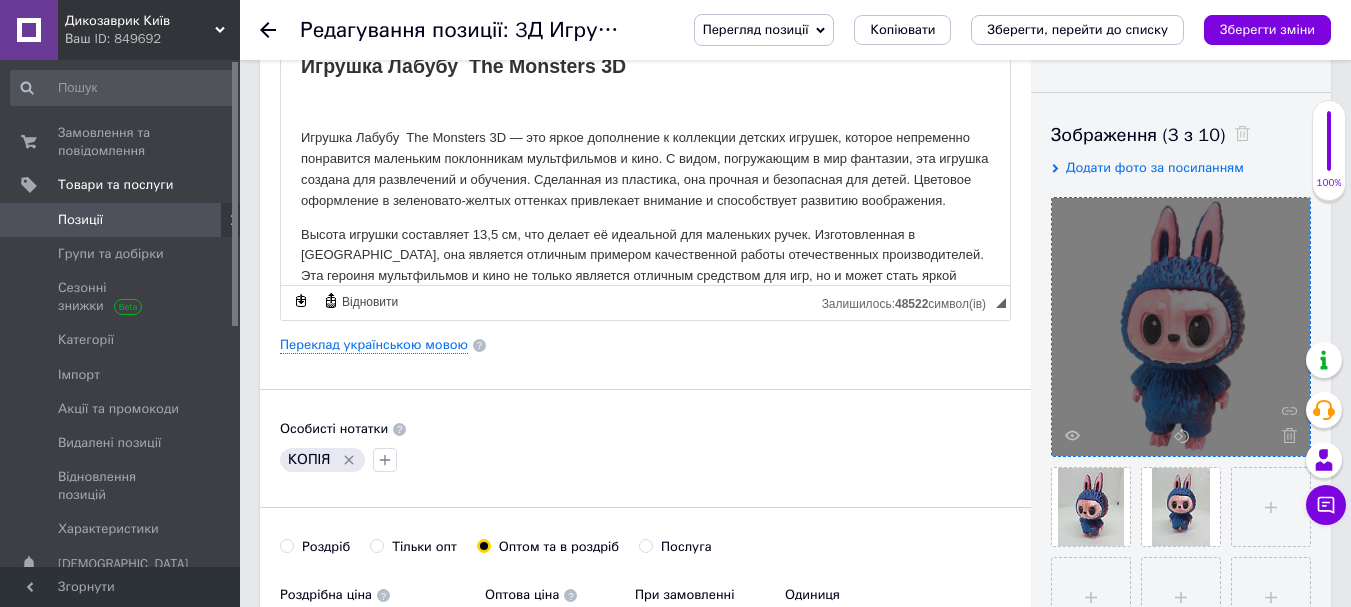 click 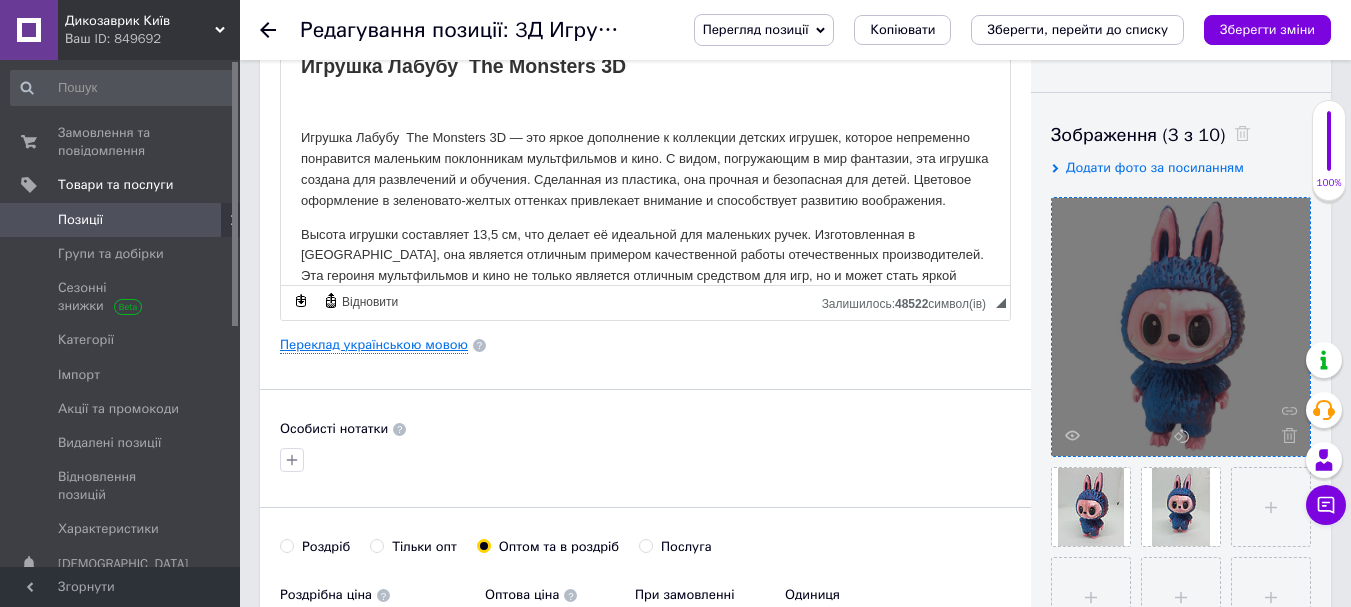 click on "Переклад українською мовою" at bounding box center (374, 345) 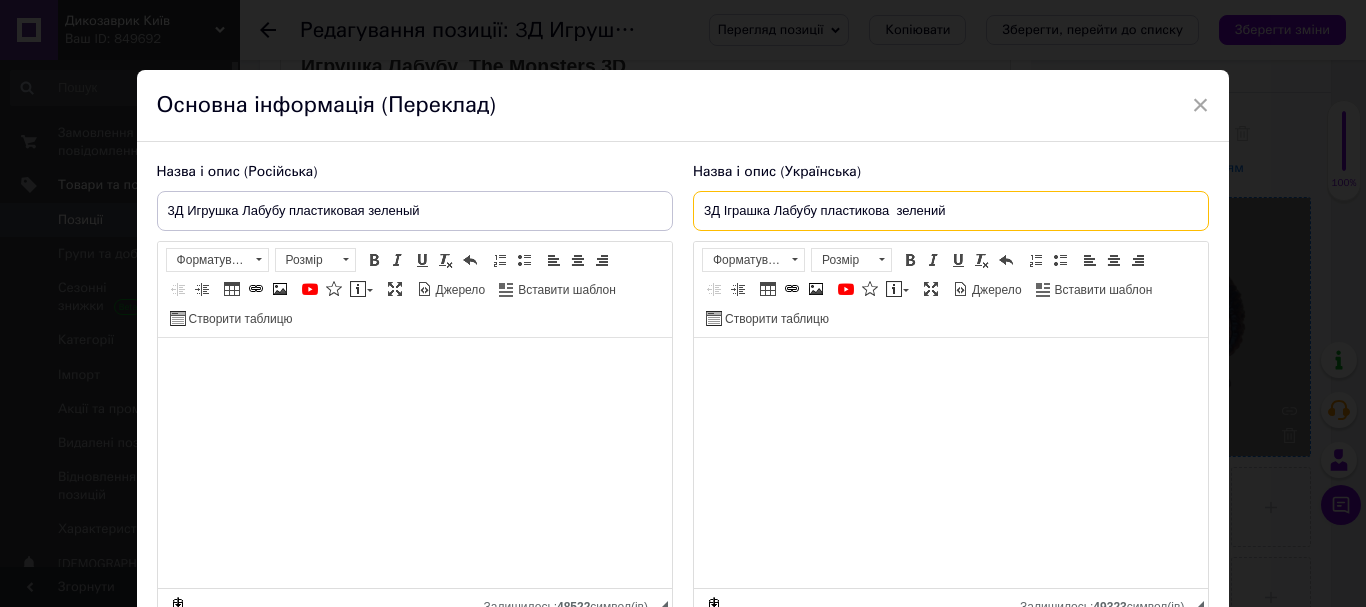 drag, startPoint x: 890, startPoint y: 209, endPoint x: 920, endPoint y: 207, distance: 30.066593 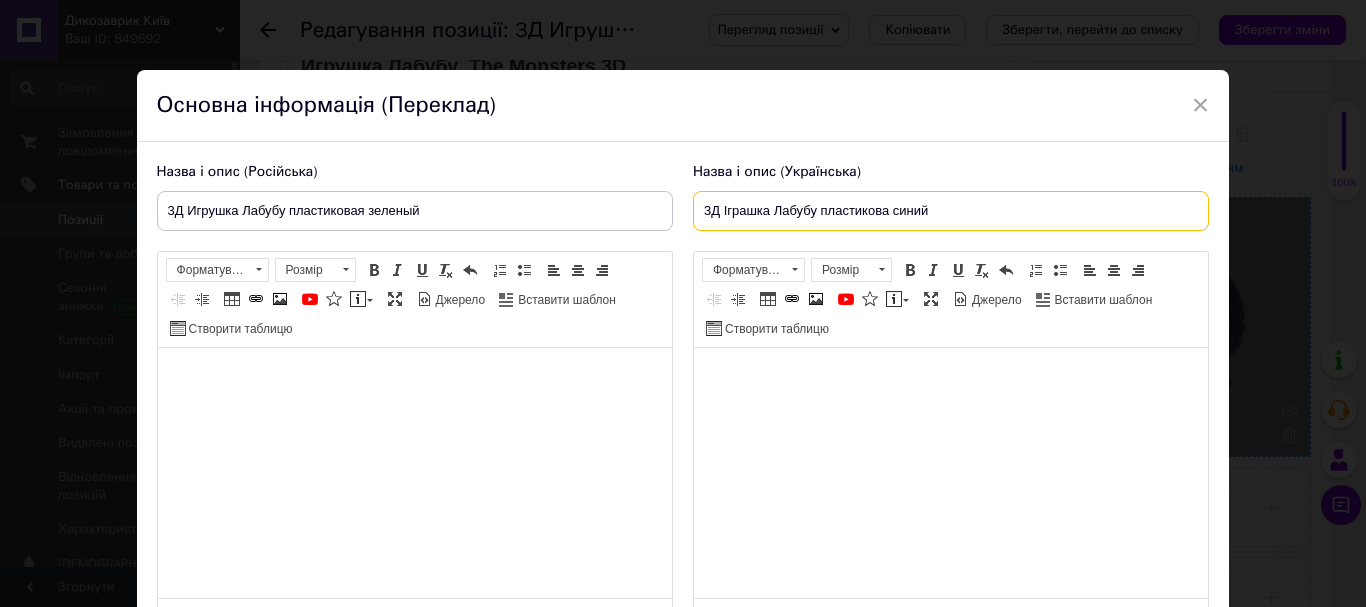 type on "3Д Іграшка Лабубу пластикова синий" 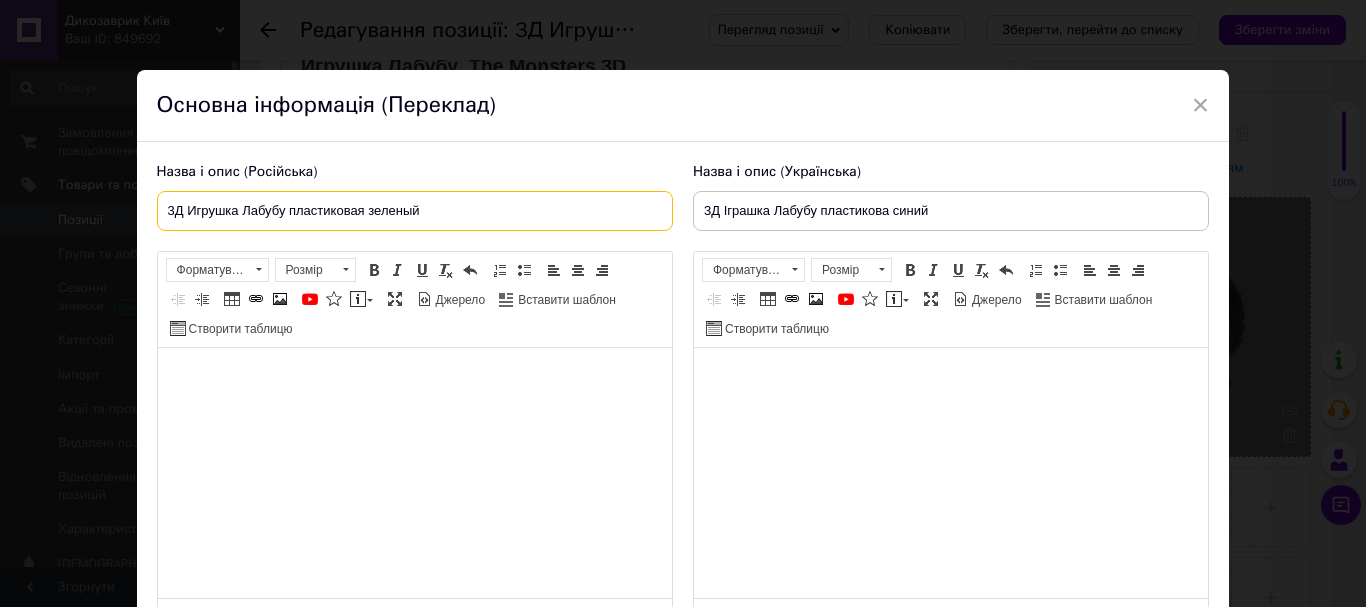 drag, startPoint x: 367, startPoint y: 206, endPoint x: 390, endPoint y: 208, distance: 23.086792 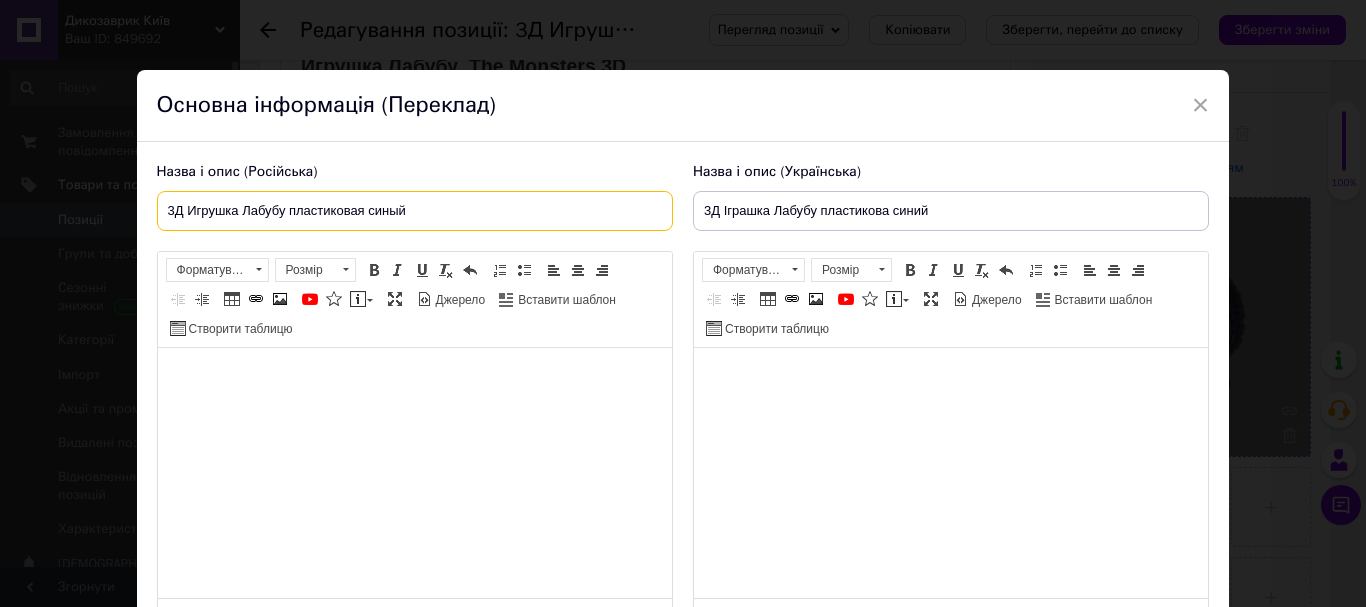 type on "3Д Игрушка Лабубу пластиковая синый" 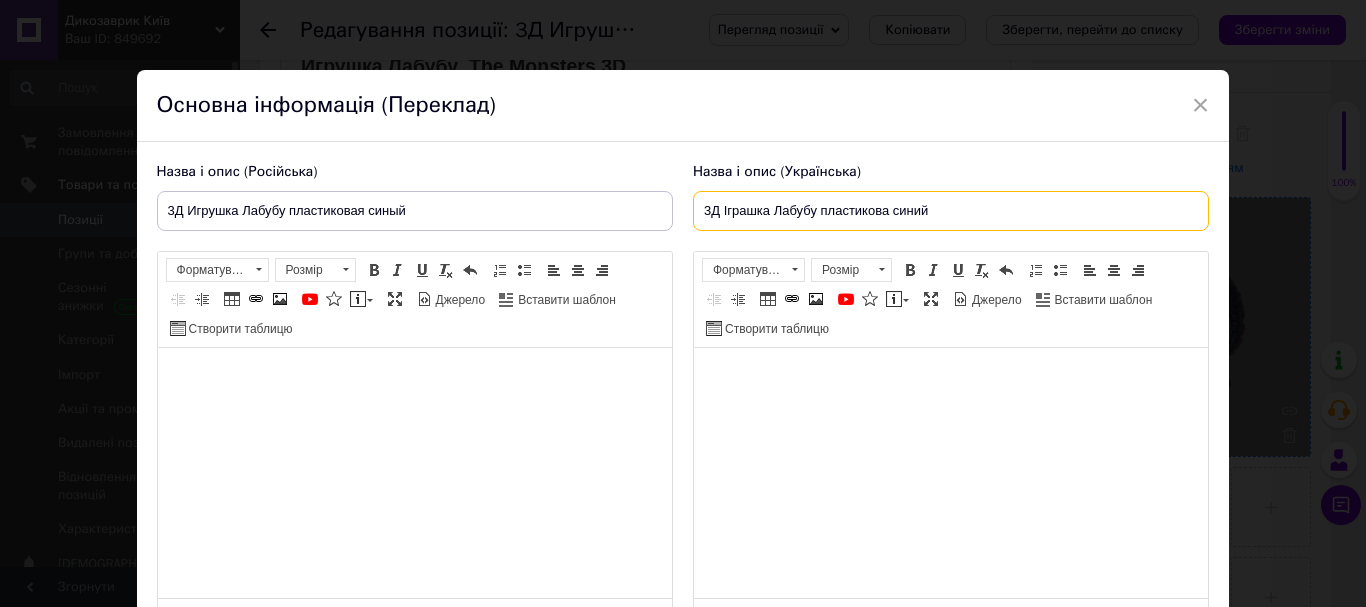 drag, startPoint x: 983, startPoint y: 213, endPoint x: 701, endPoint y: 228, distance: 282.39865 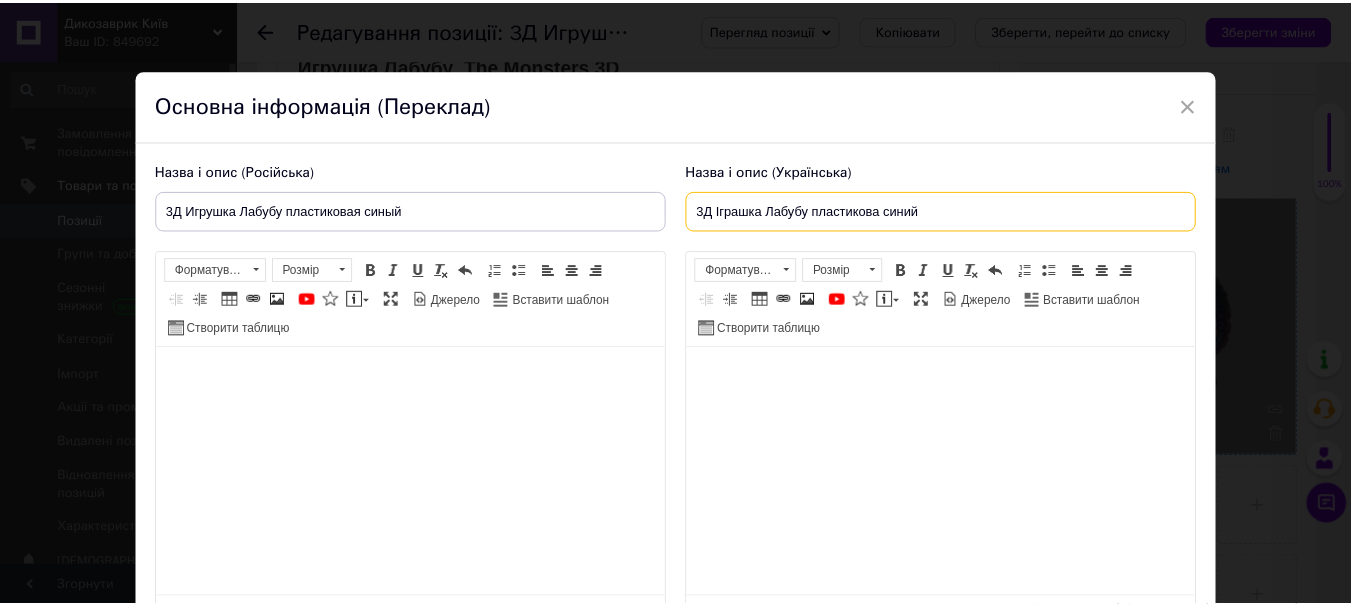 scroll, scrollTop: 192, scrollLeft: 0, axis: vertical 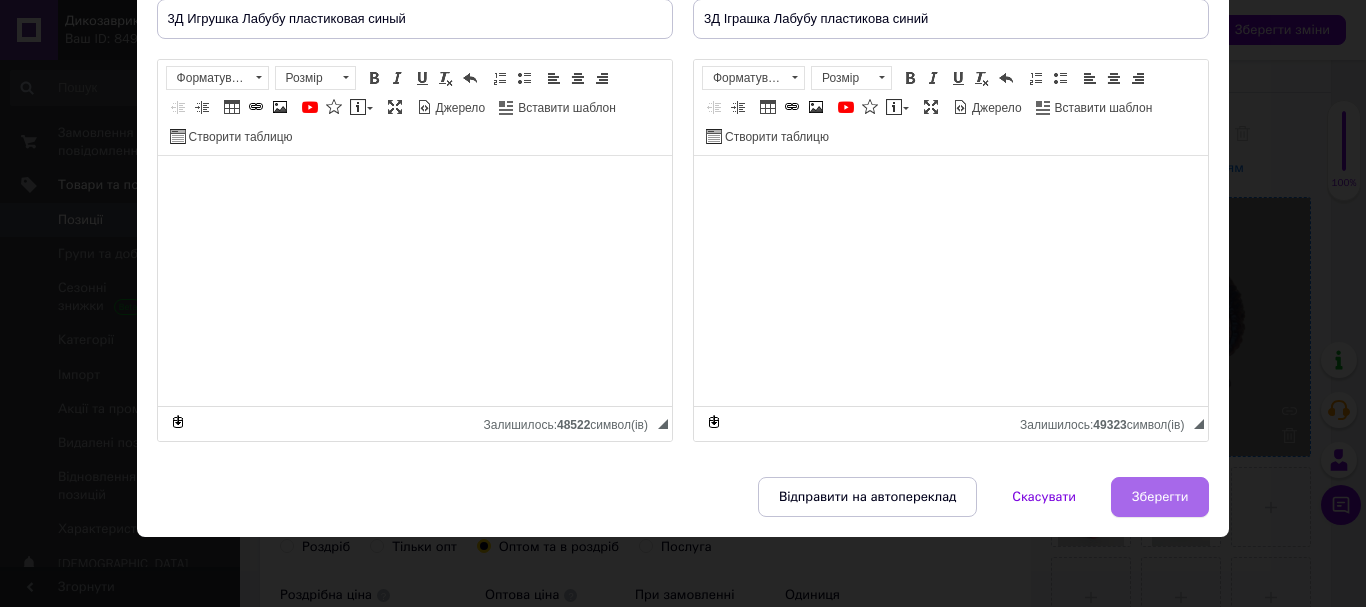 click on "Зберегти" at bounding box center (1160, 497) 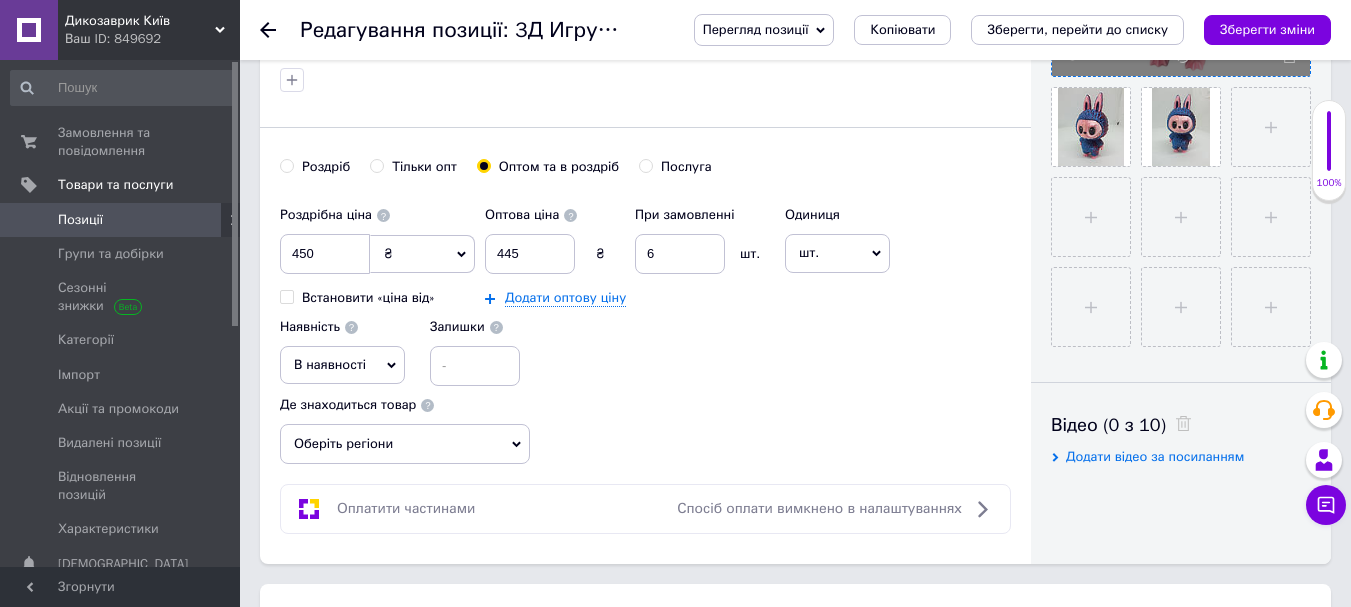 scroll, scrollTop: 800, scrollLeft: 0, axis: vertical 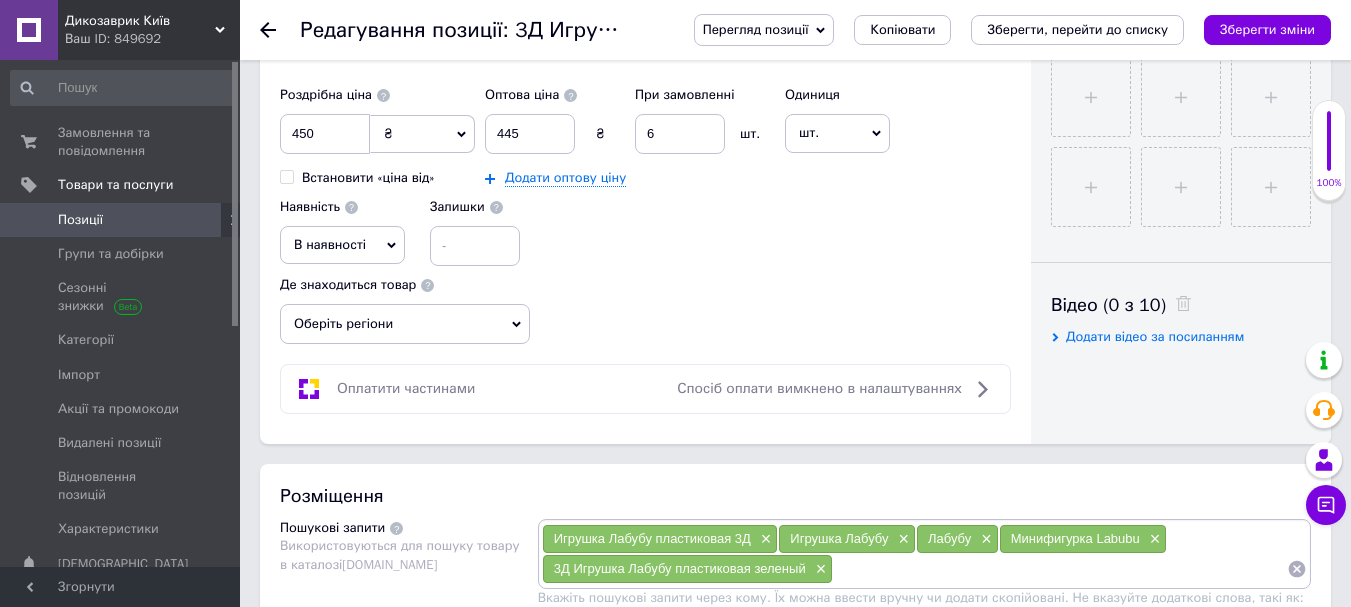 click on "Оберіть регіони" at bounding box center [405, 324] 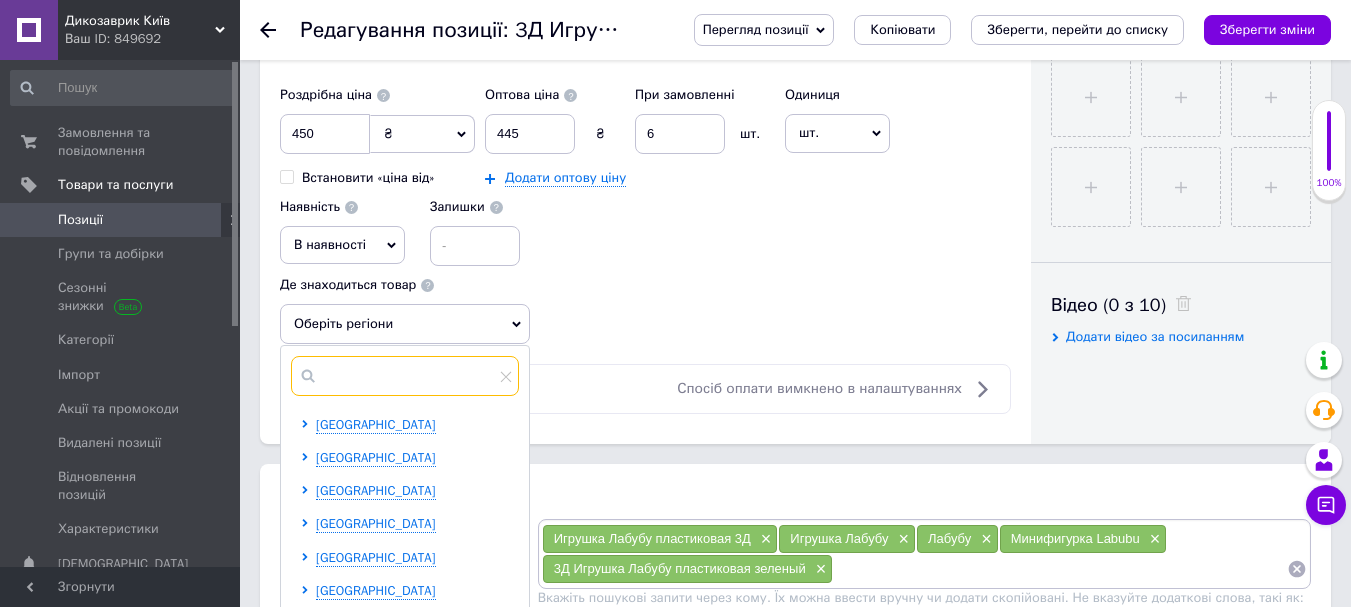 click at bounding box center [405, 376] 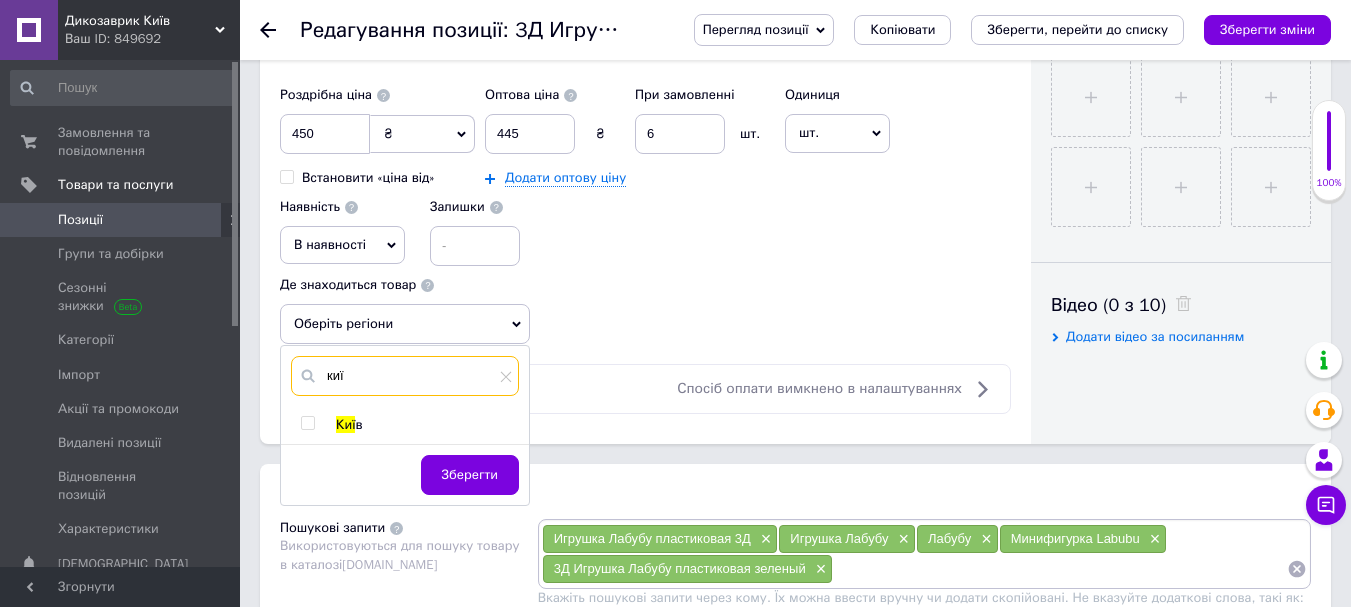 type on "киї" 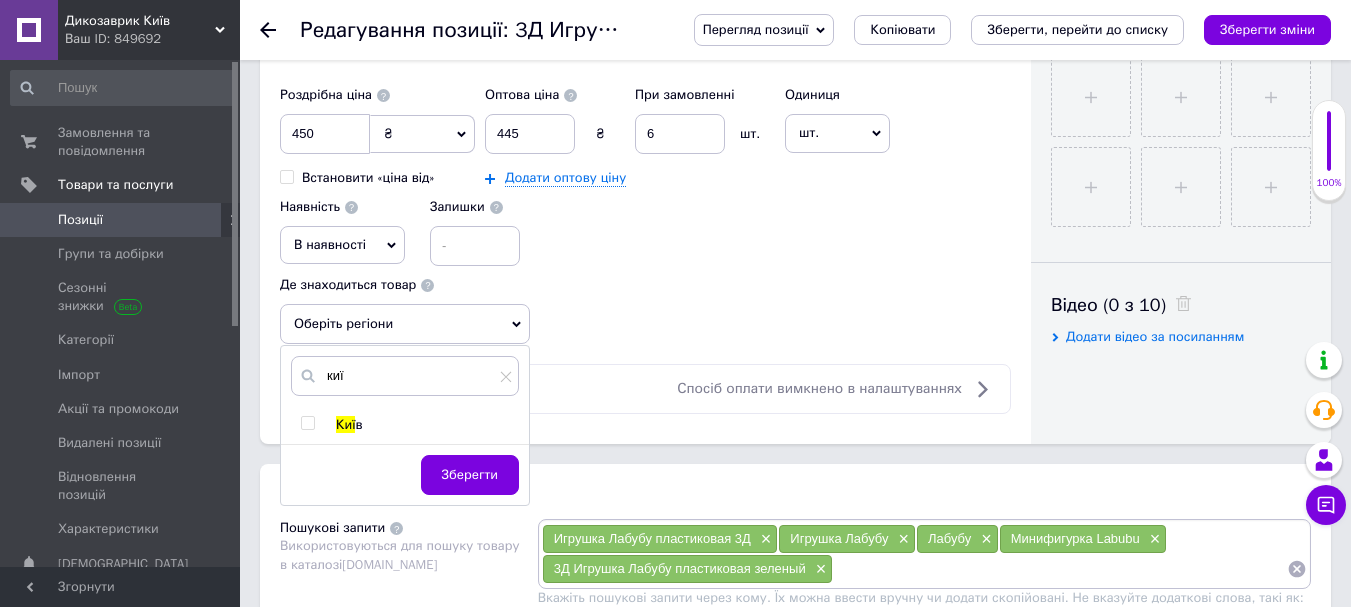 click at bounding box center [307, 423] 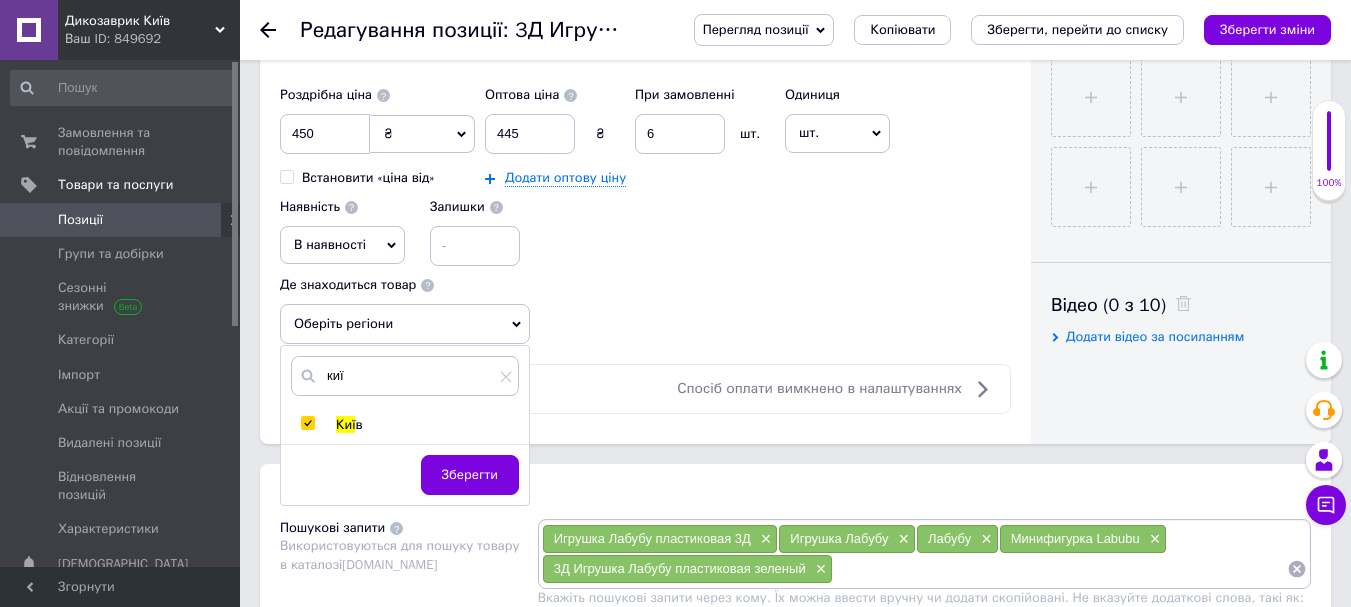 checkbox on "true" 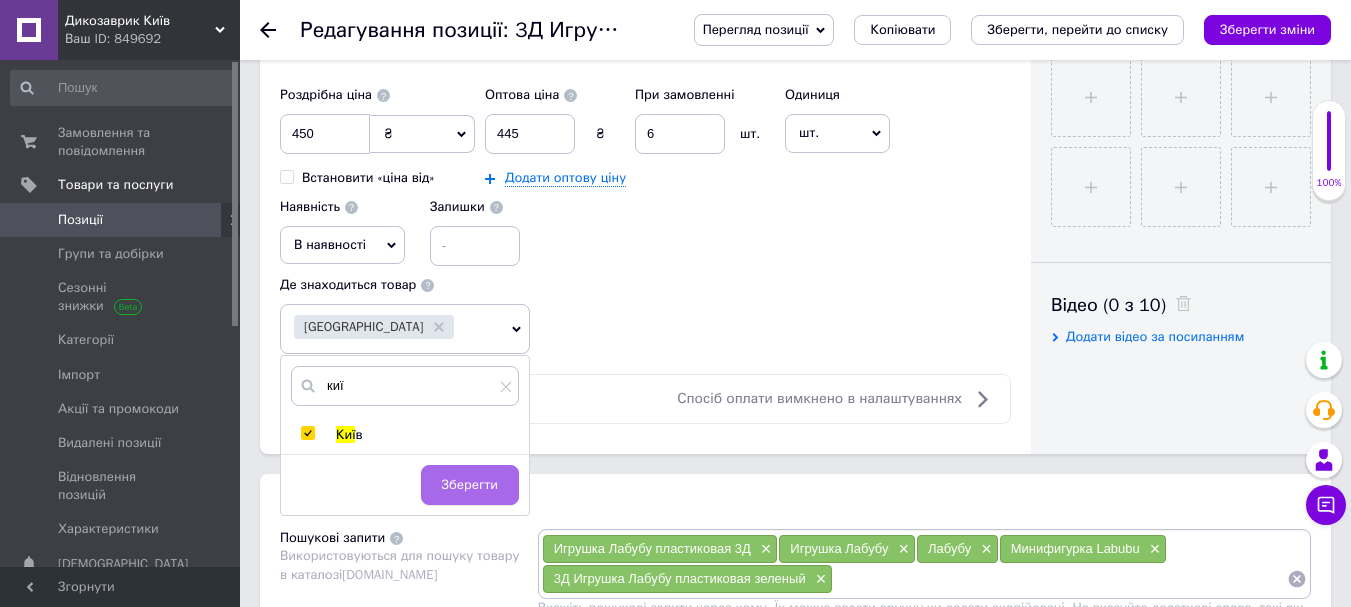 click on "Зберегти" at bounding box center (470, 485) 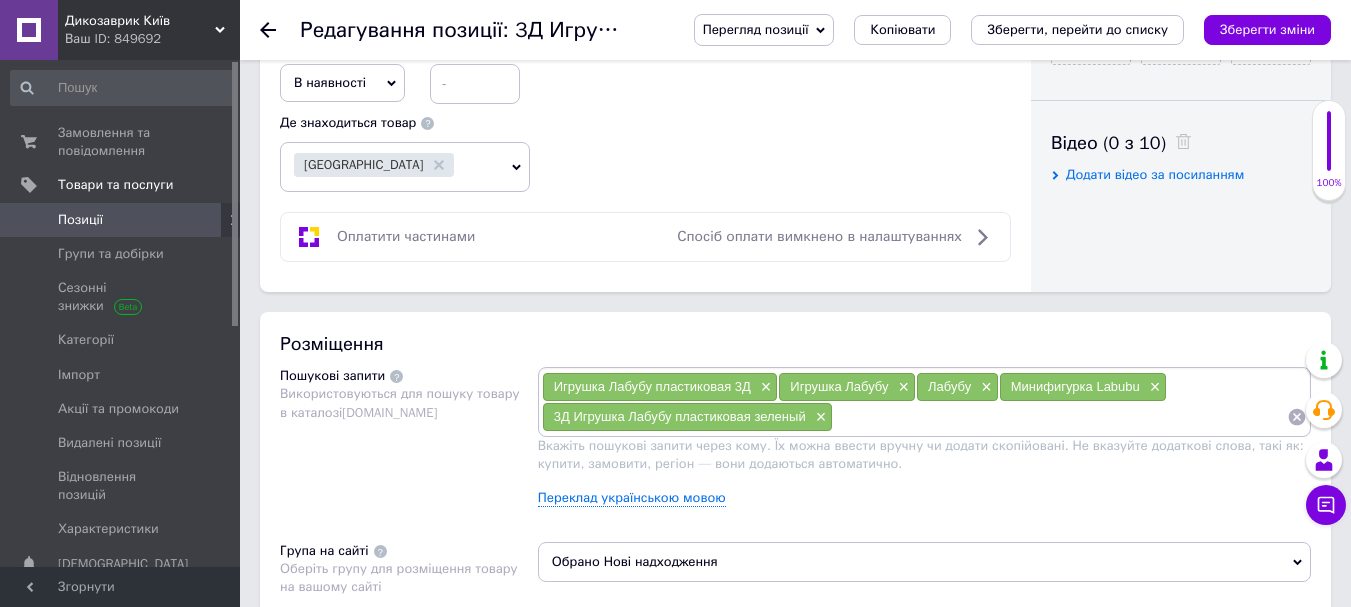 scroll, scrollTop: 1000, scrollLeft: 0, axis: vertical 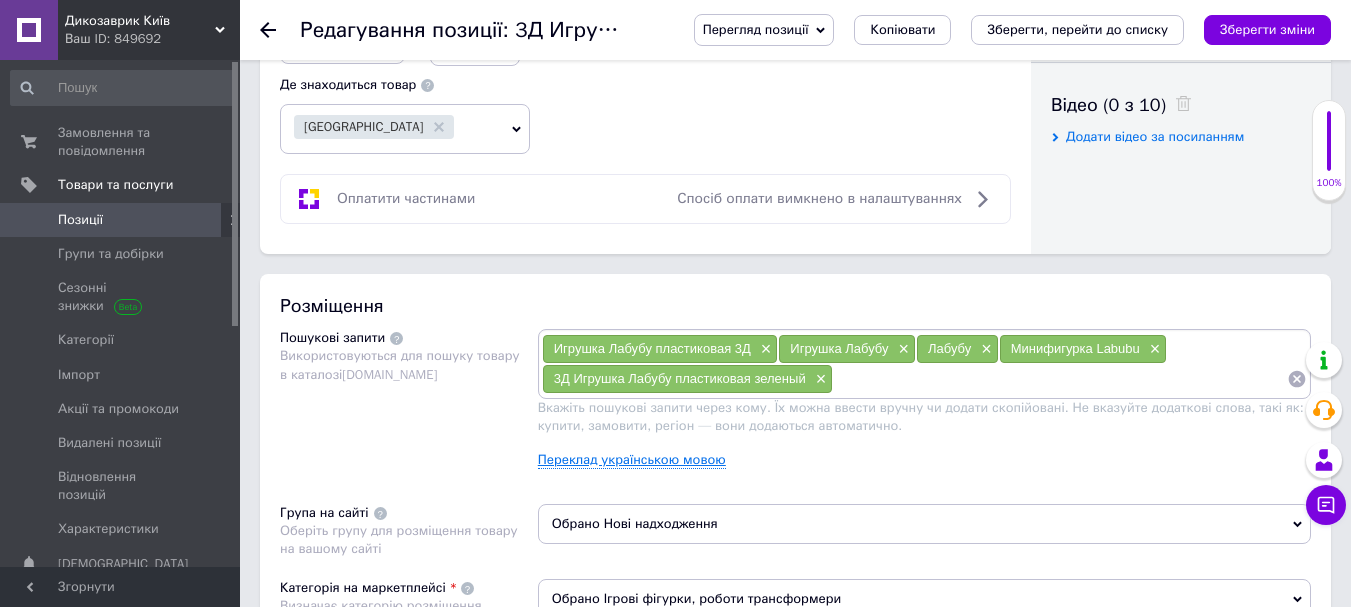 click on "Переклад українською мовою" at bounding box center [632, 460] 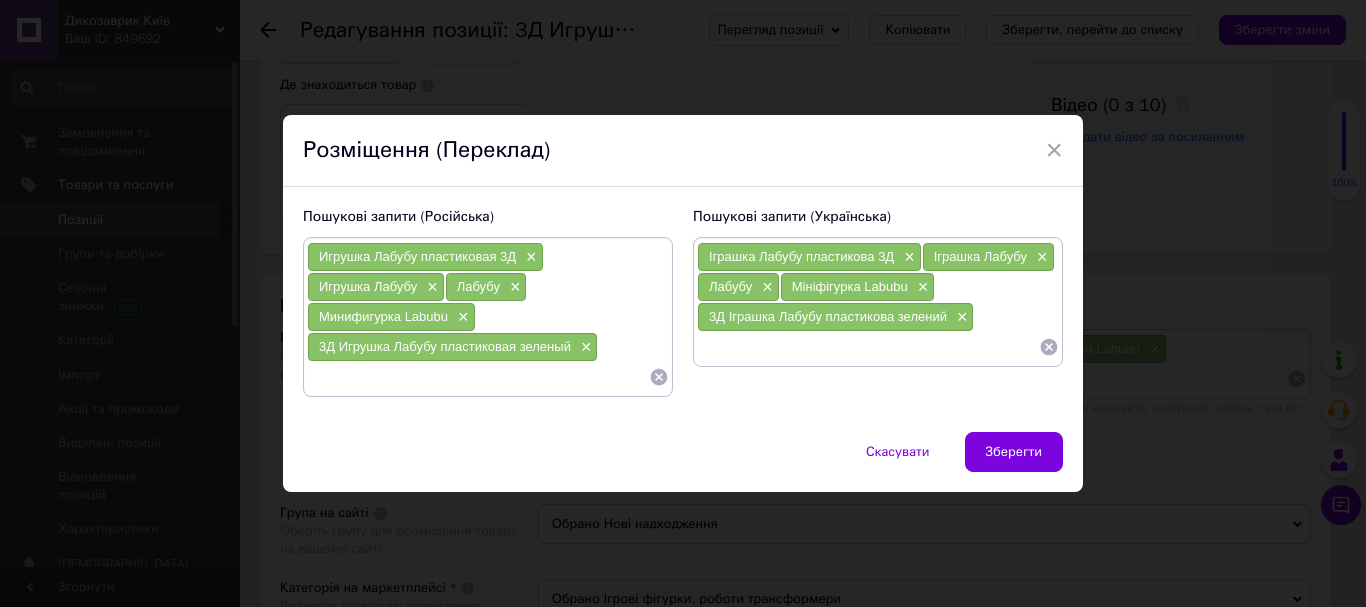 click at bounding box center (868, 347) 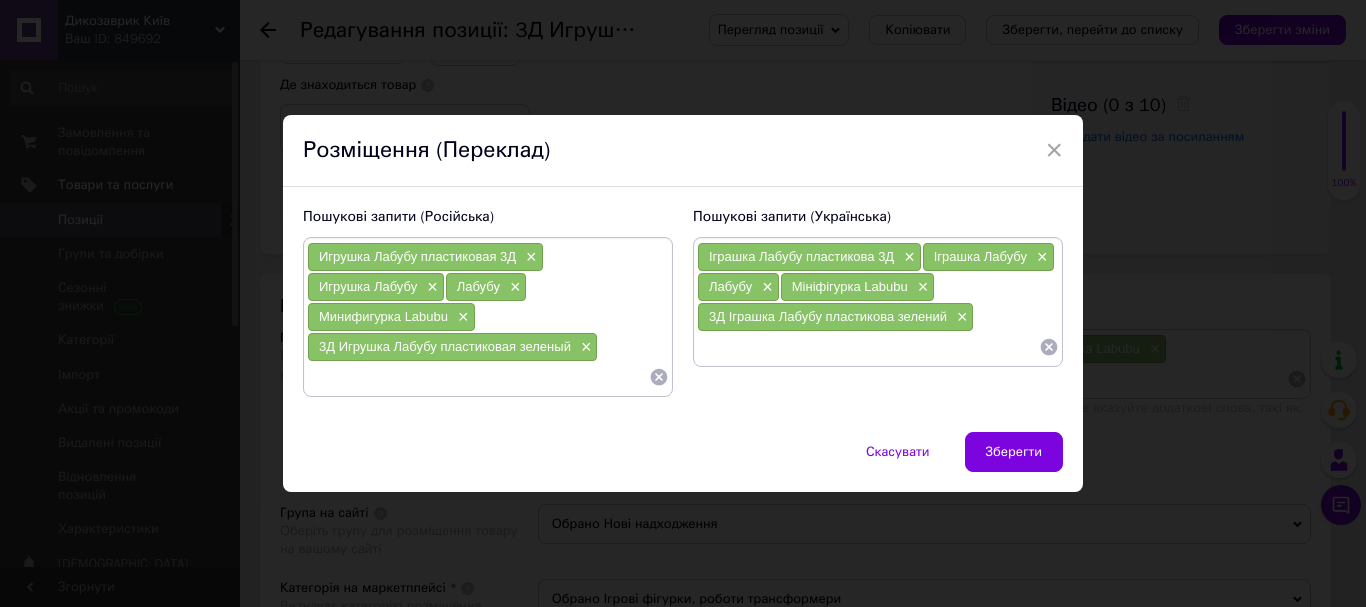 paste on "3Д Іграшка Лабубу пластикова синий" 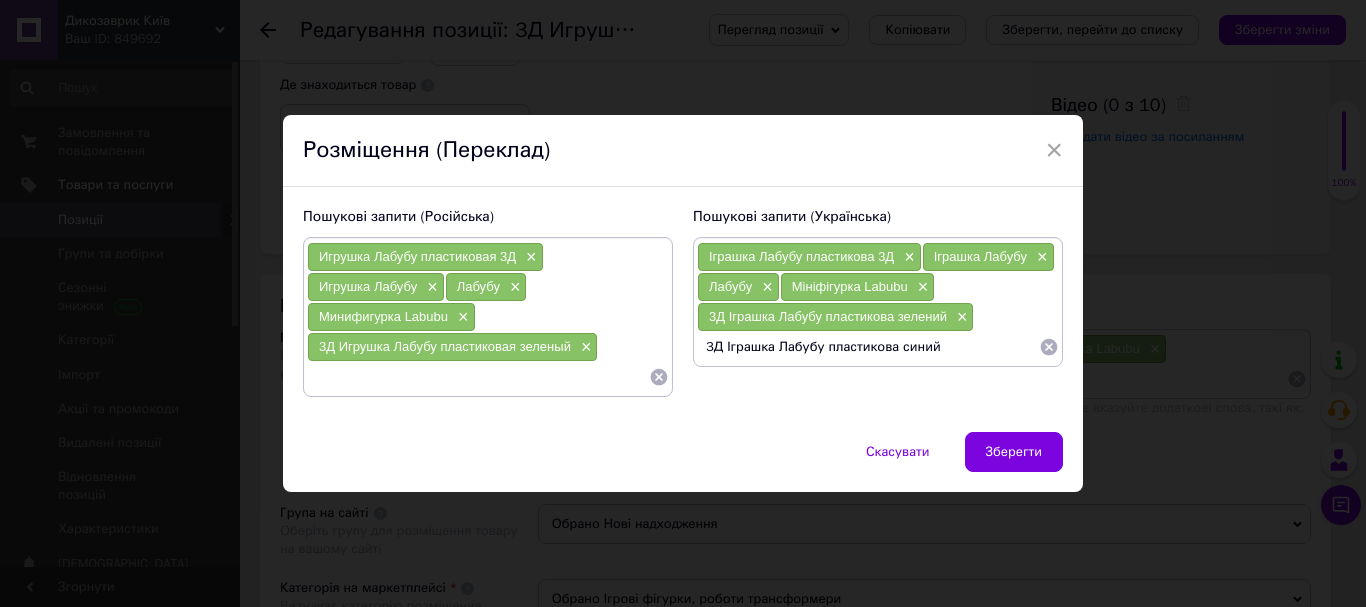 type 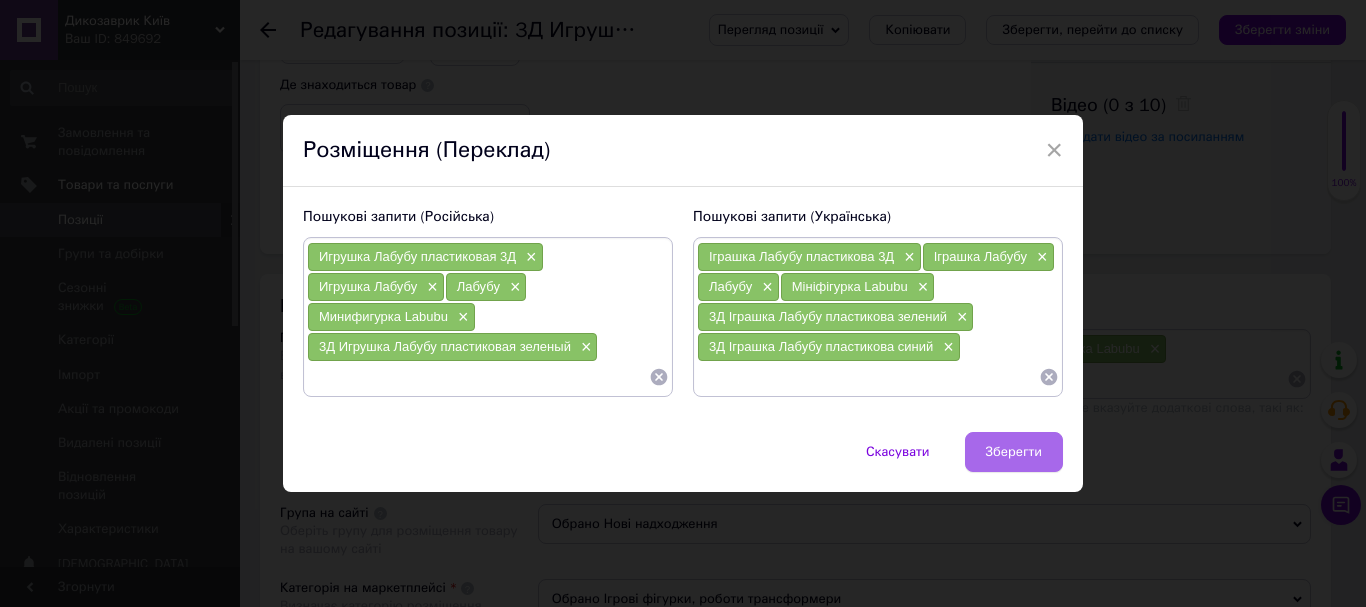 click on "Зберегти" at bounding box center (1014, 452) 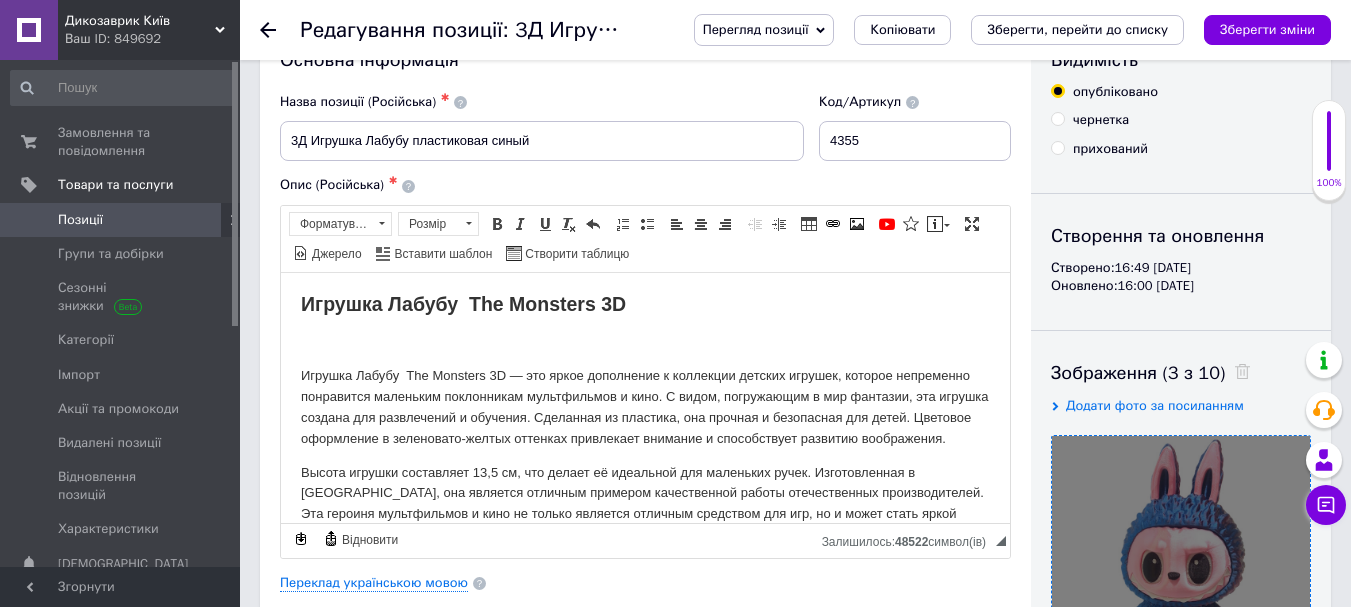 scroll, scrollTop: 0, scrollLeft: 0, axis: both 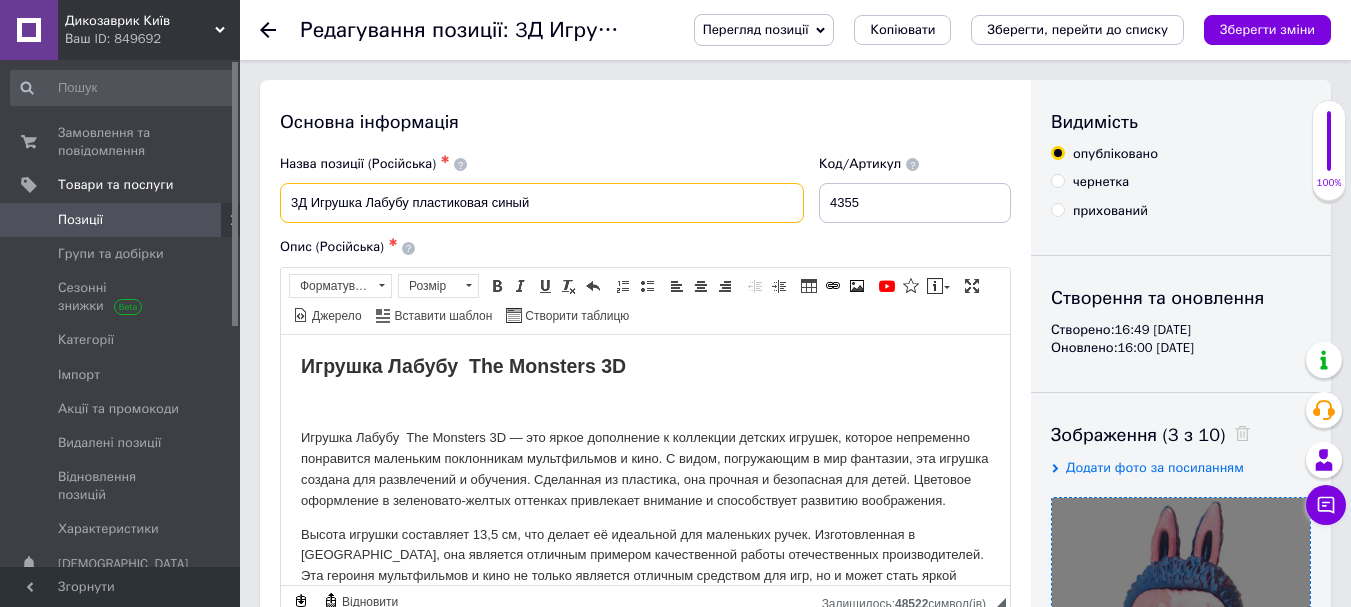 drag, startPoint x: 554, startPoint y: 201, endPoint x: 340, endPoint y: 218, distance: 214.67418 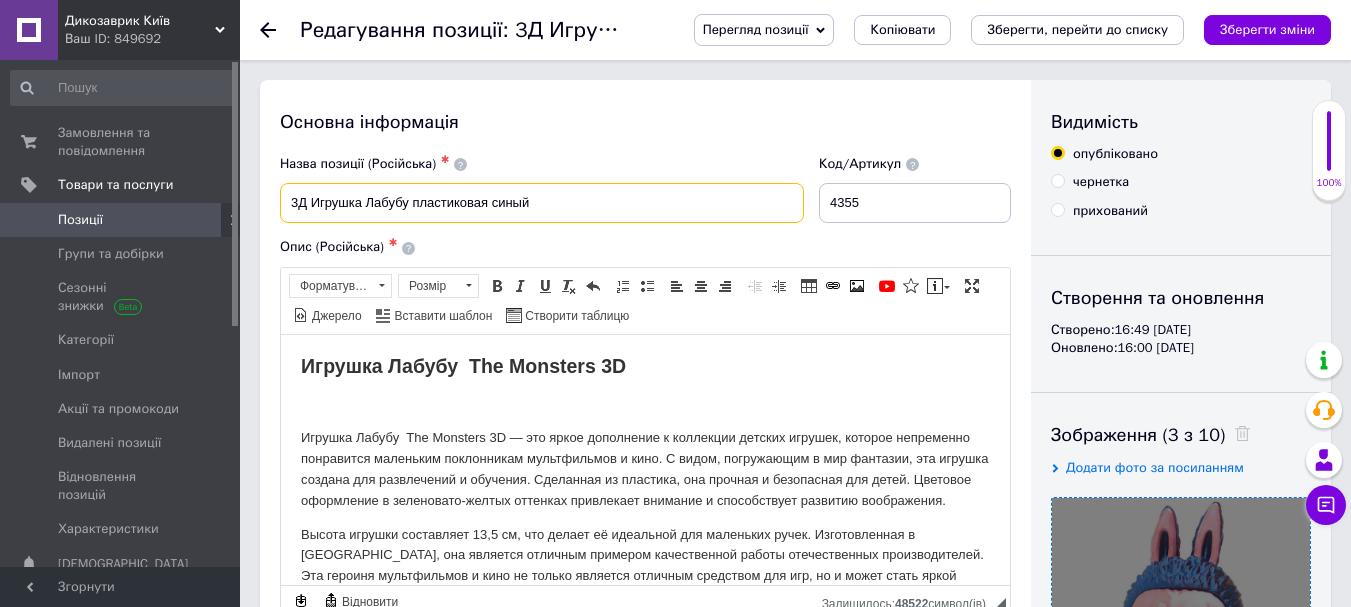 click on "3Д Игрушка Лабубу пластиковая синый" at bounding box center (542, 203) 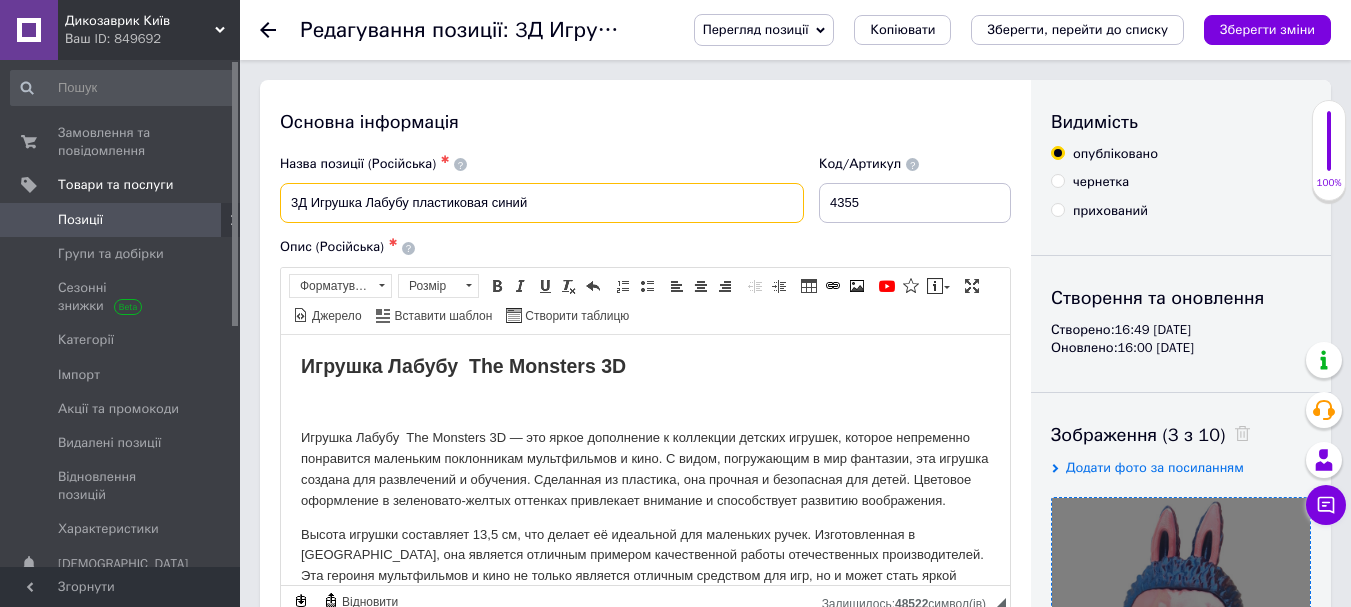 drag, startPoint x: 554, startPoint y: 207, endPoint x: 280, endPoint y: 213, distance: 274.06567 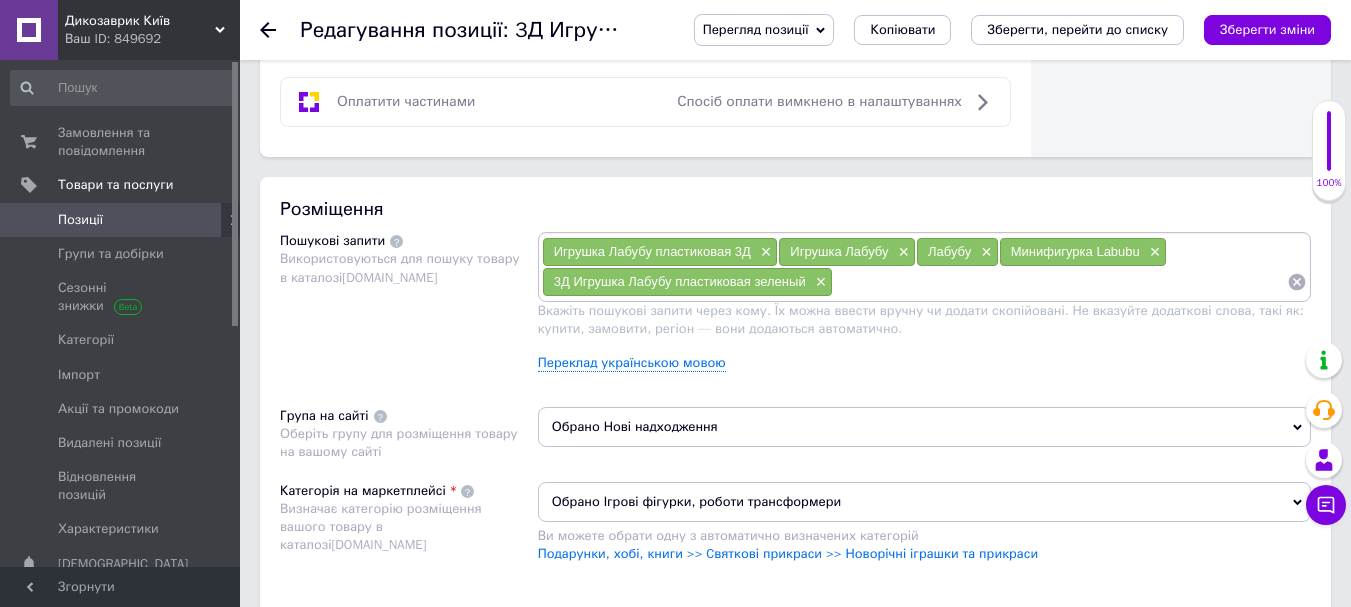 scroll, scrollTop: 1100, scrollLeft: 0, axis: vertical 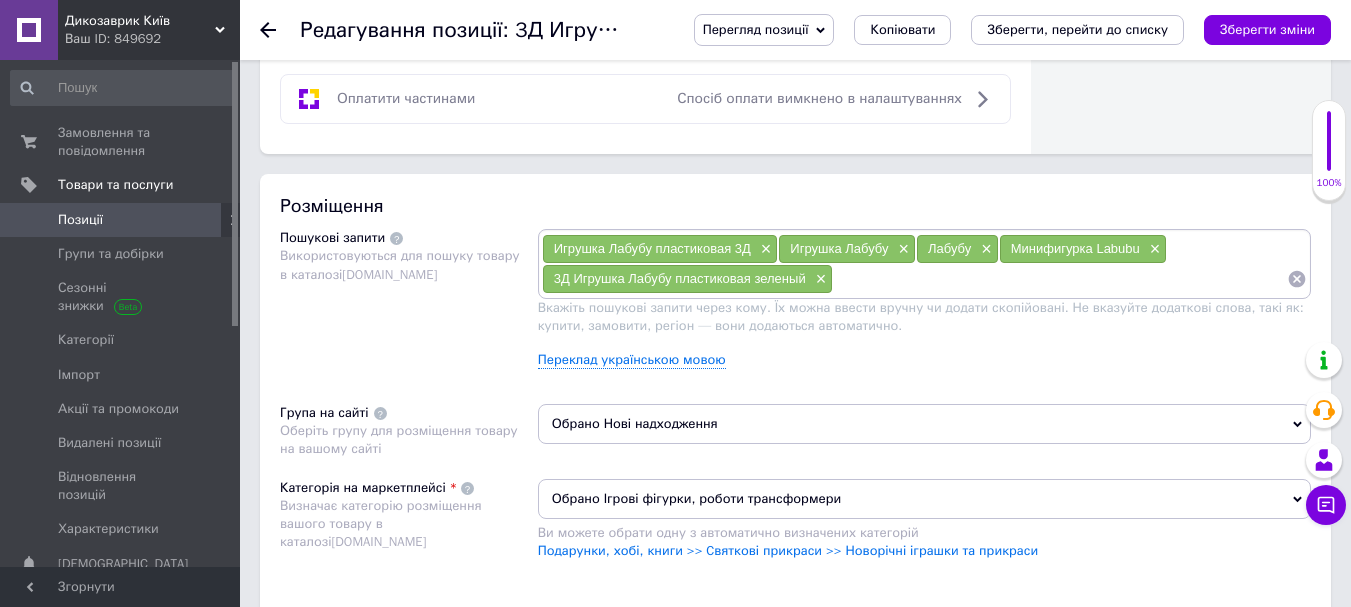 type on "3Д Игрушка Лабубу пластиковая синий" 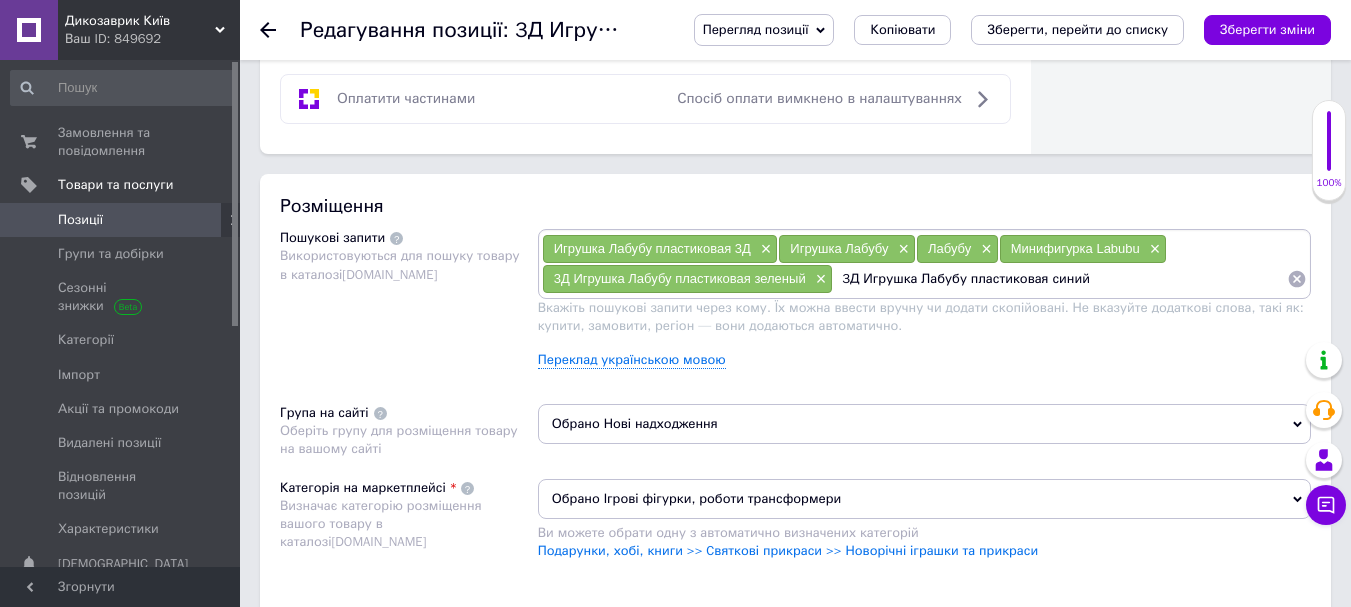 type 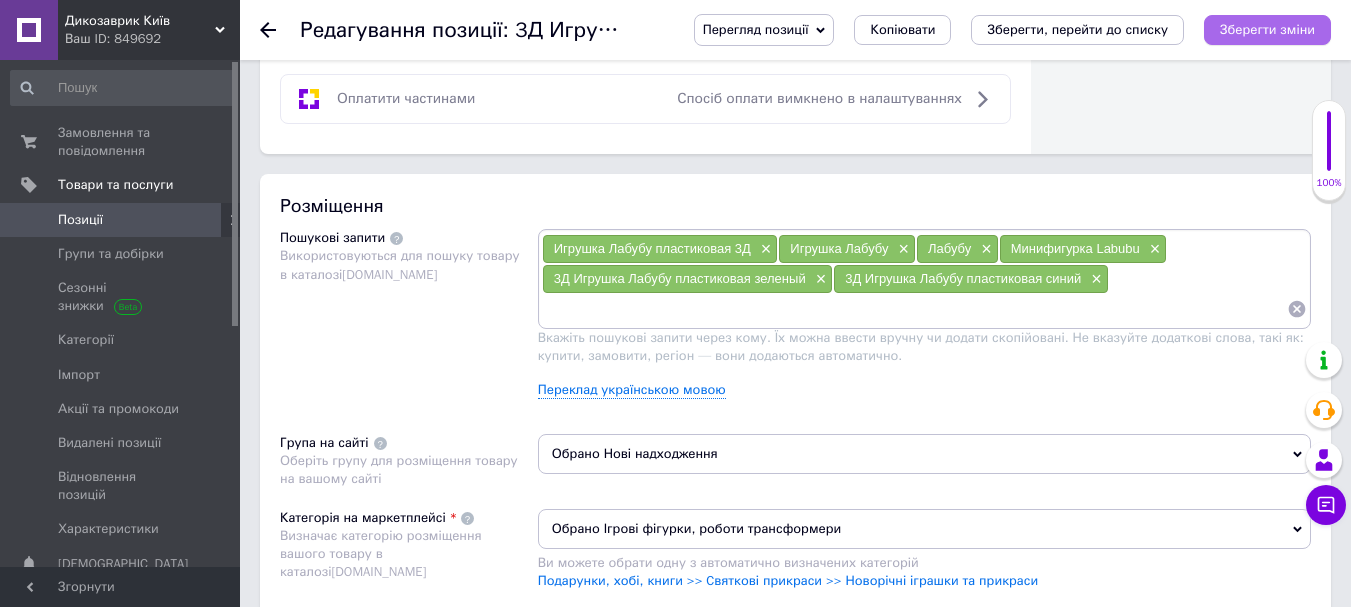 click on "Зберегти зміни" at bounding box center (1267, 29) 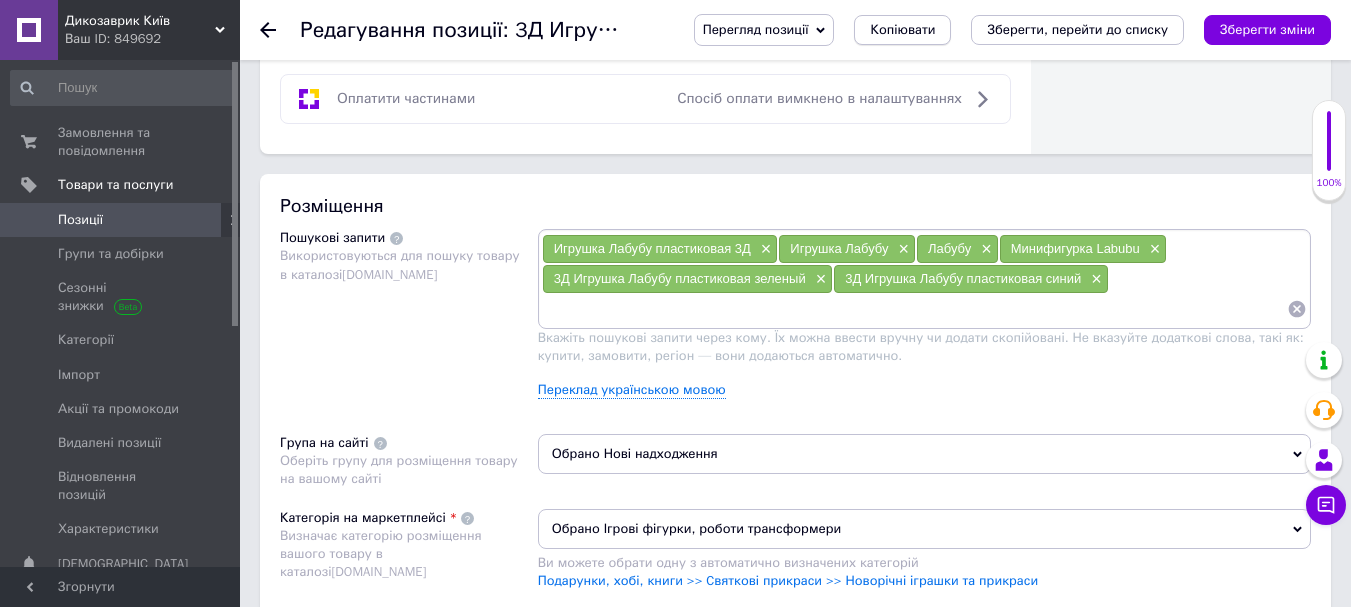 click on "Копіювати" at bounding box center (902, 30) 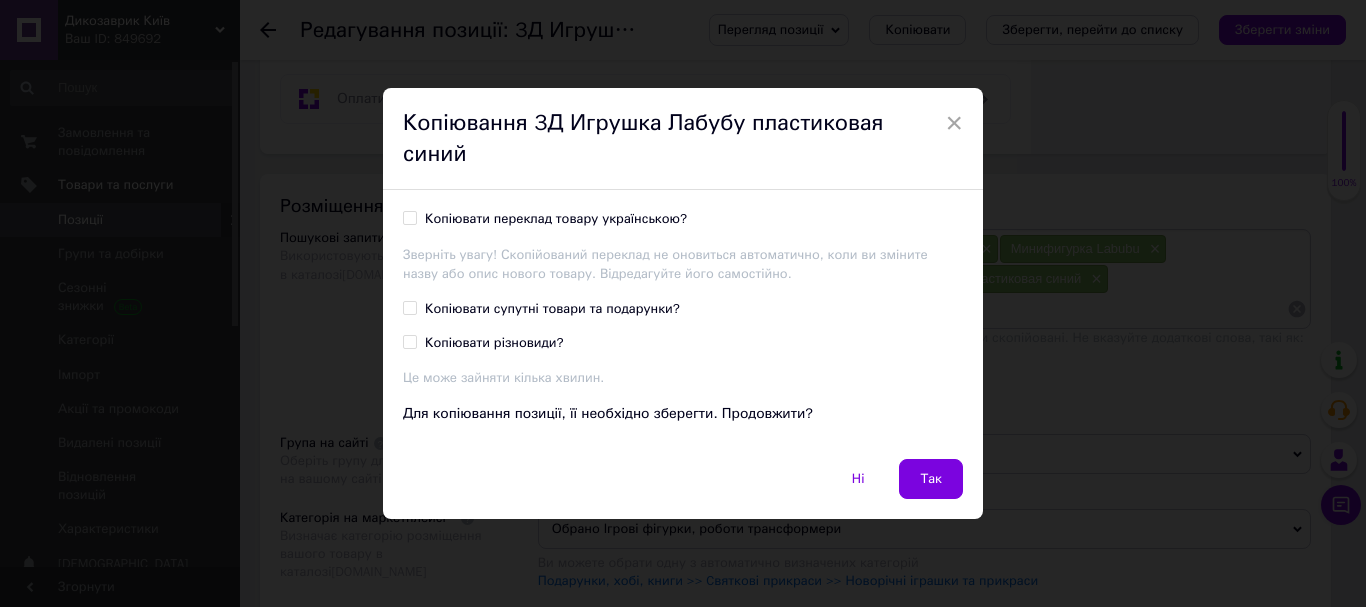 click on "Копіювати переклад товару українською?" at bounding box center [409, 217] 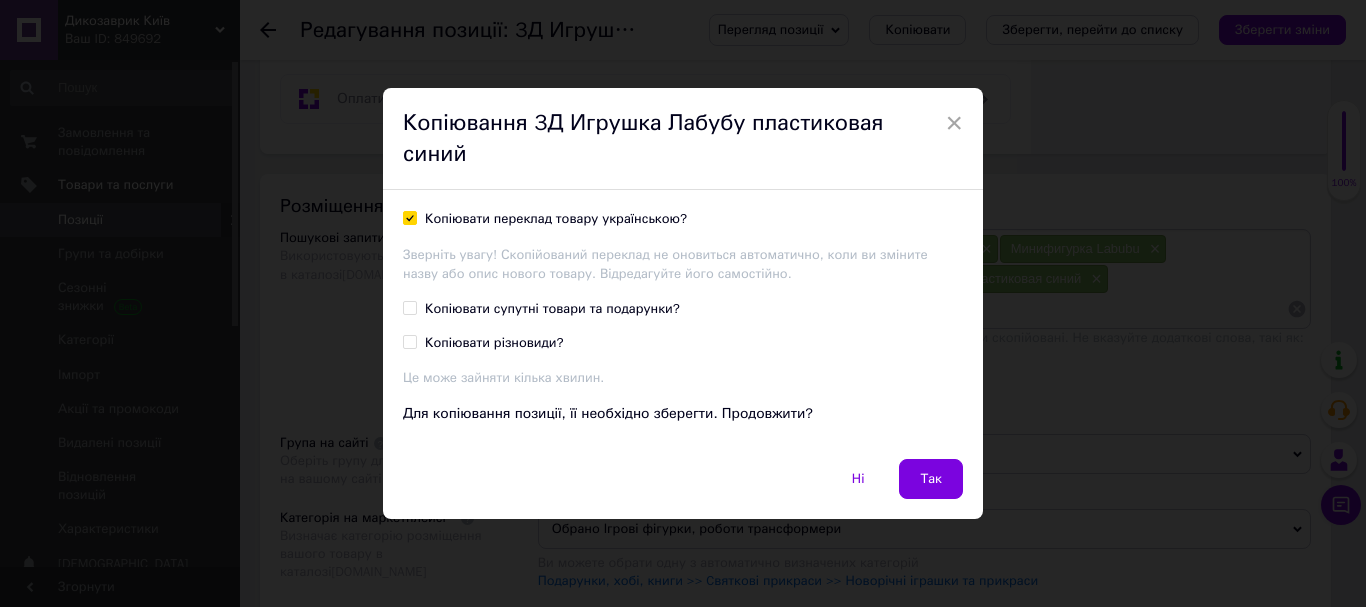 checkbox on "true" 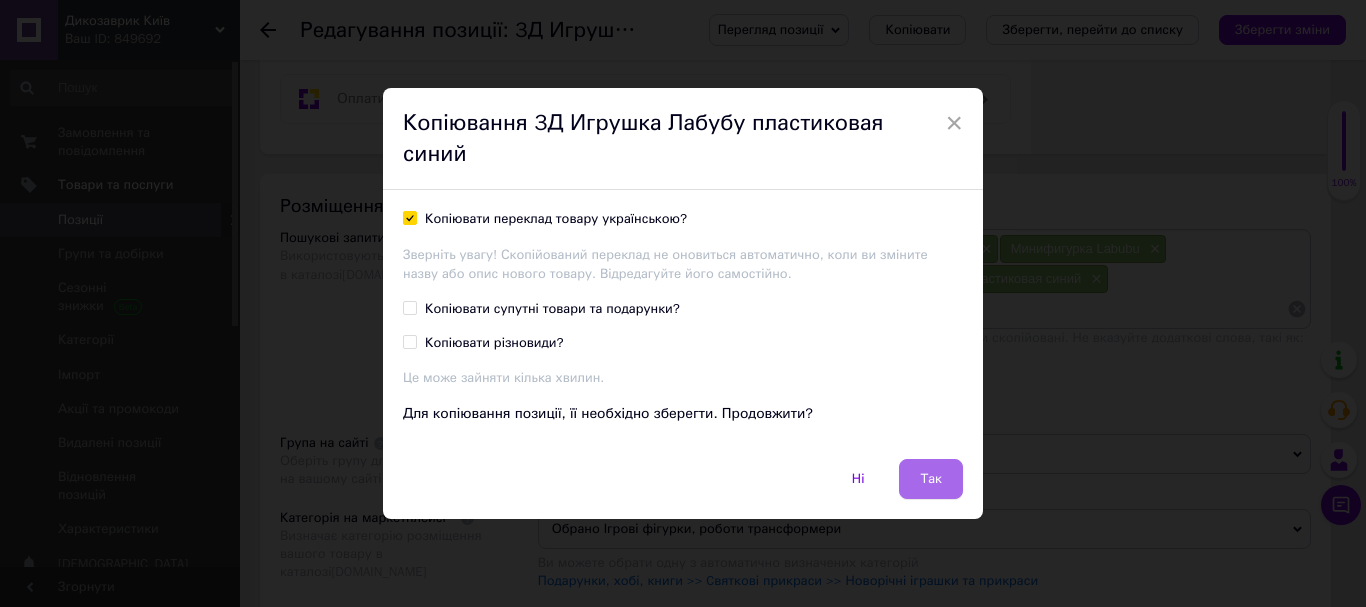 click on "Так" at bounding box center (931, 479) 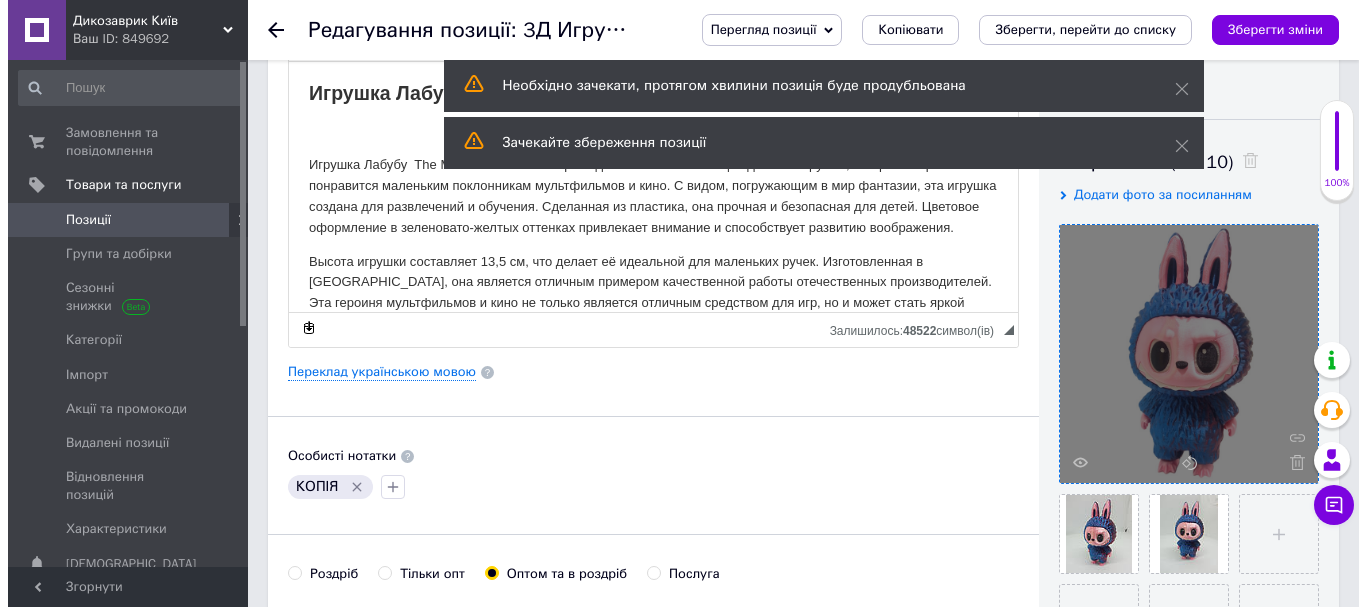scroll, scrollTop: 300, scrollLeft: 0, axis: vertical 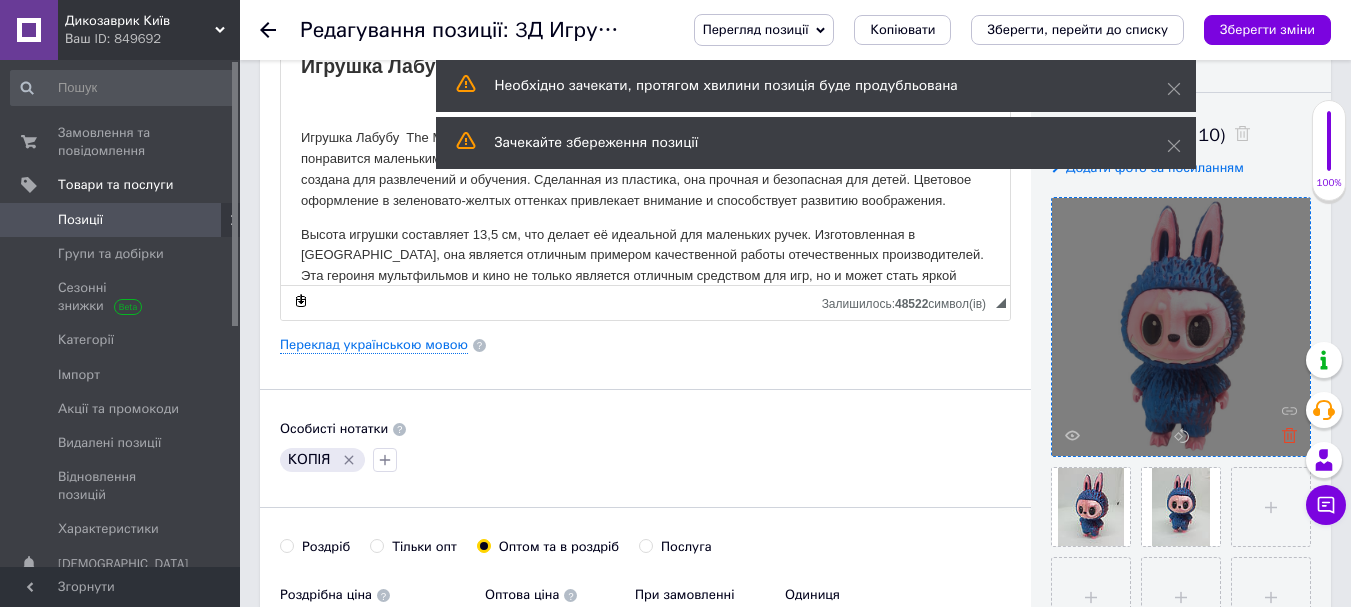 click 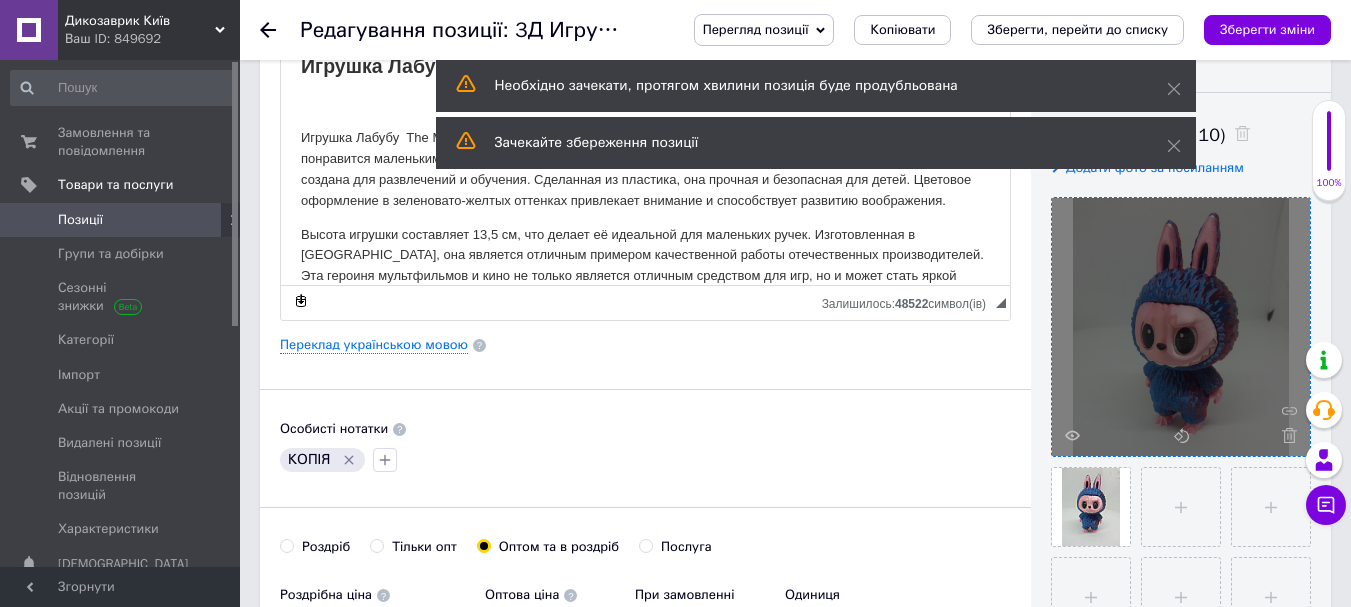 click 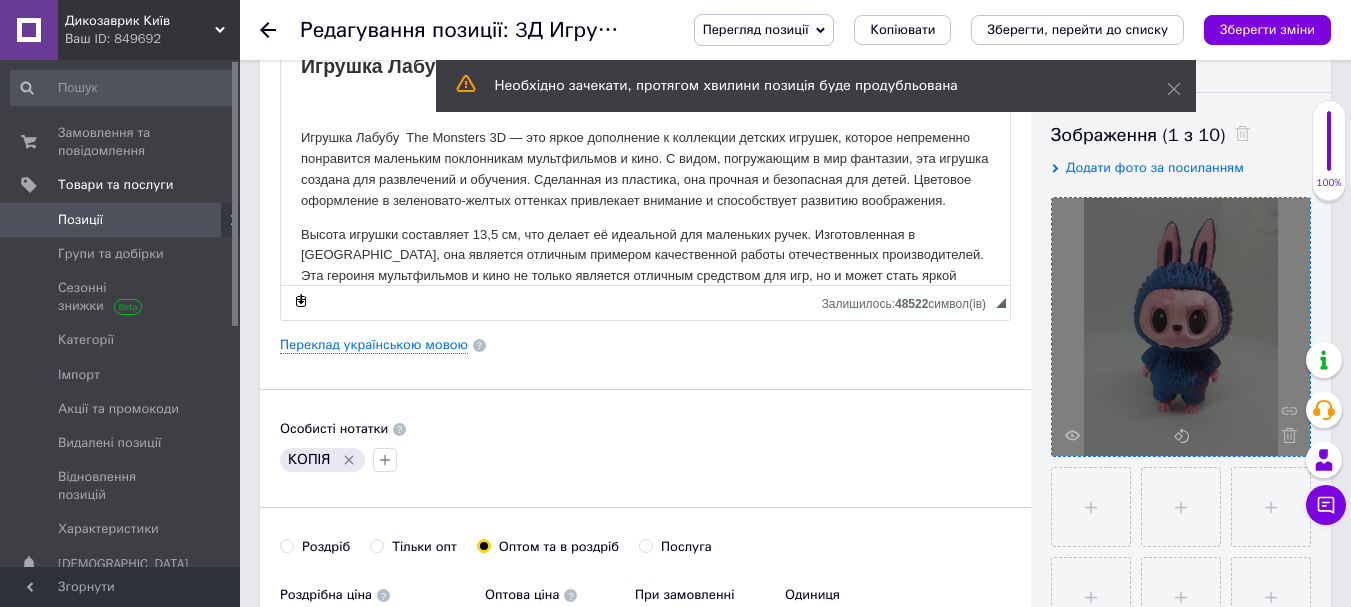 click 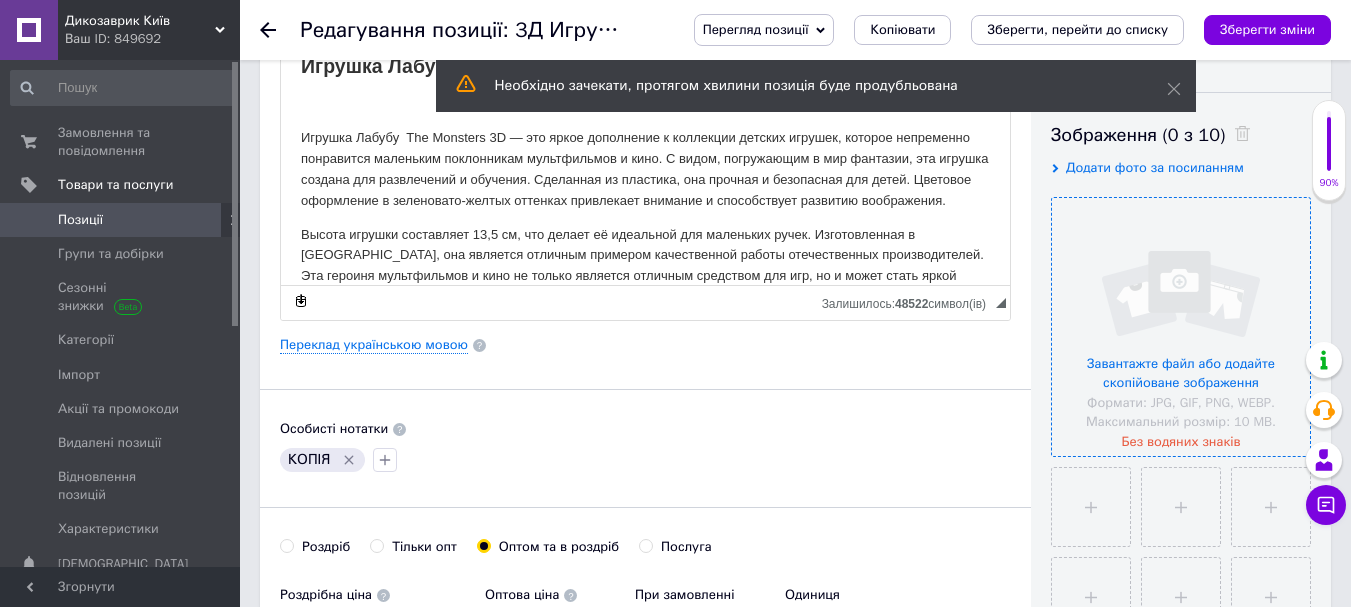 click at bounding box center (1181, 327) 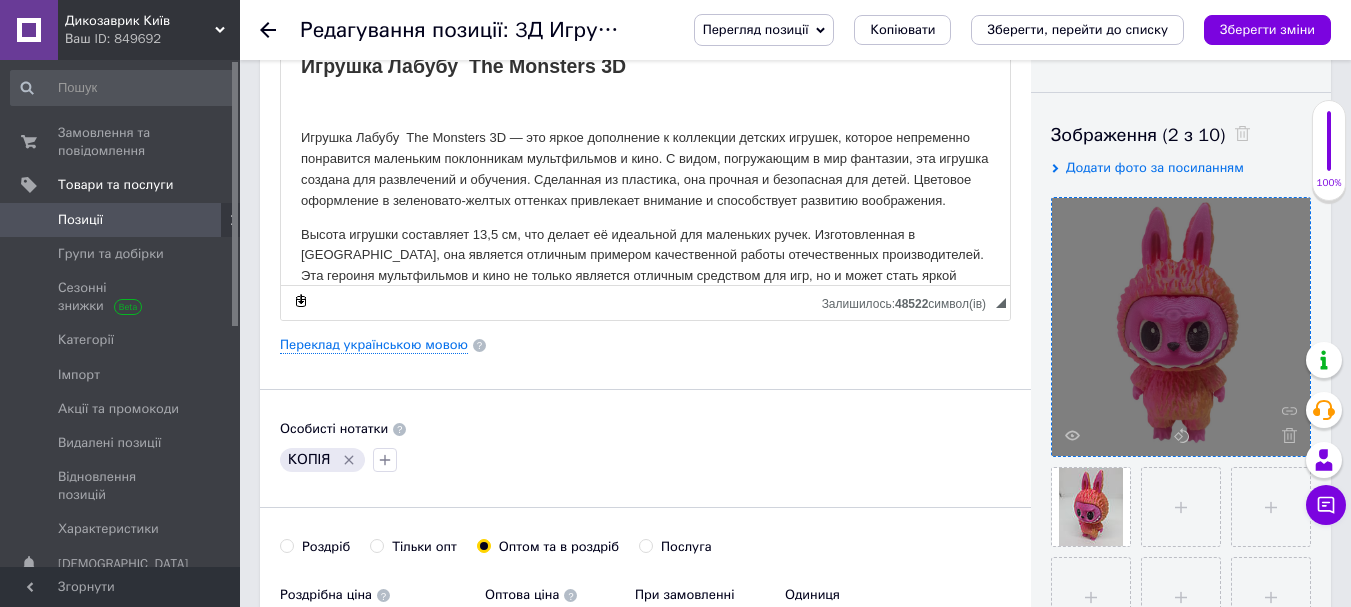 click 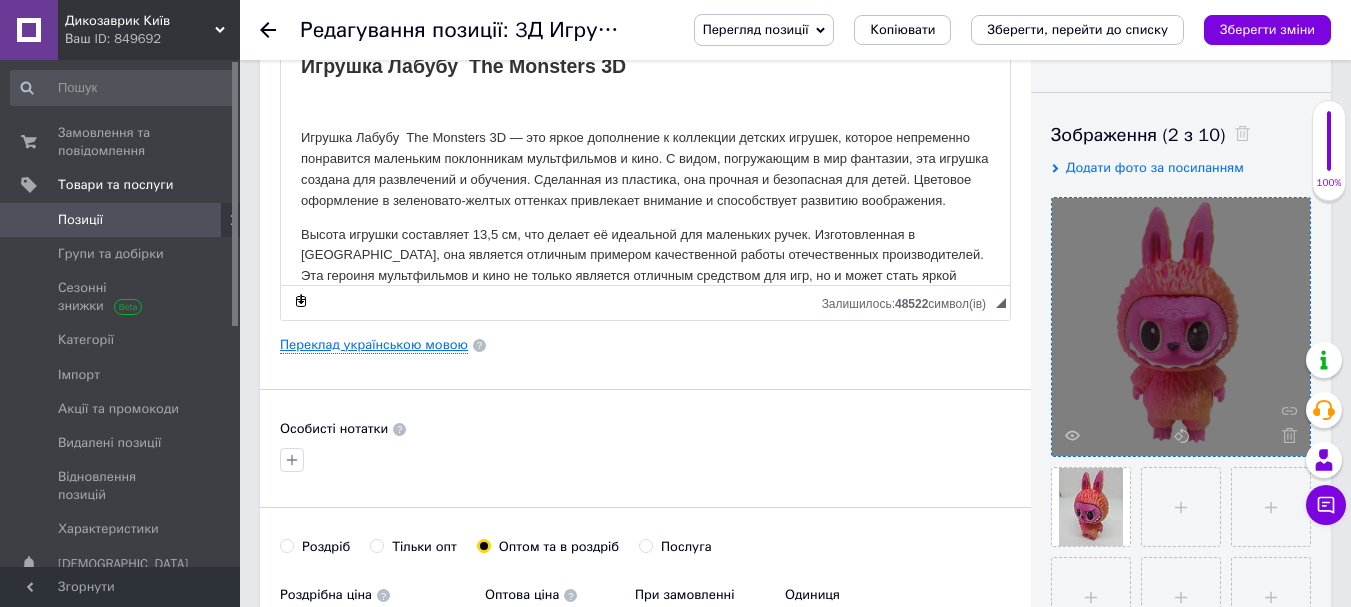 click on "Переклад українською мовою" at bounding box center [374, 345] 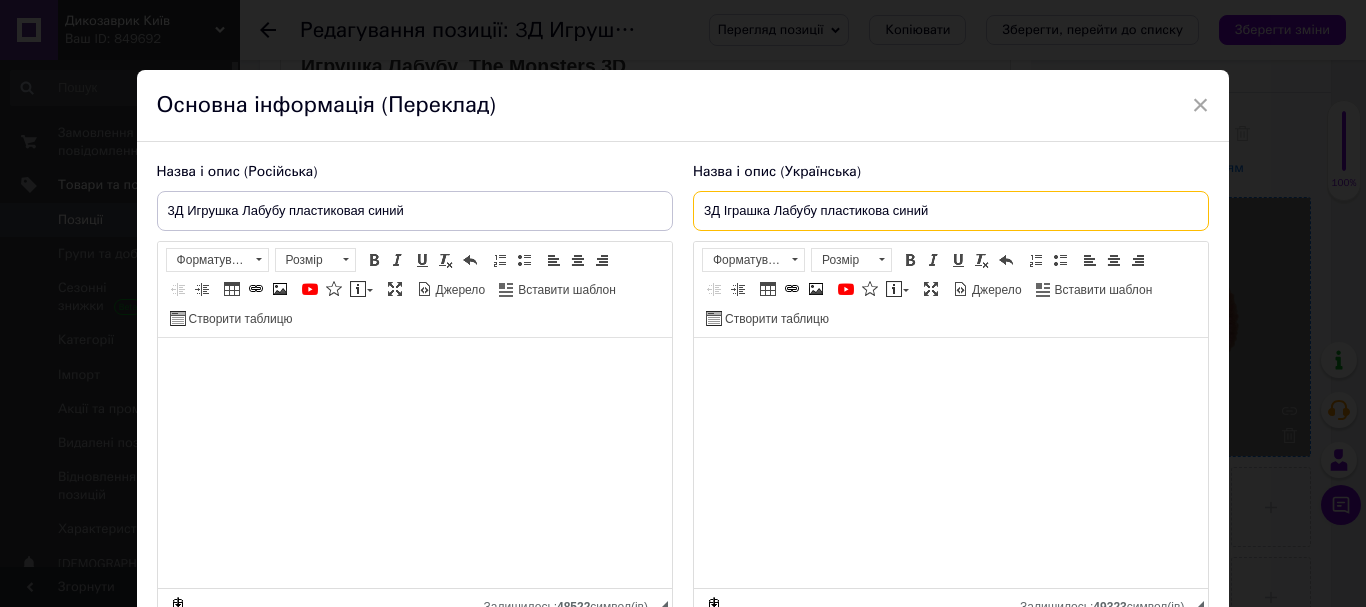 drag, startPoint x: 890, startPoint y: 216, endPoint x: 989, endPoint y: 231, distance: 100.12991 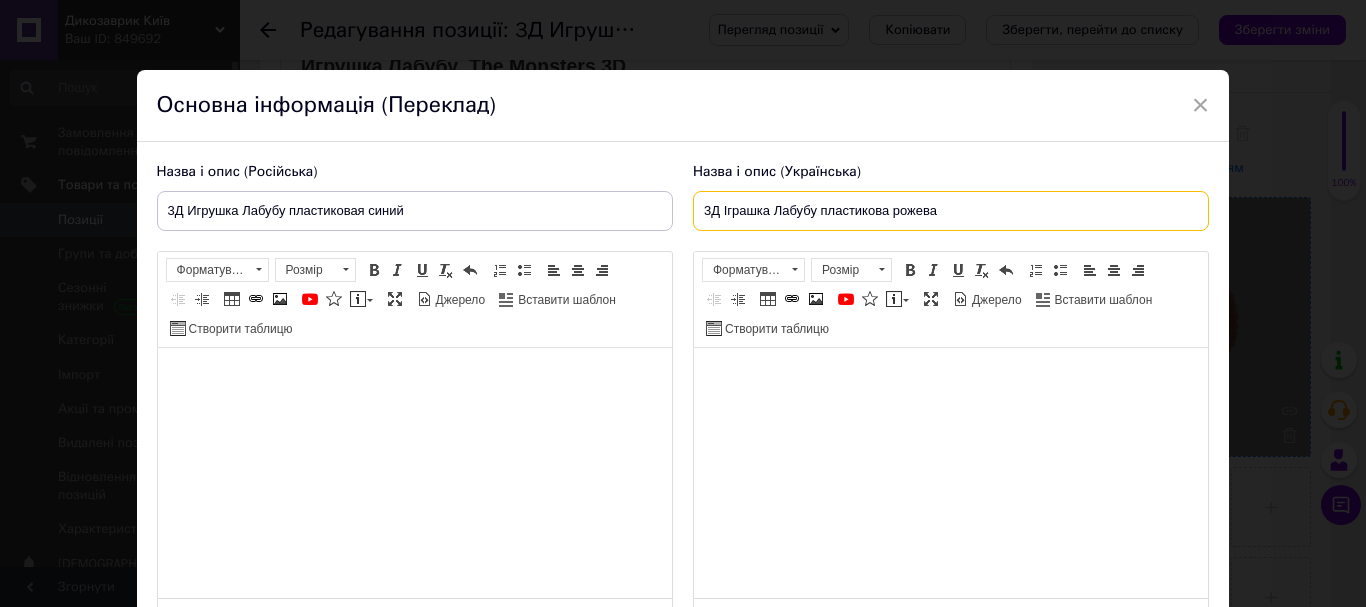 type on "3Д Іграшка Лабубу пластикова рожева" 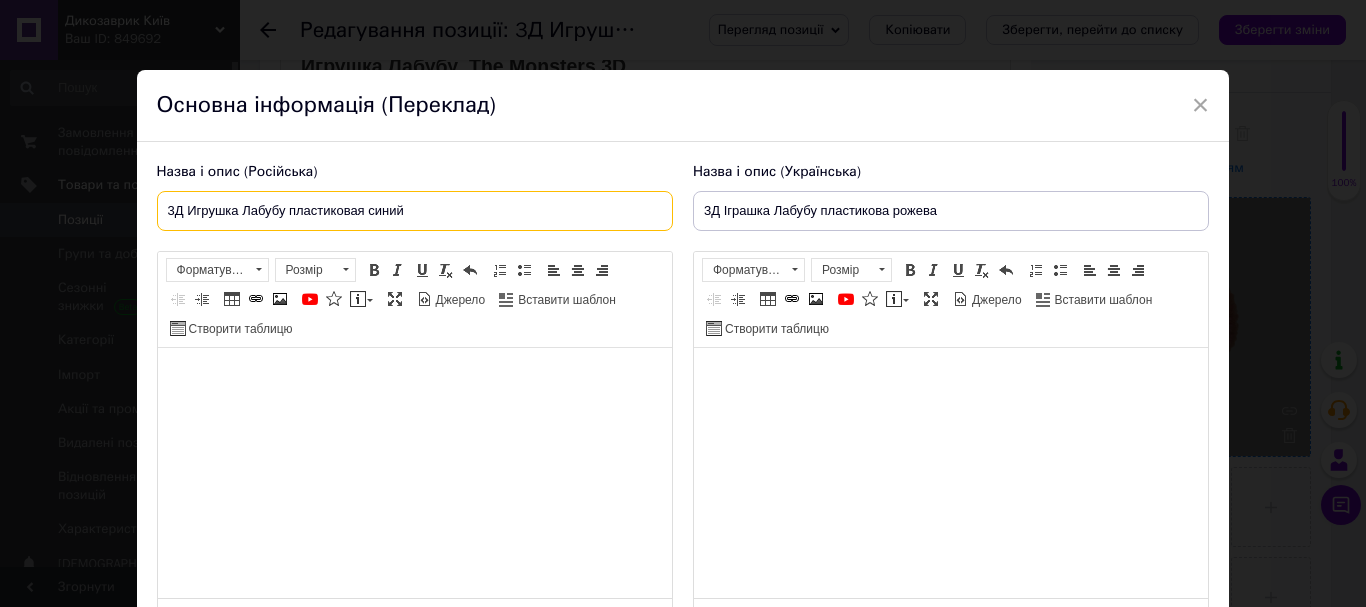 click on "3Д Игрушка Лабубу пластиковая синий" at bounding box center [415, 211] 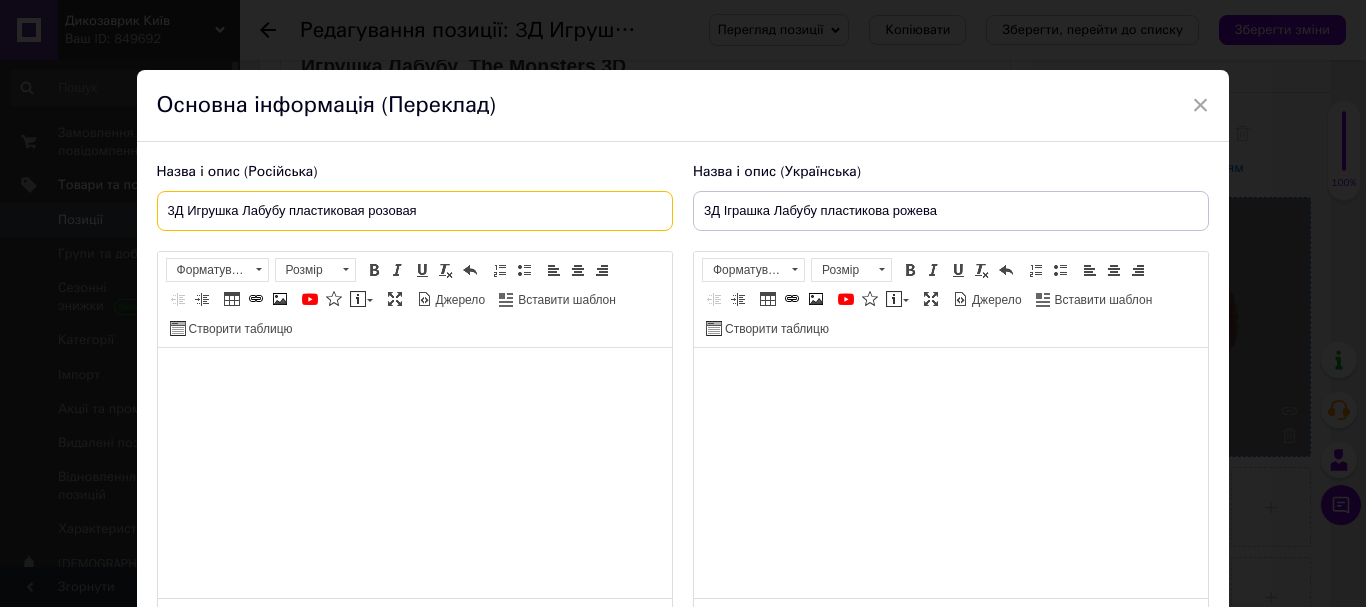 type on "3Д Игрушка Лабубу пластиковая розовая" 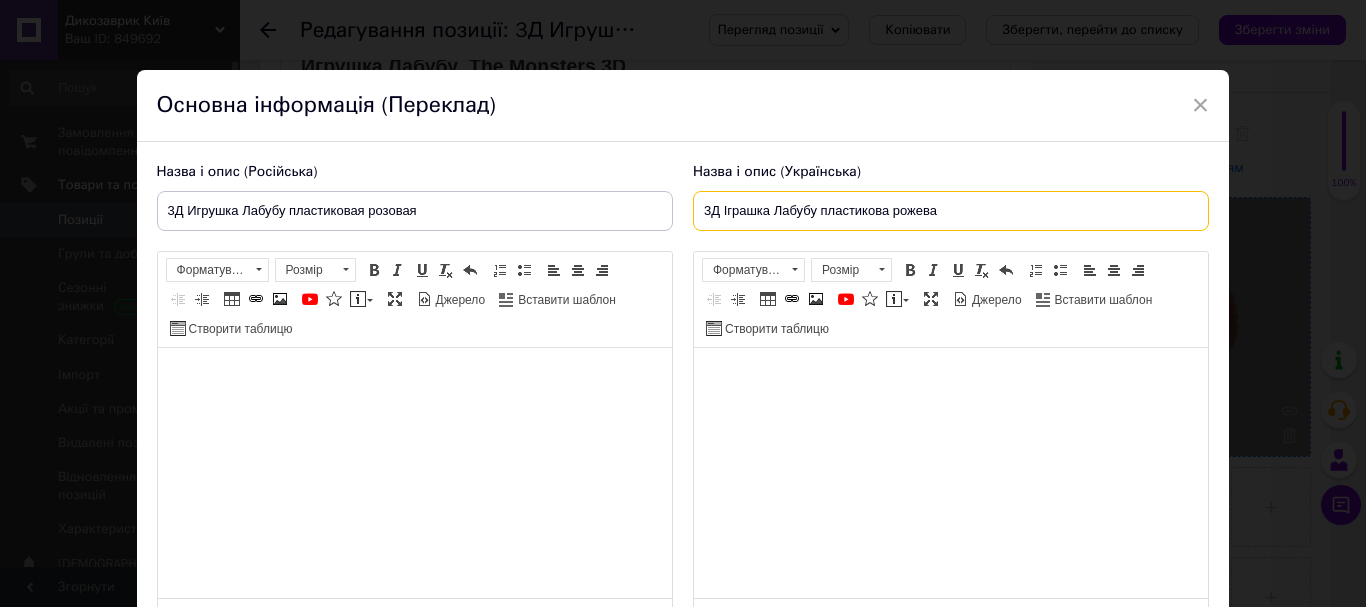 drag, startPoint x: 965, startPoint y: 222, endPoint x: 690, endPoint y: 237, distance: 275.40878 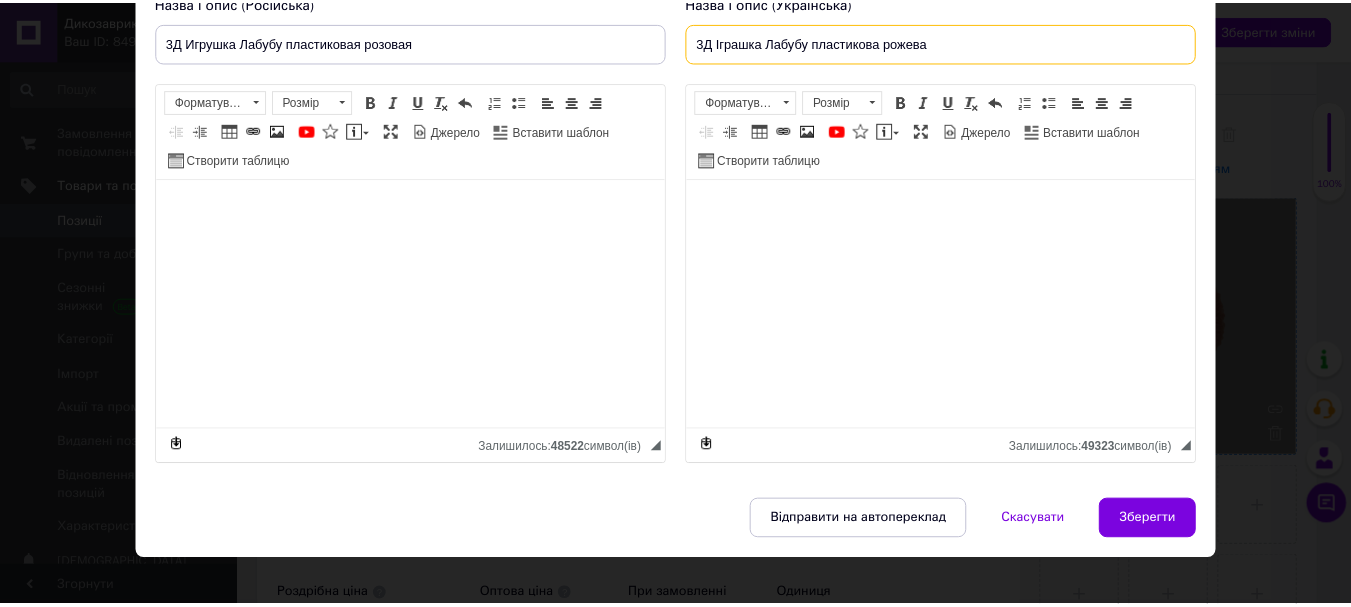 scroll, scrollTop: 192, scrollLeft: 0, axis: vertical 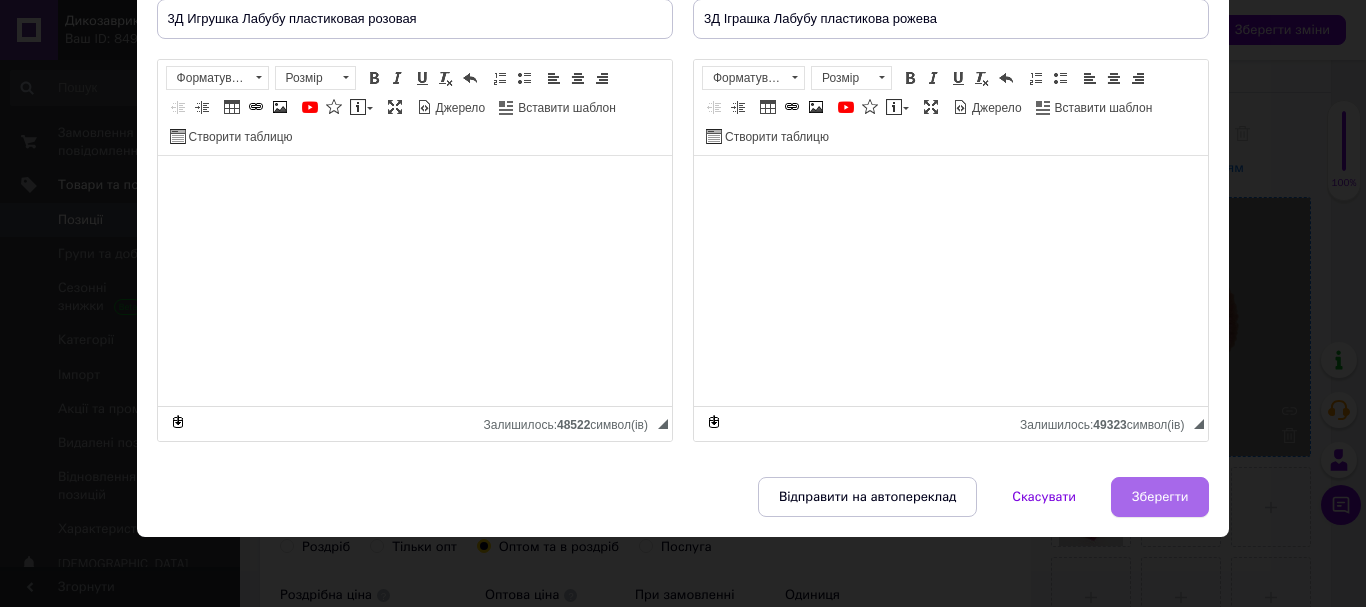 click on "Зберегти" at bounding box center [1160, 497] 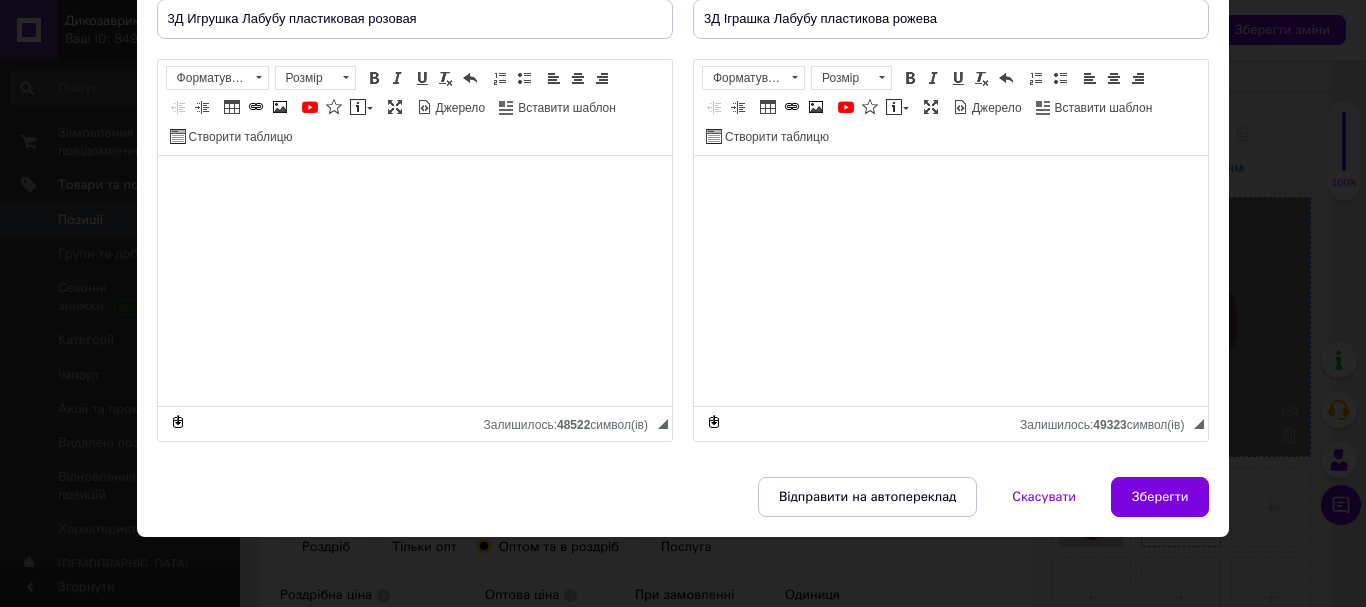type on "3Д Игрушка Лабубу пластиковая розовая" 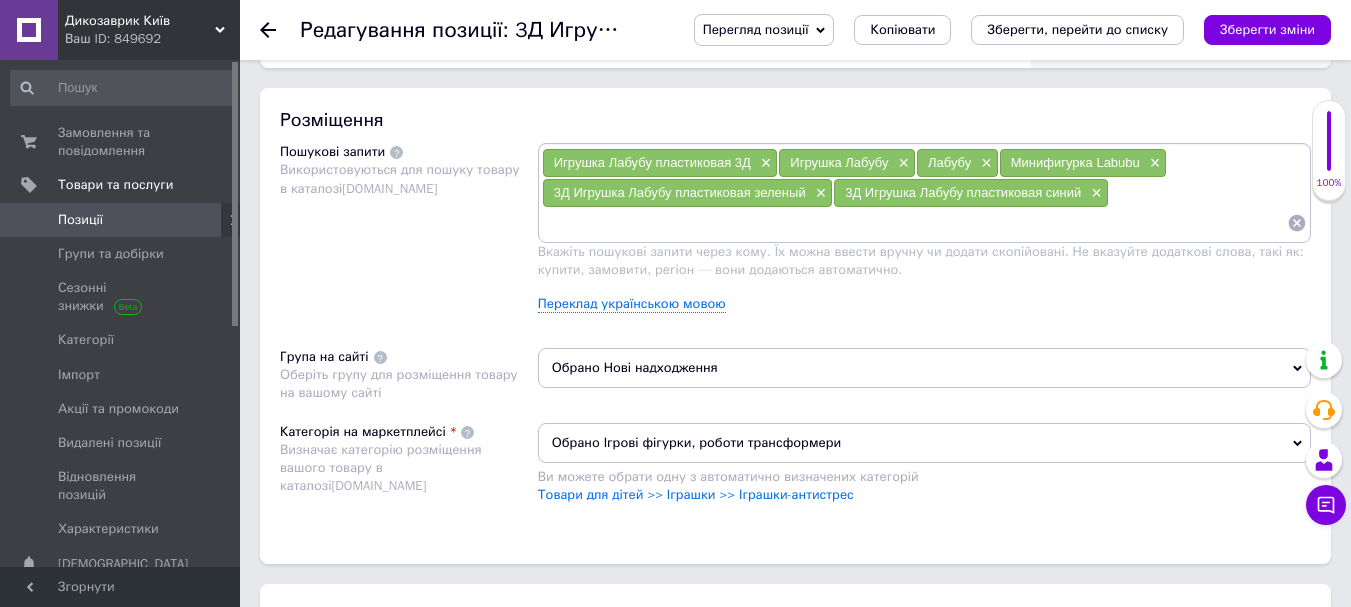scroll, scrollTop: 1200, scrollLeft: 0, axis: vertical 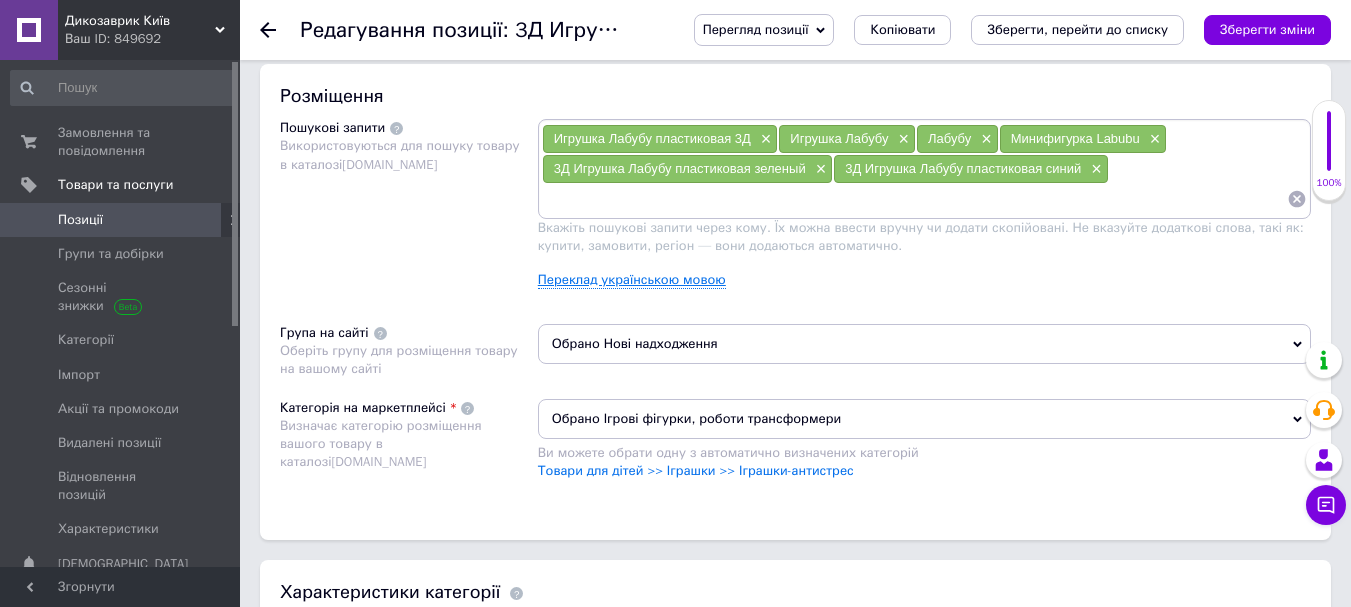 click on "Переклад українською мовою" at bounding box center (632, 280) 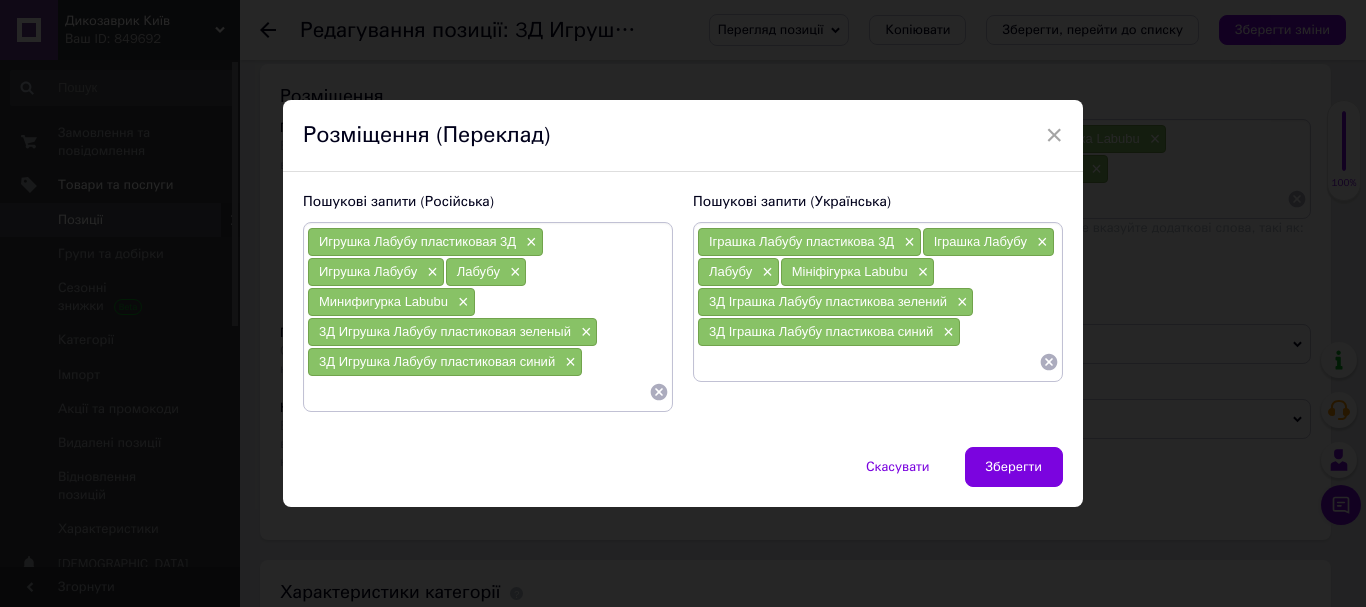 click at bounding box center (868, 362) 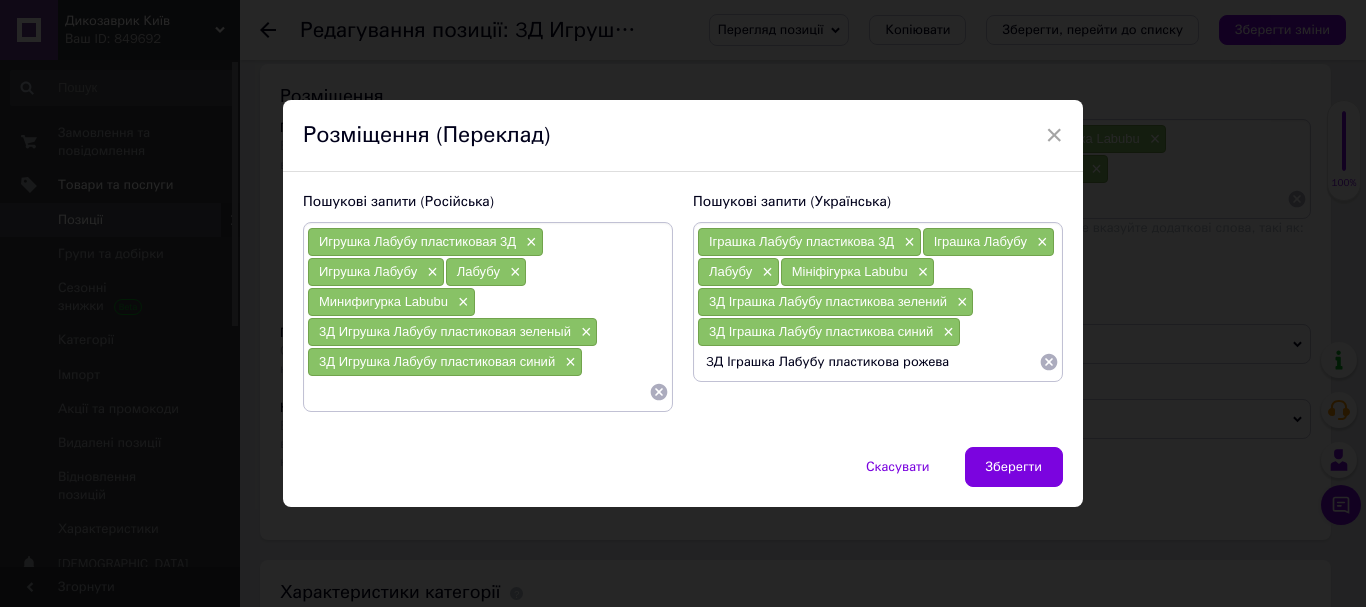 type 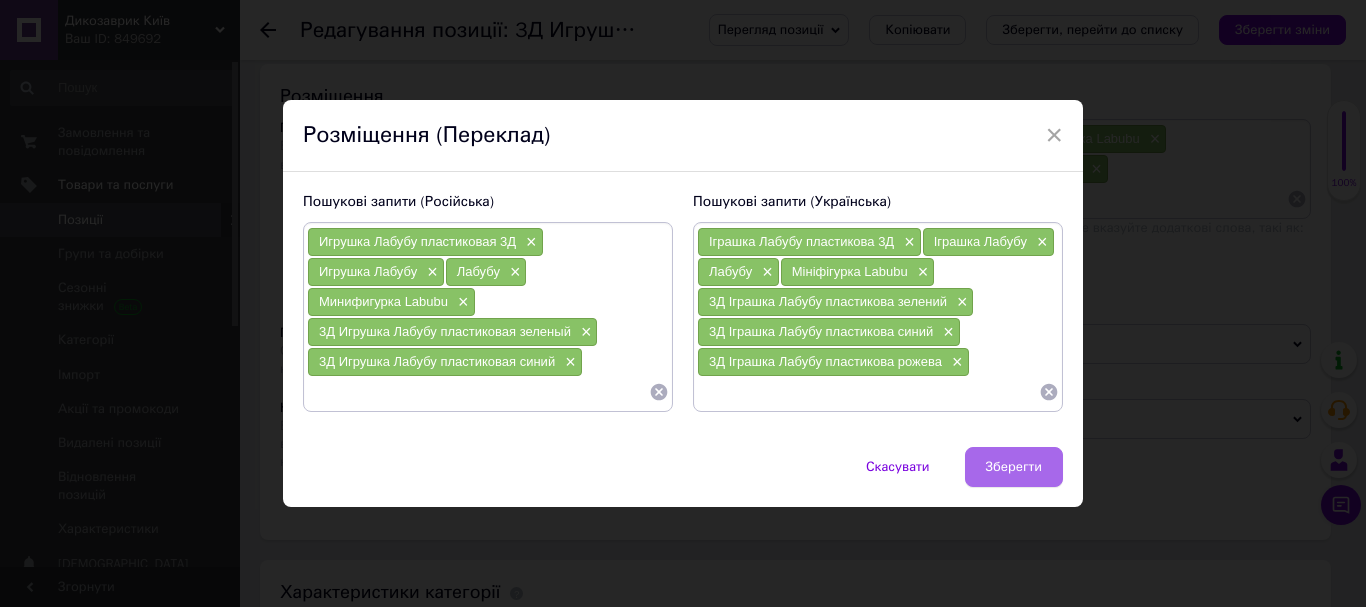 click on "Зберегти" at bounding box center [1014, 467] 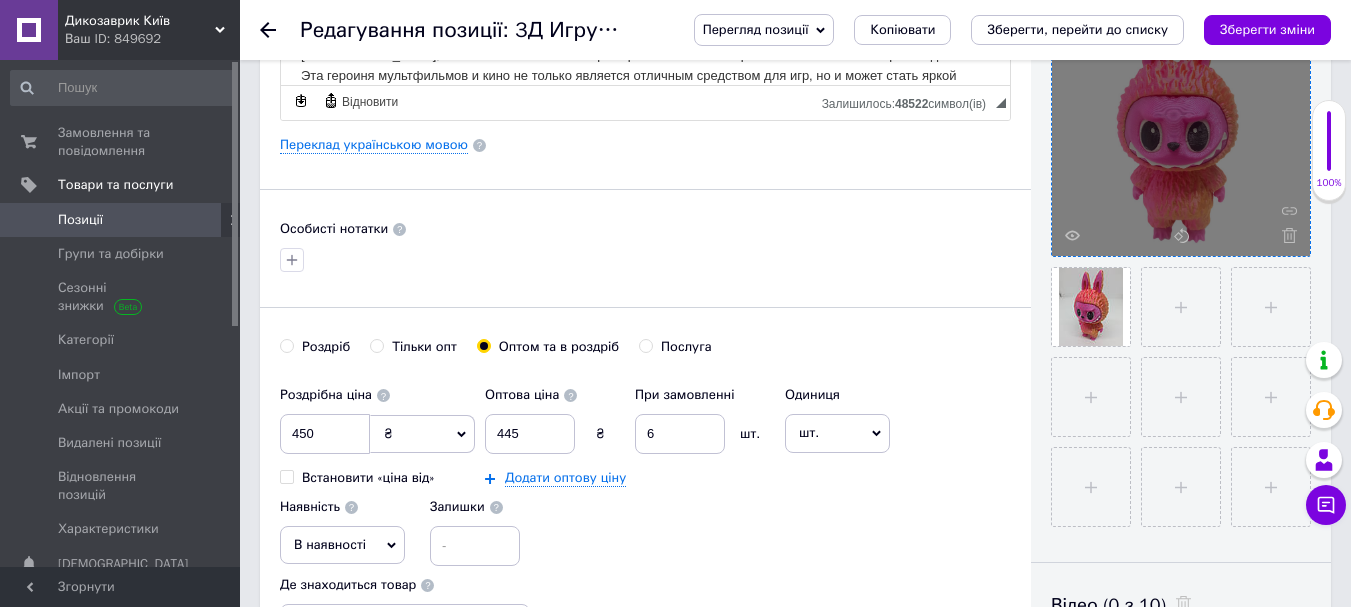 scroll, scrollTop: 0, scrollLeft: 0, axis: both 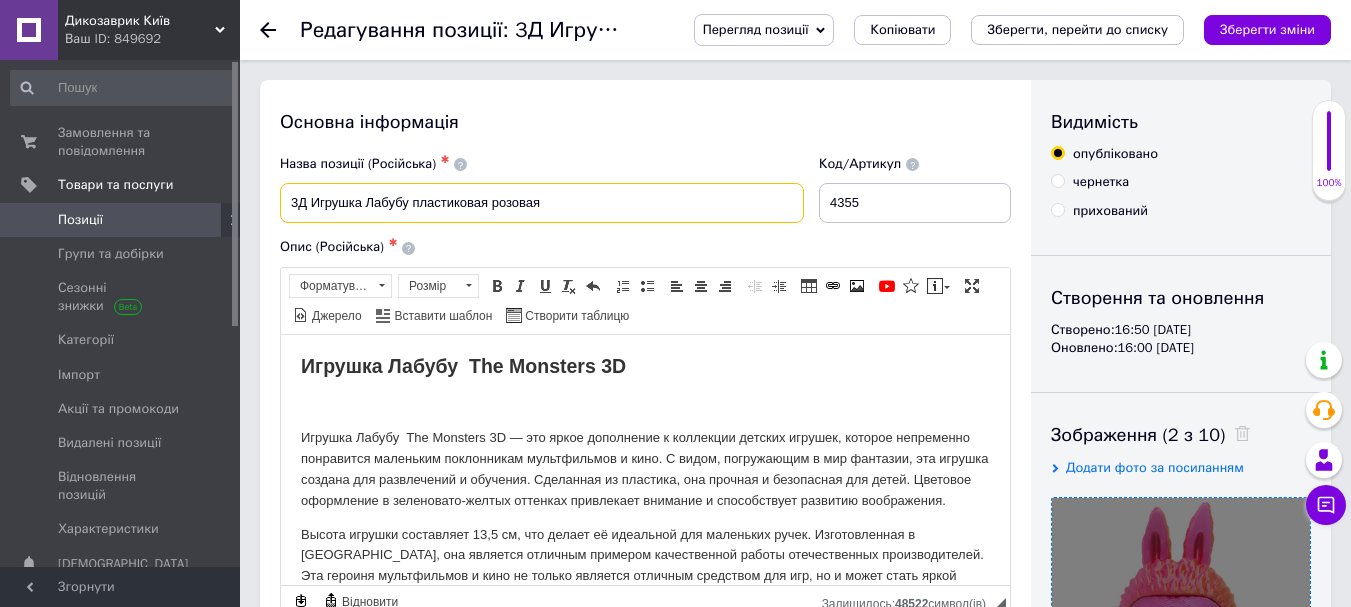 drag, startPoint x: 566, startPoint y: 199, endPoint x: 283, endPoint y: 189, distance: 283.17664 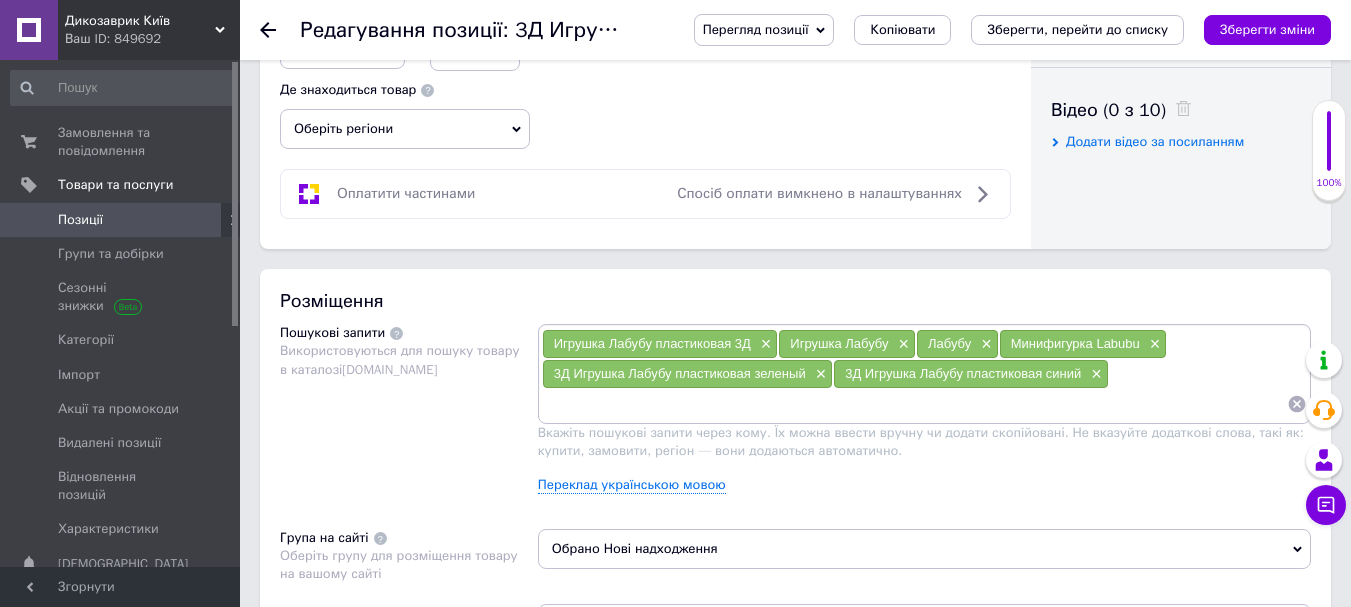 scroll, scrollTop: 1000, scrollLeft: 0, axis: vertical 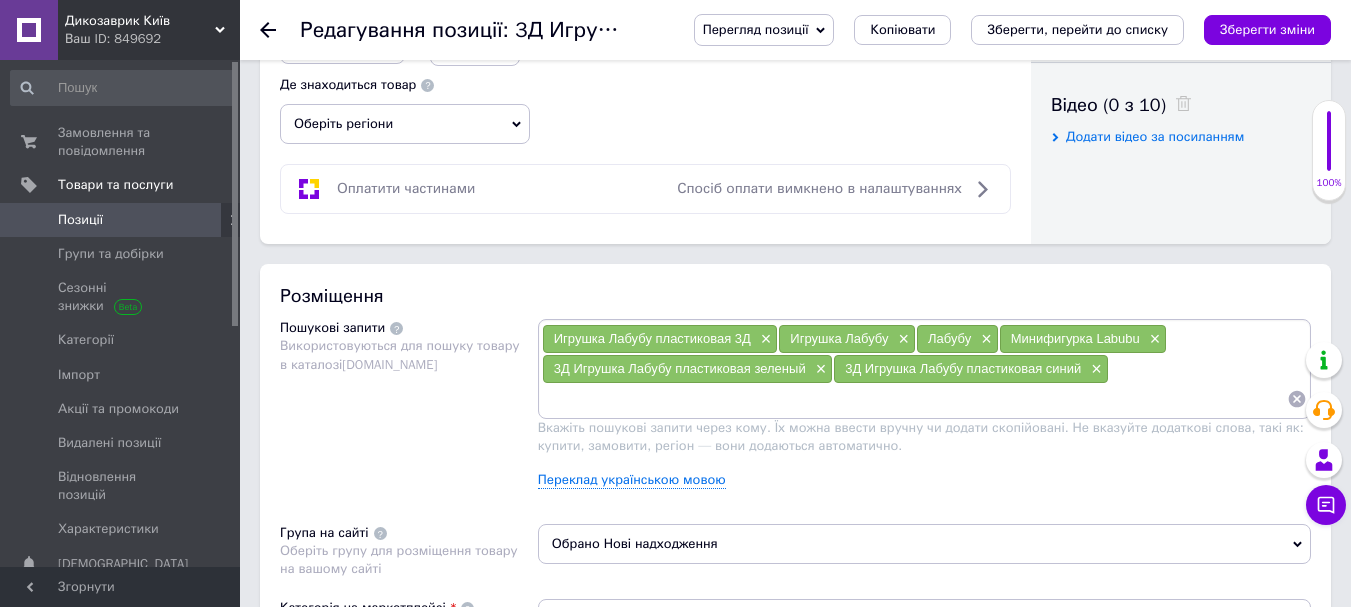 click at bounding box center [914, 399] 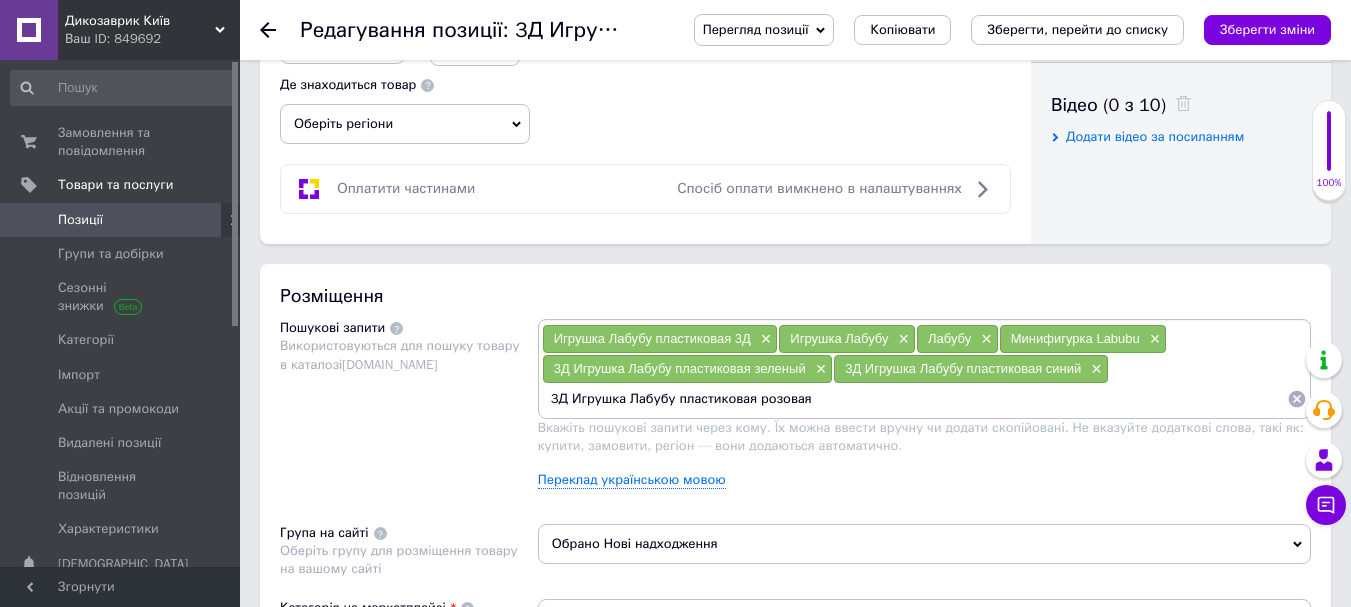 type 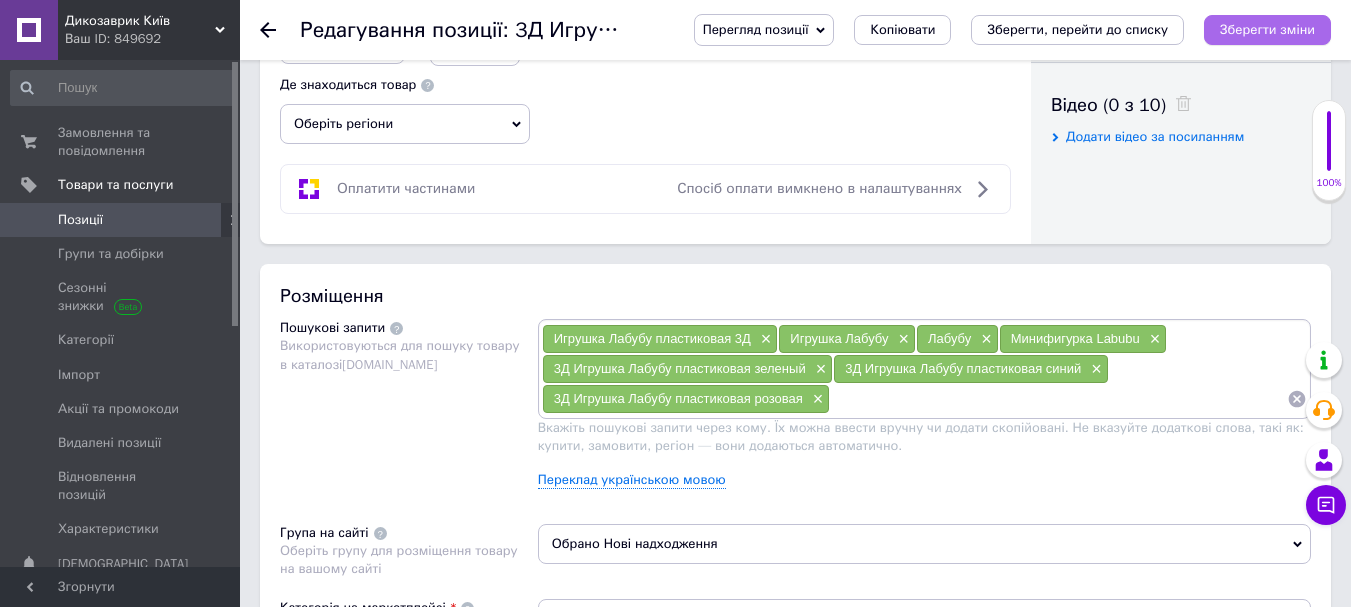 click on "Зберегти зміни" at bounding box center (1267, 29) 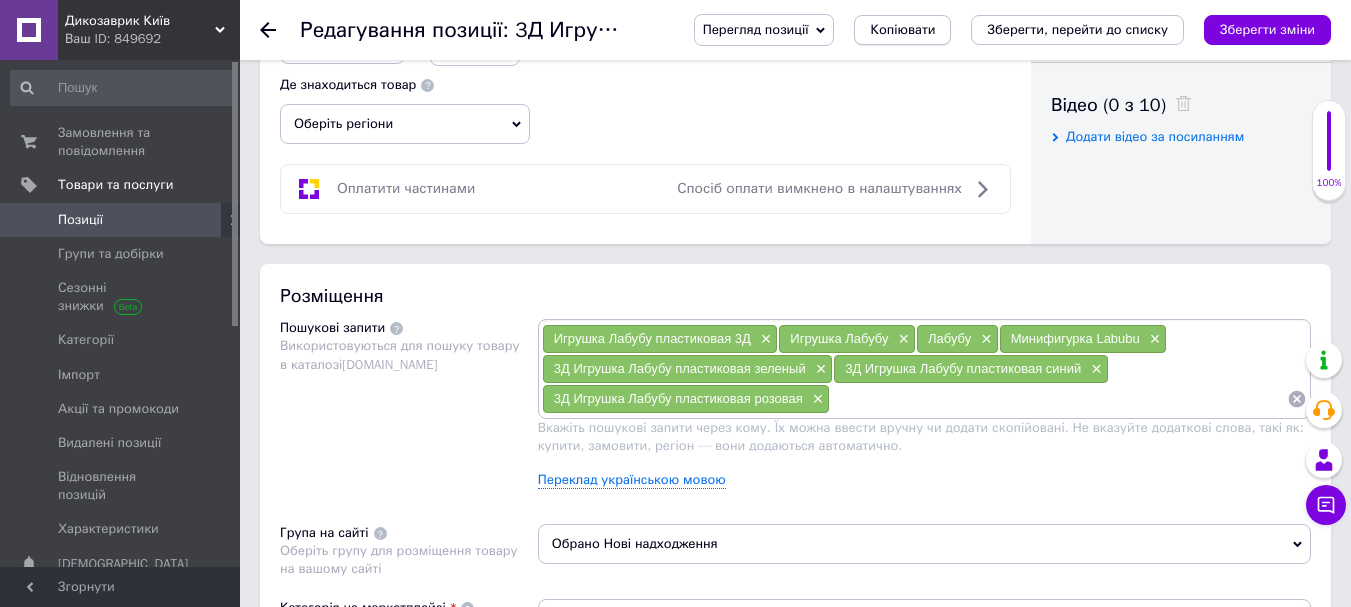 click on "Копіювати" at bounding box center [902, 30] 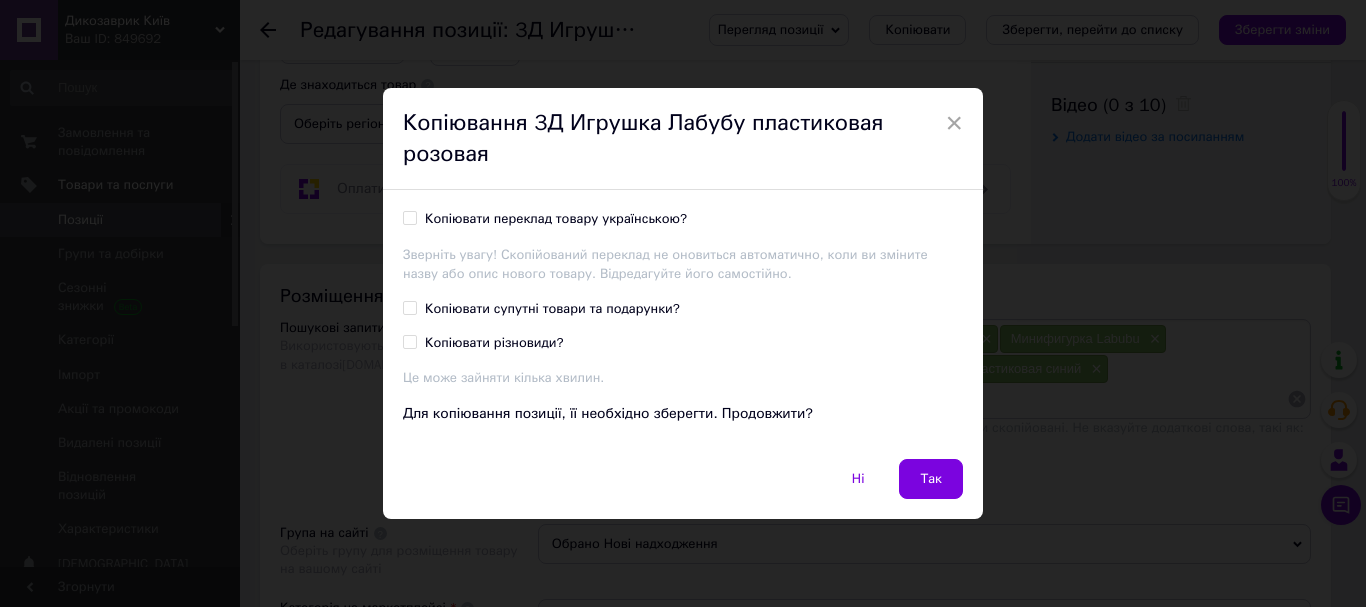 click on "Копіювати переклад товару українською?" at bounding box center [409, 217] 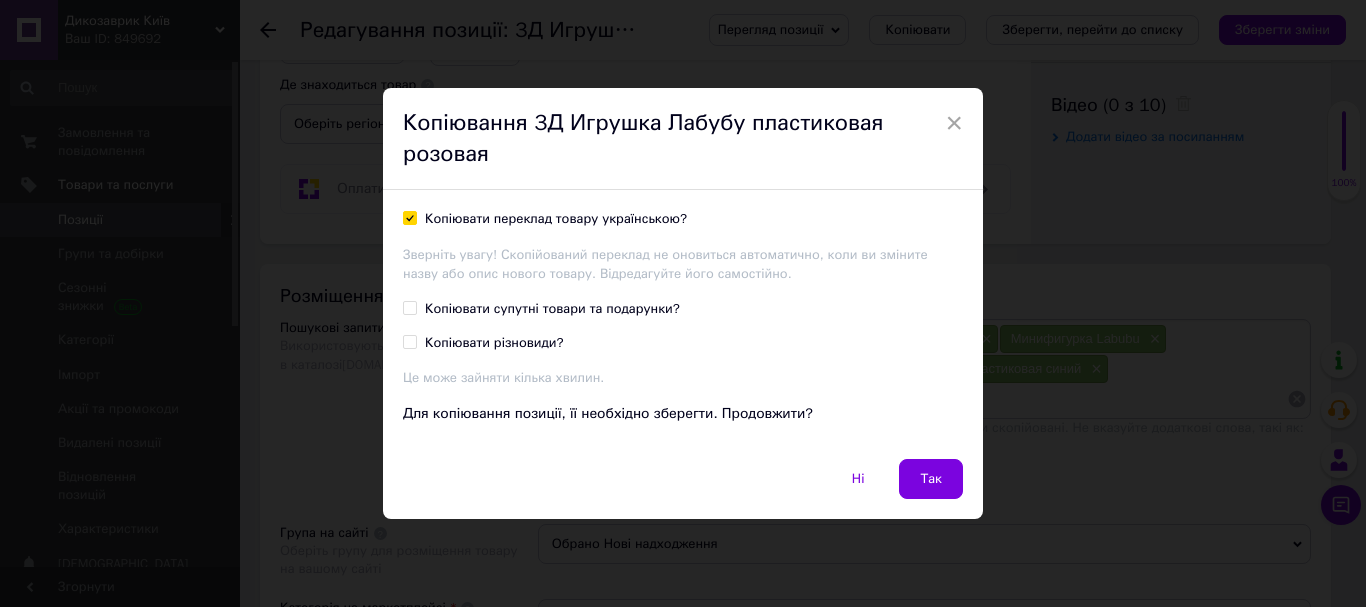 checkbox on "true" 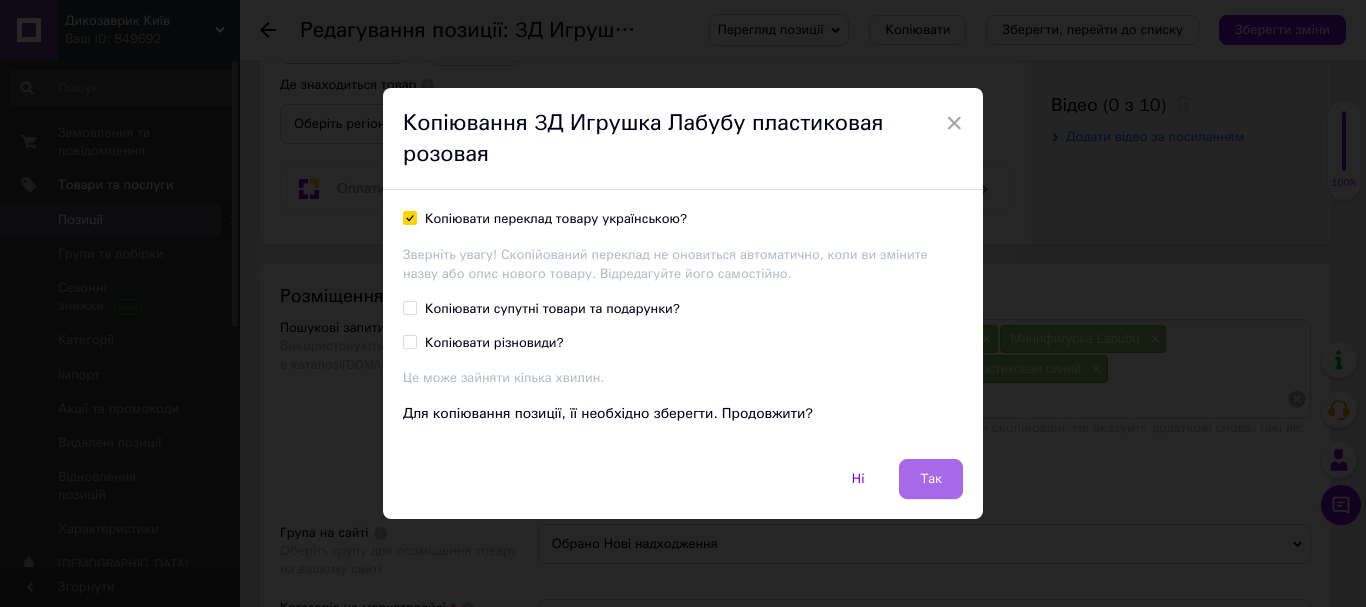 click on "Так" at bounding box center [931, 479] 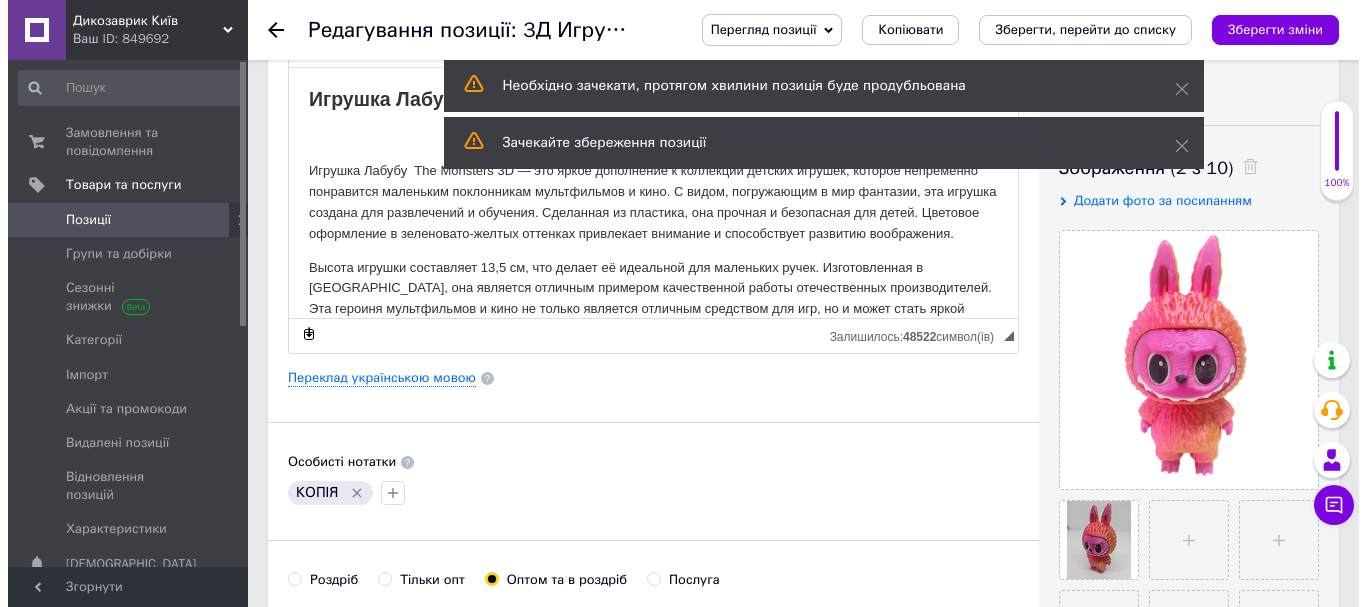 scroll, scrollTop: 300, scrollLeft: 0, axis: vertical 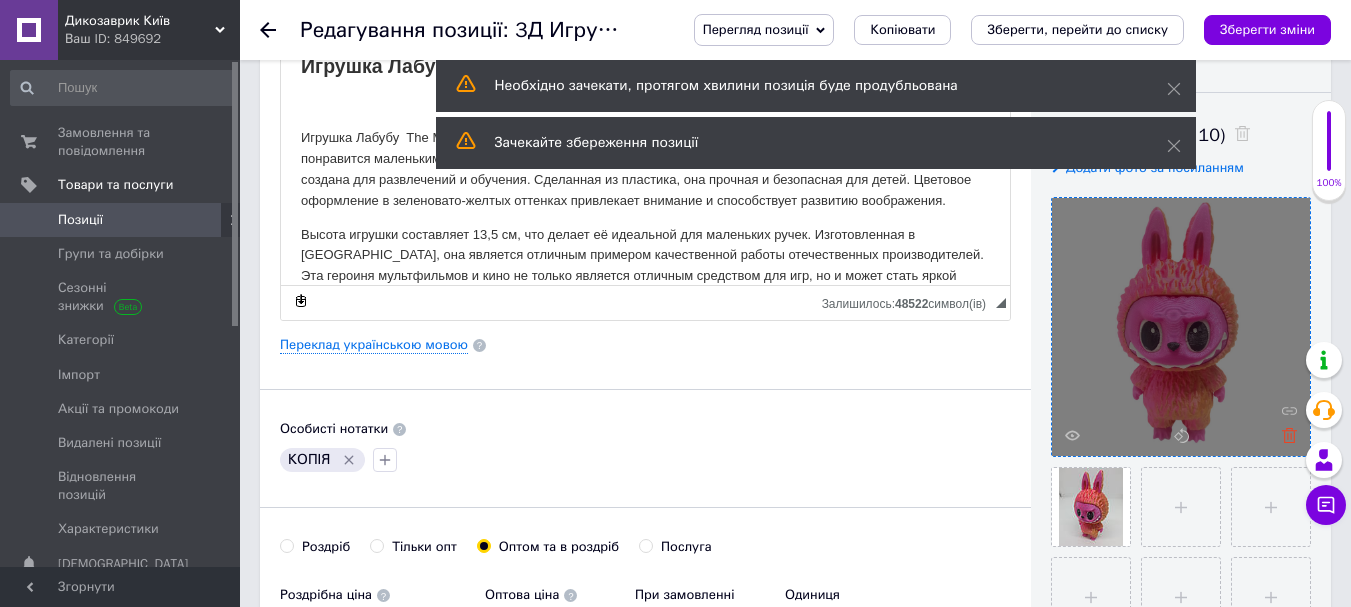 click 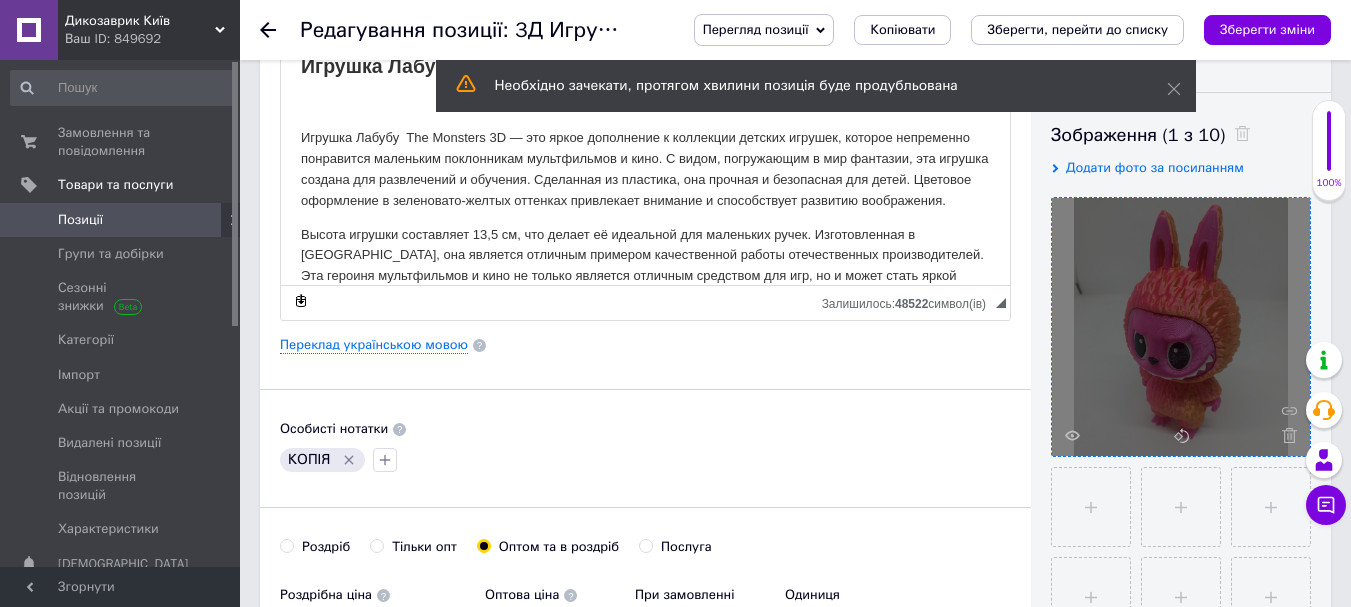 click 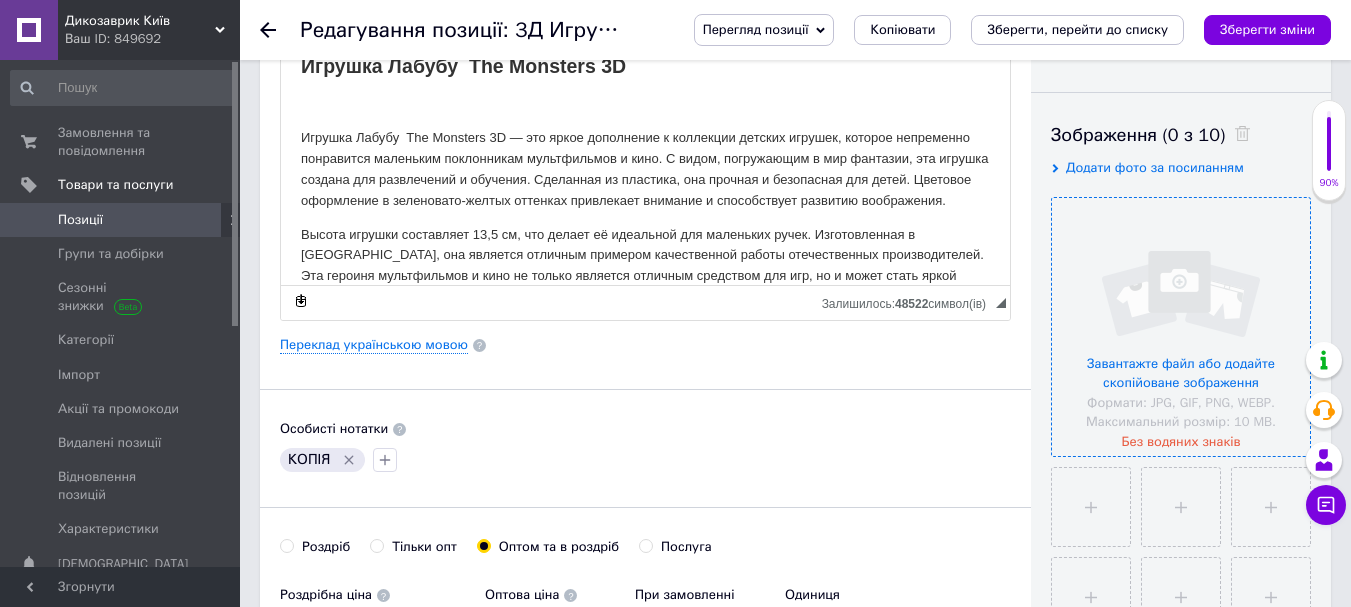 click at bounding box center [1181, 327] 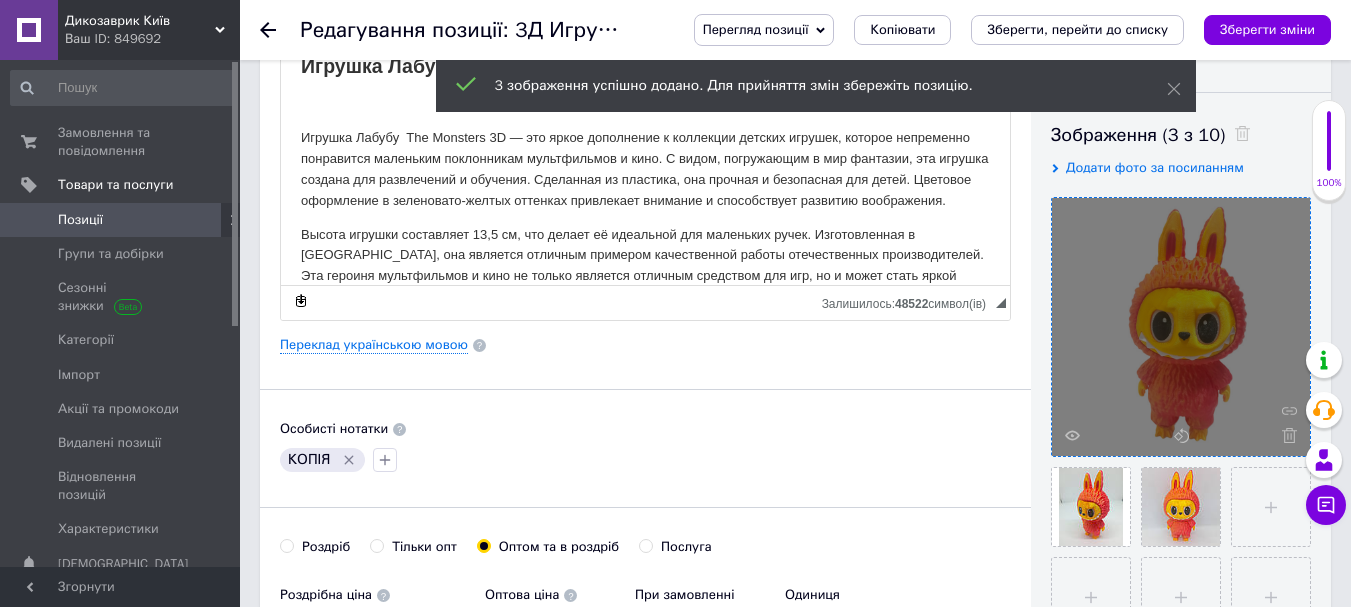 click 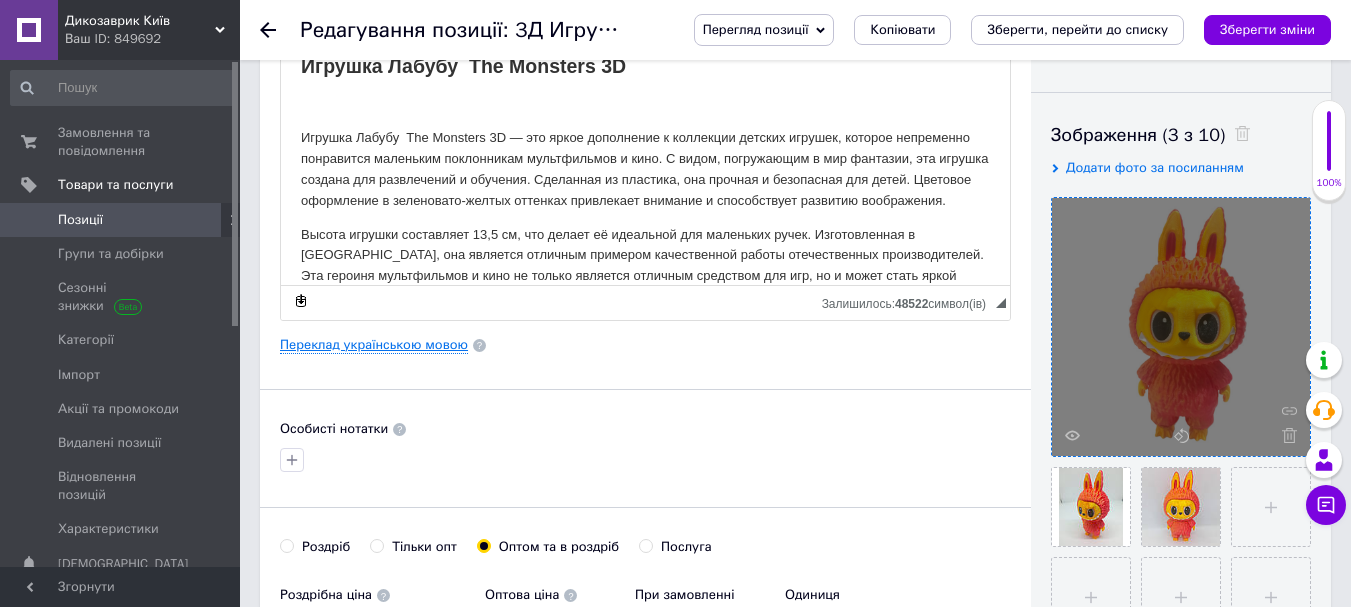 click on "Переклад українською мовою" at bounding box center [374, 345] 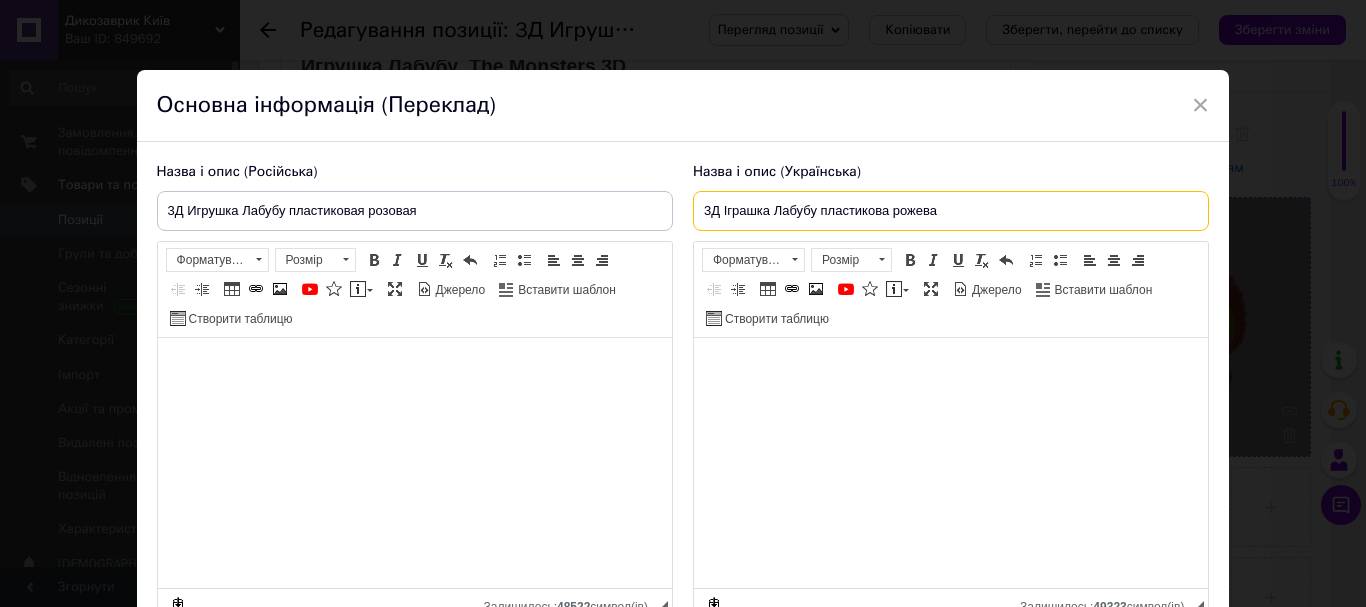 drag, startPoint x: 890, startPoint y: 213, endPoint x: 1022, endPoint y: 217, distance: 132.0606 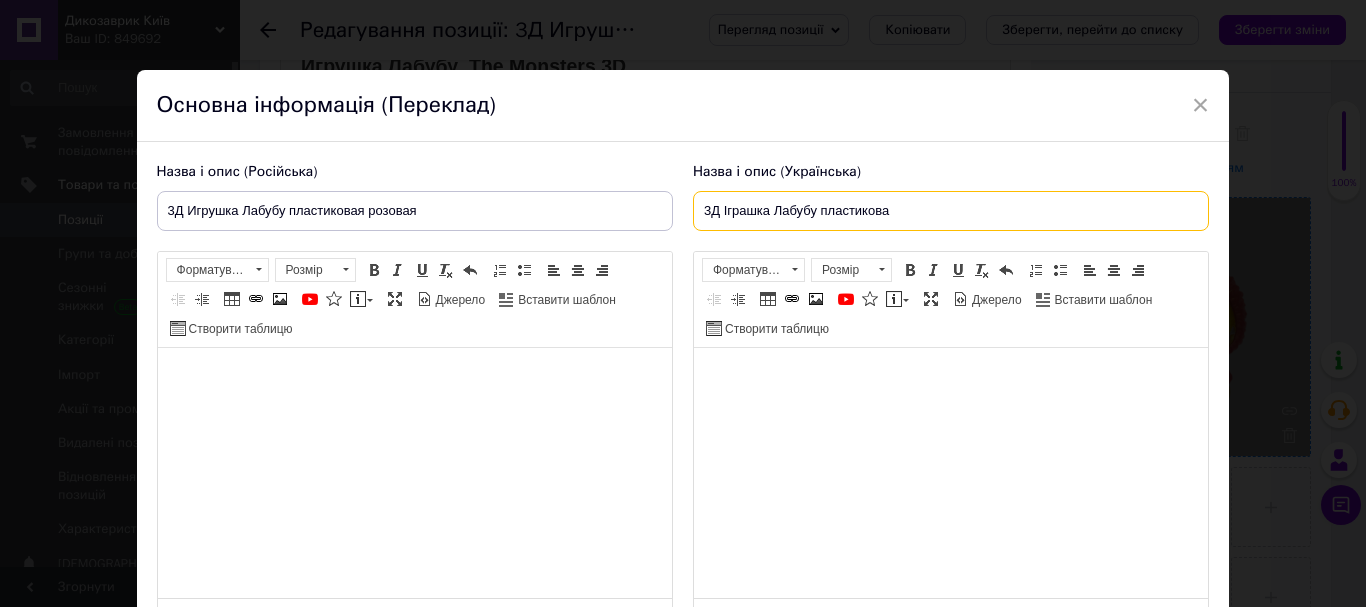 type on "3Д Іграшка Лабубу пластикова" 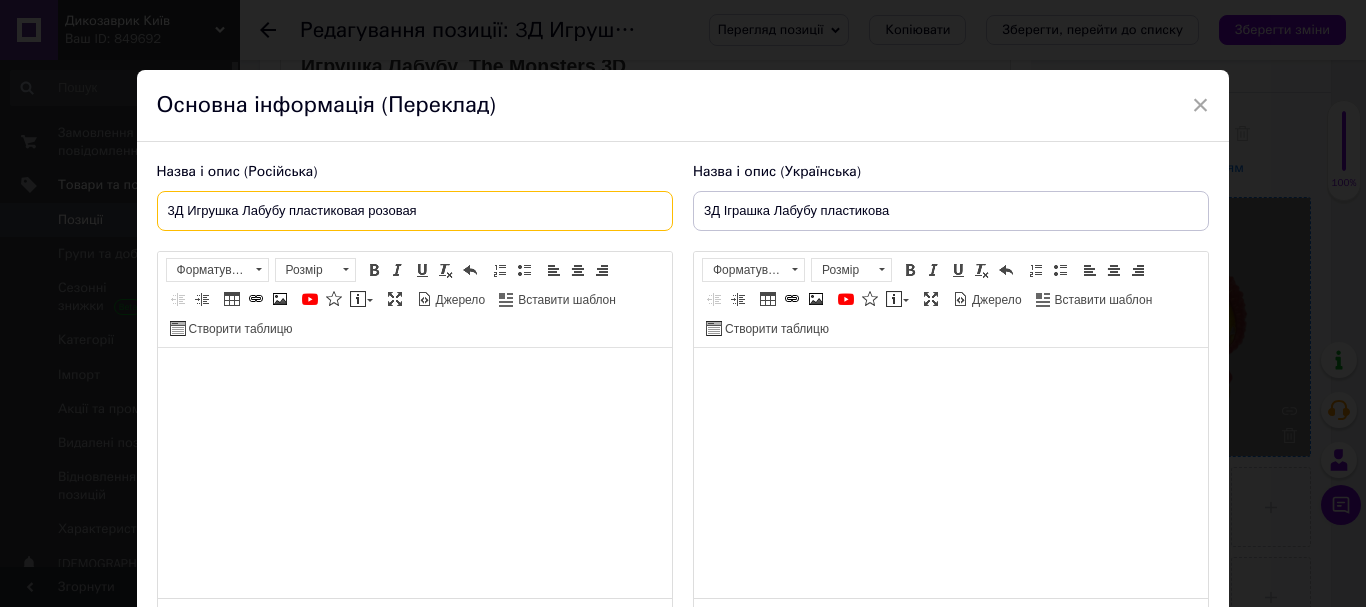 drag, startPoint x: 366, startPoint y: 210, endPoint x: 551, endPoint y: 228, distance: 185.87361 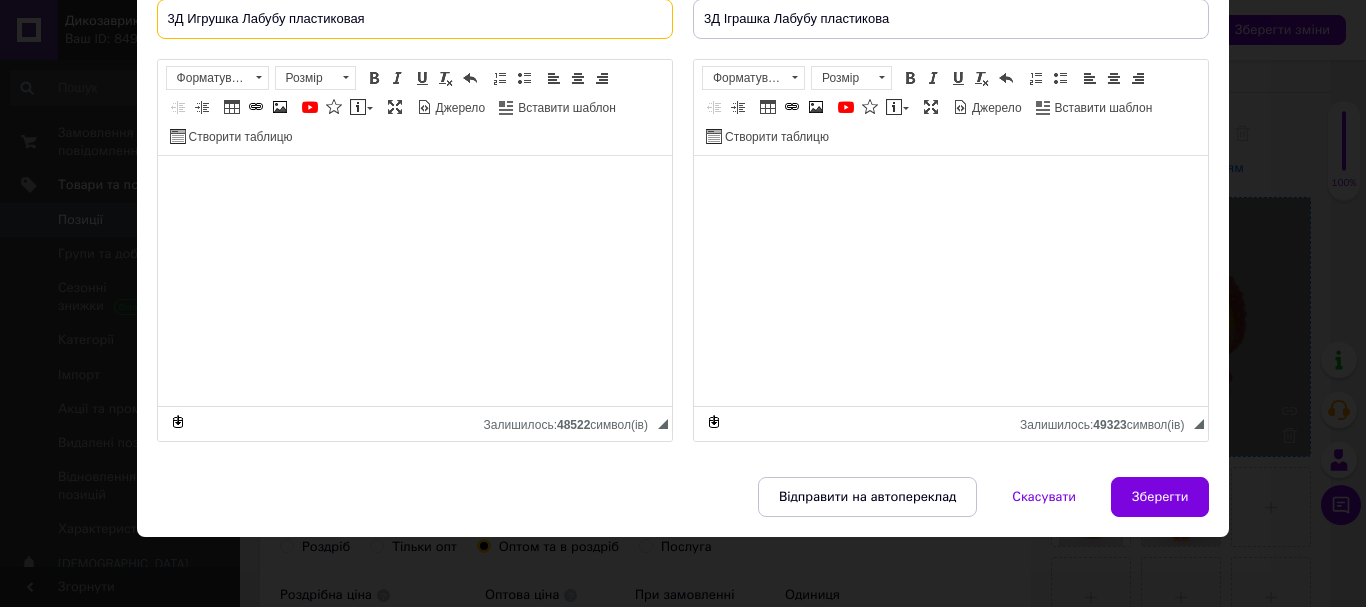 scroll, scrollTop: 0, scrollLeft: 0, axis: both 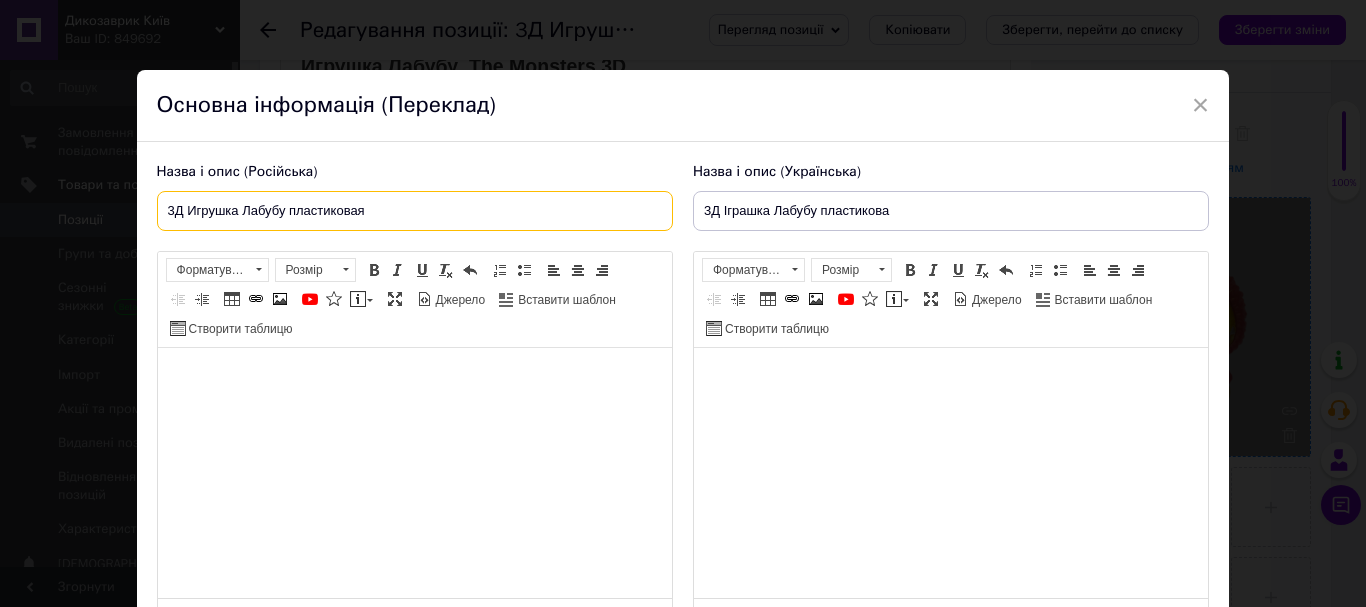 type on "3Д Игрушка Лабубу пластиковая" 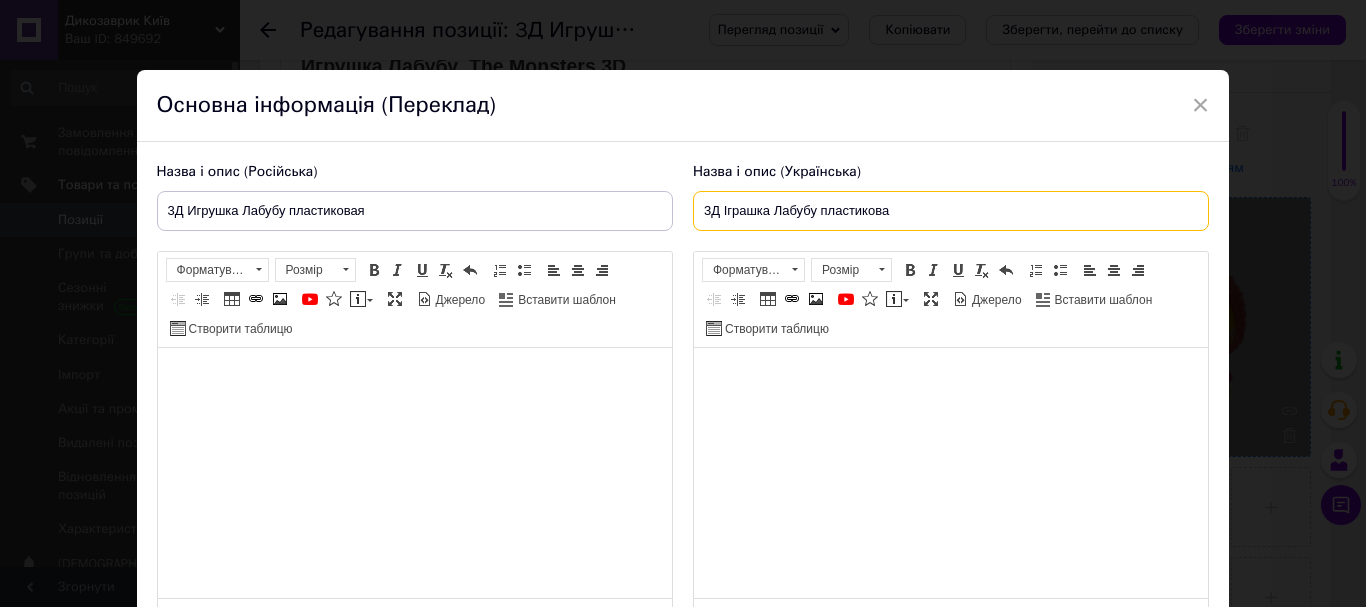 drag, startPoint x: 893, startPoint y: 210, endPoint x: 695, endPoint y: 225, distance: 198.56737 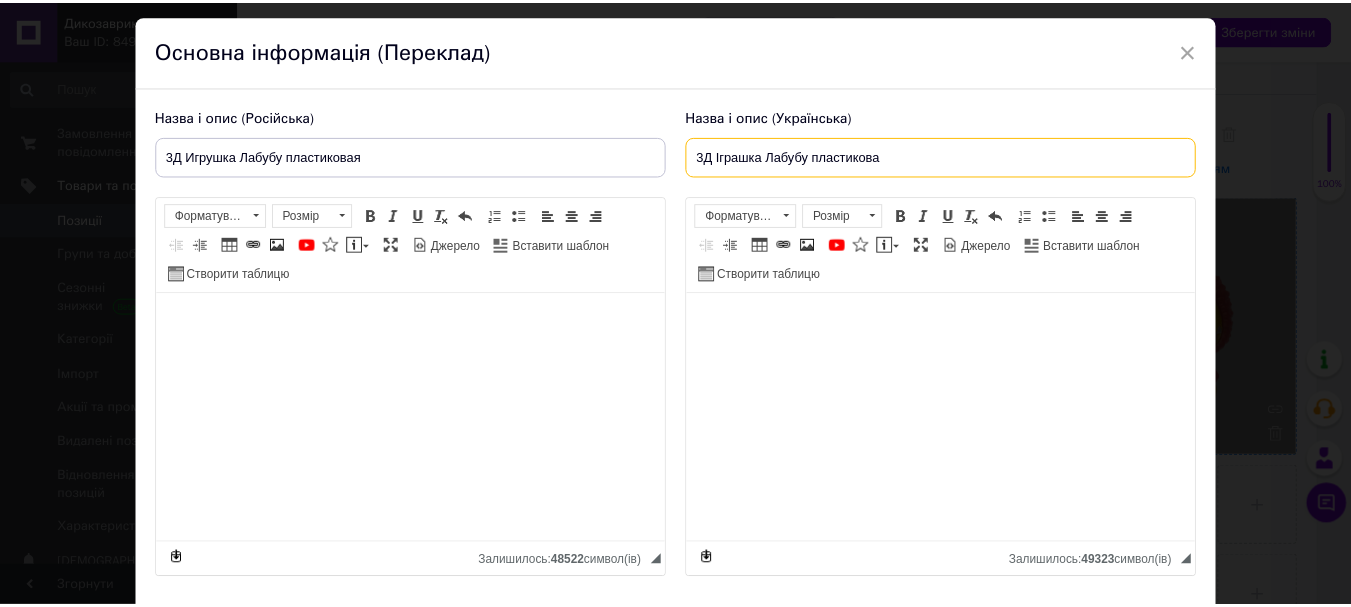 scroll, scrollTop: 192, scrollLeft: 0, axis: vertical 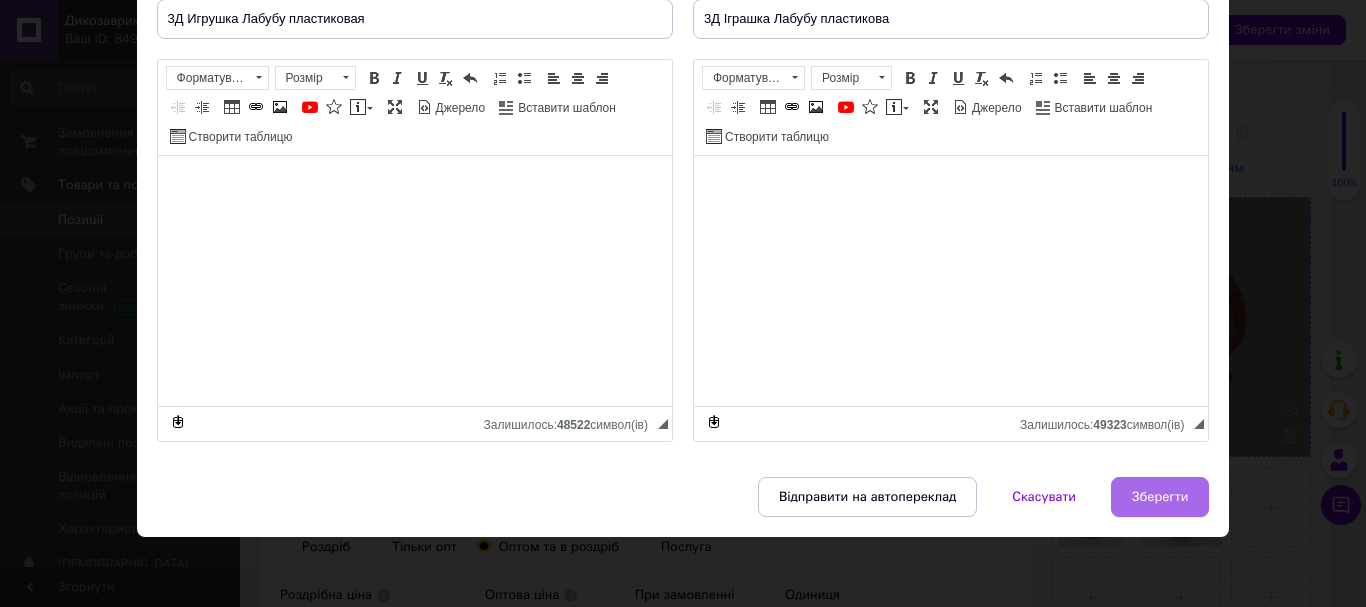 click on "Зберегти" at bounding box center (1160, 497) 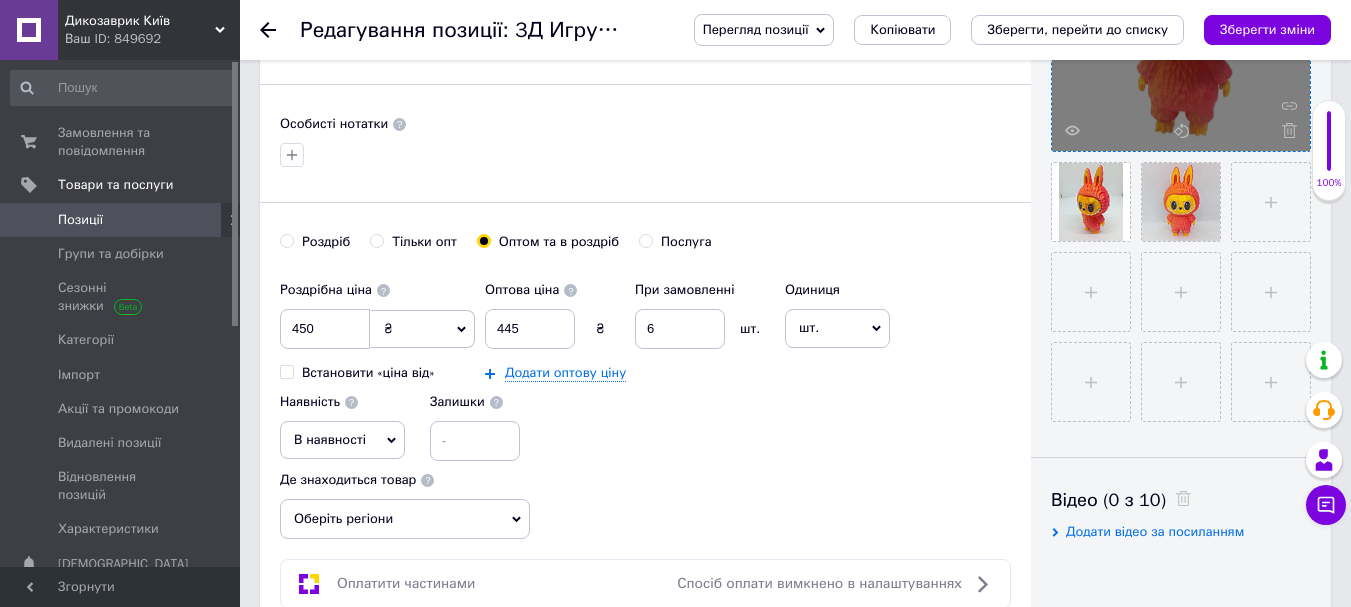 scroll, scrollTop: 800, scrollLeft: 0, axis: vertical 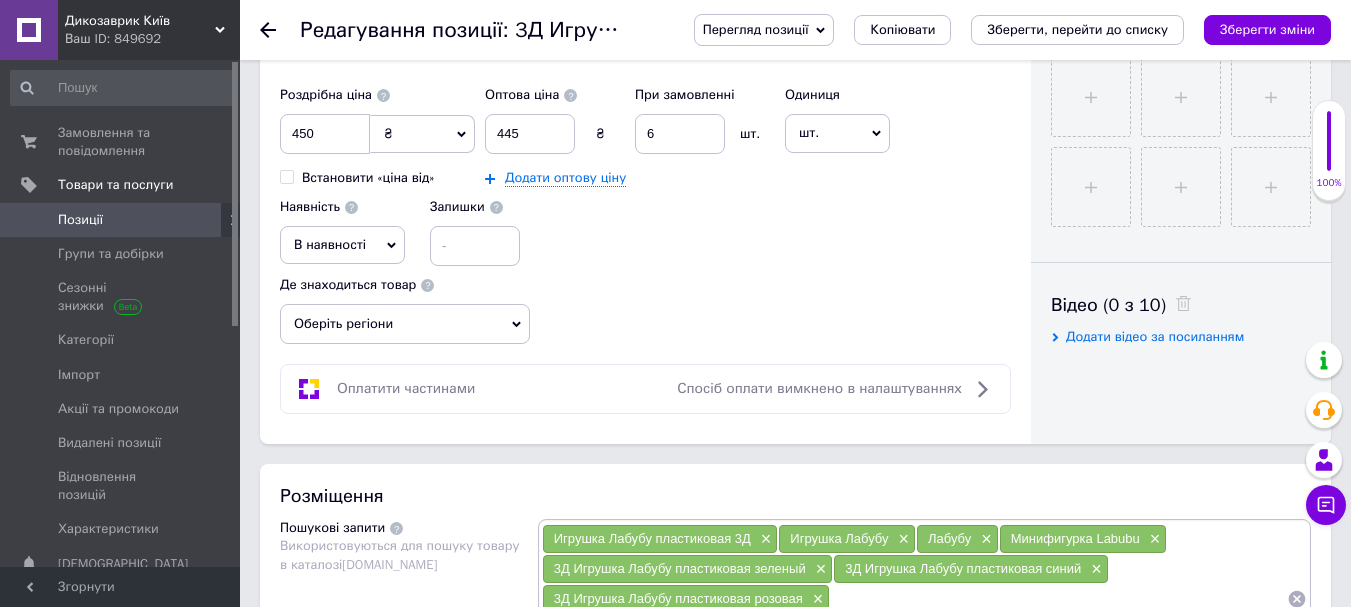 click on "Оберіть регіони" at bounding box center [405, 324] 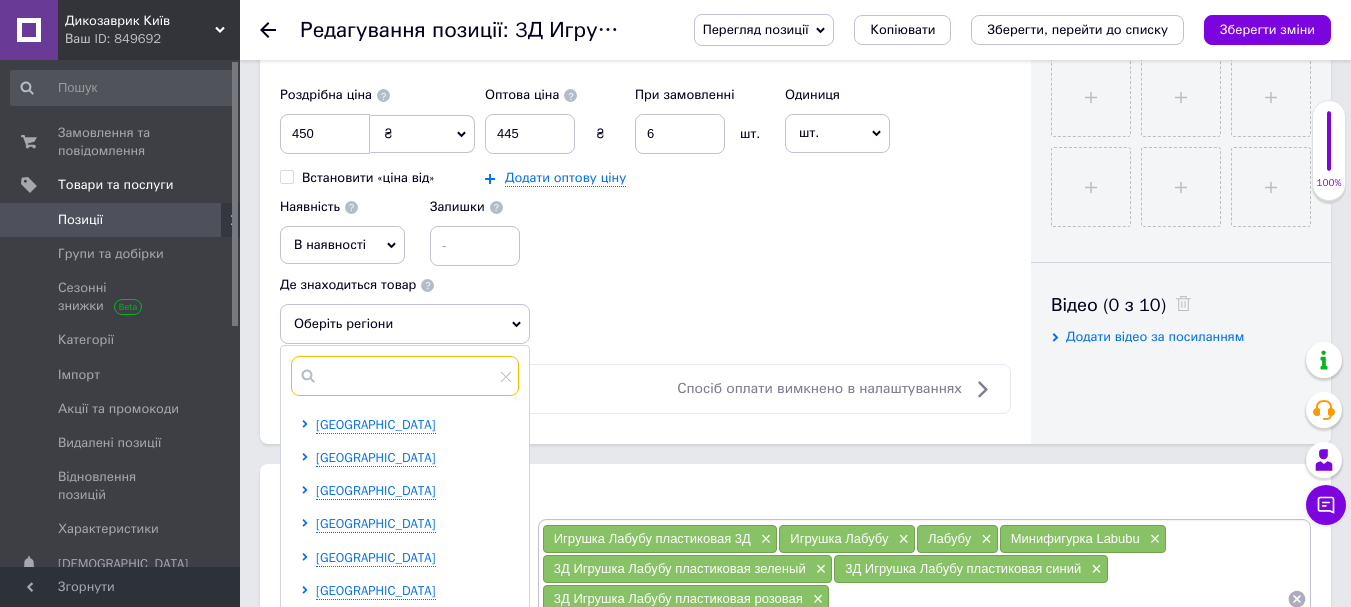 click at bounding box center (405, 376) 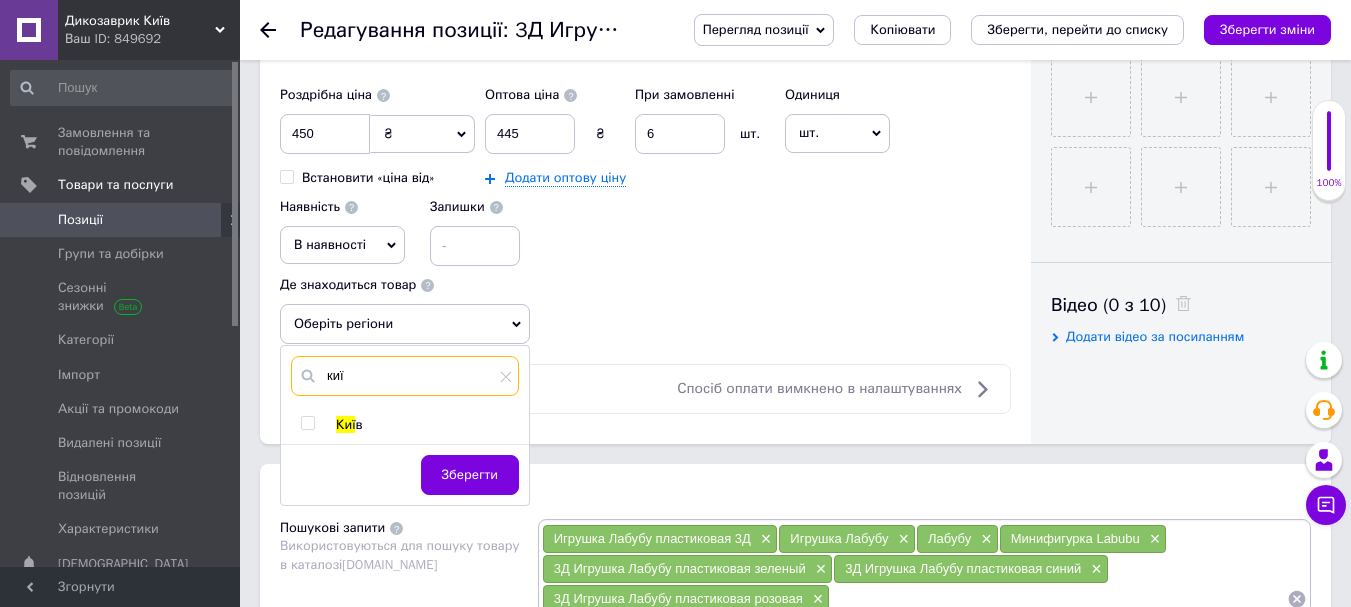type on "киї" 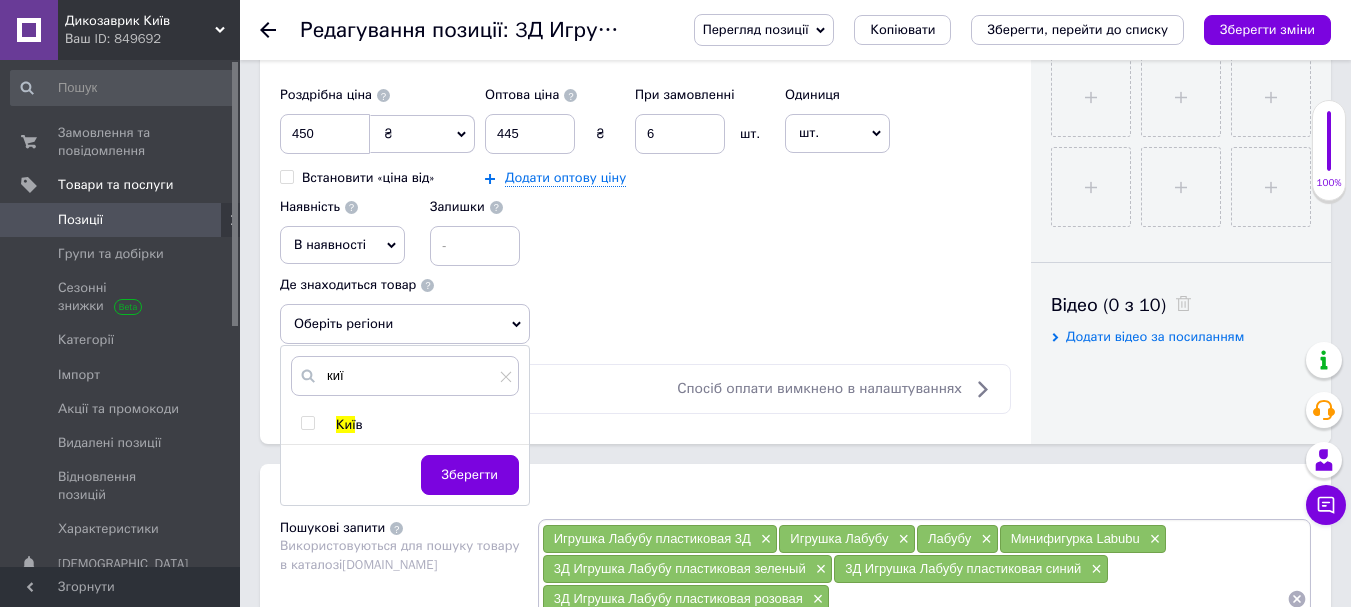 click at bounding box center [307, 423] 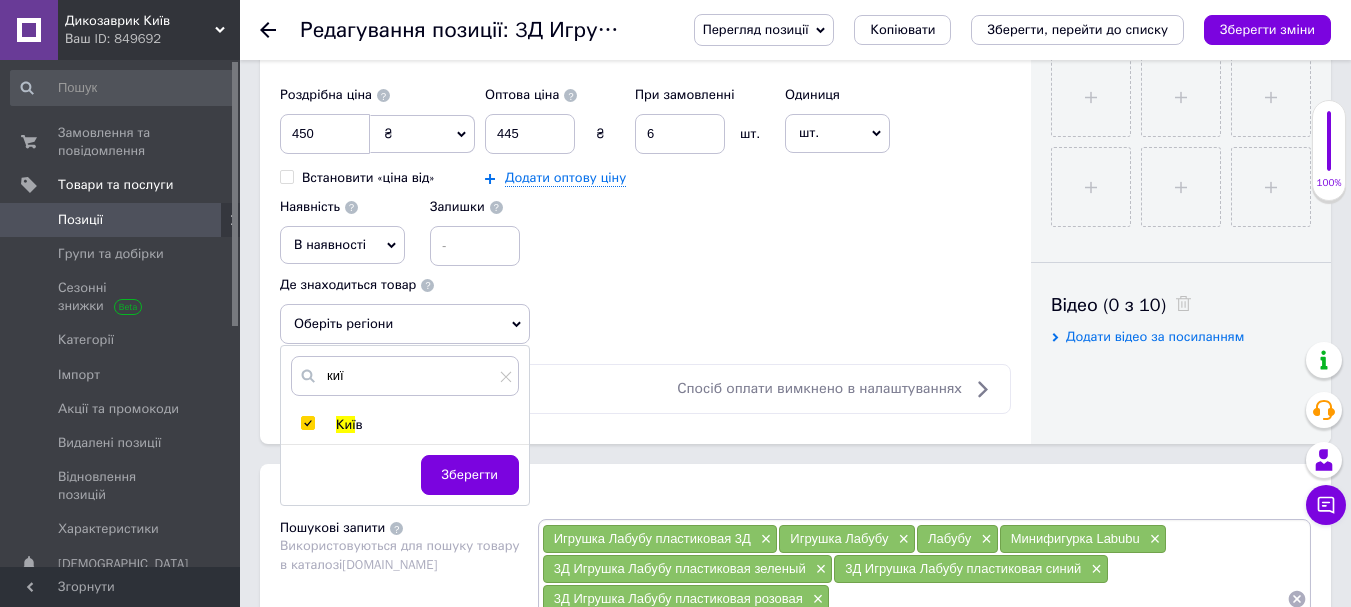 checkbox on "true" 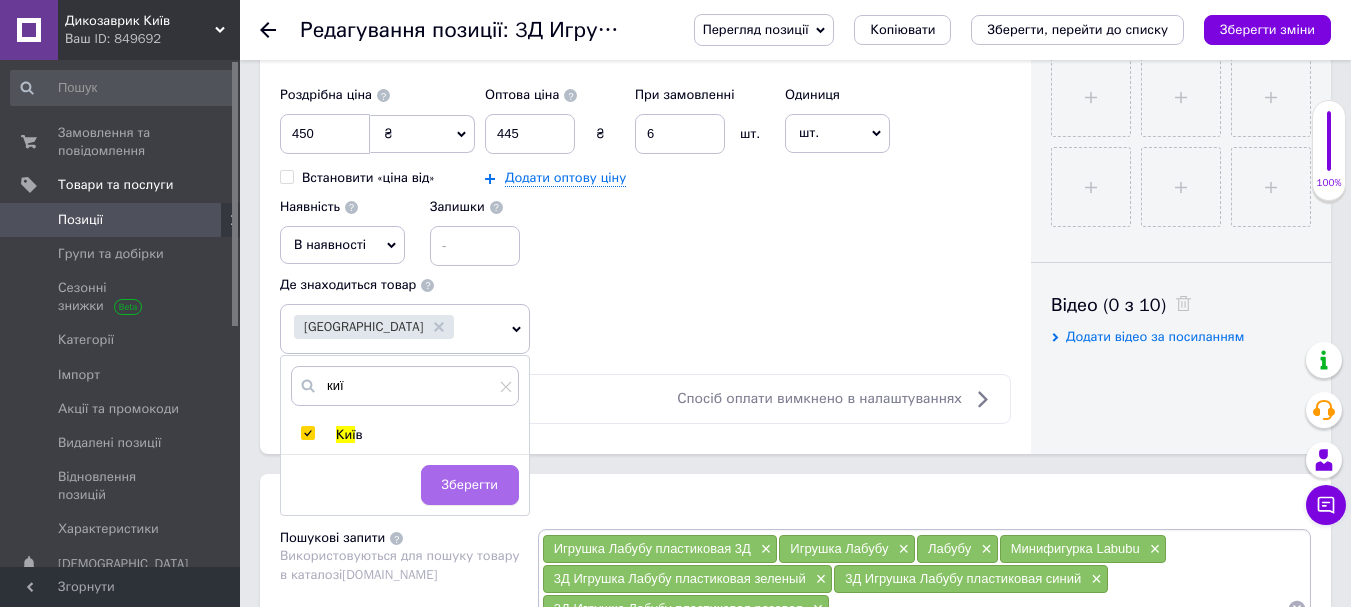 click on "Зберегти" at bounding box center (470, 485) 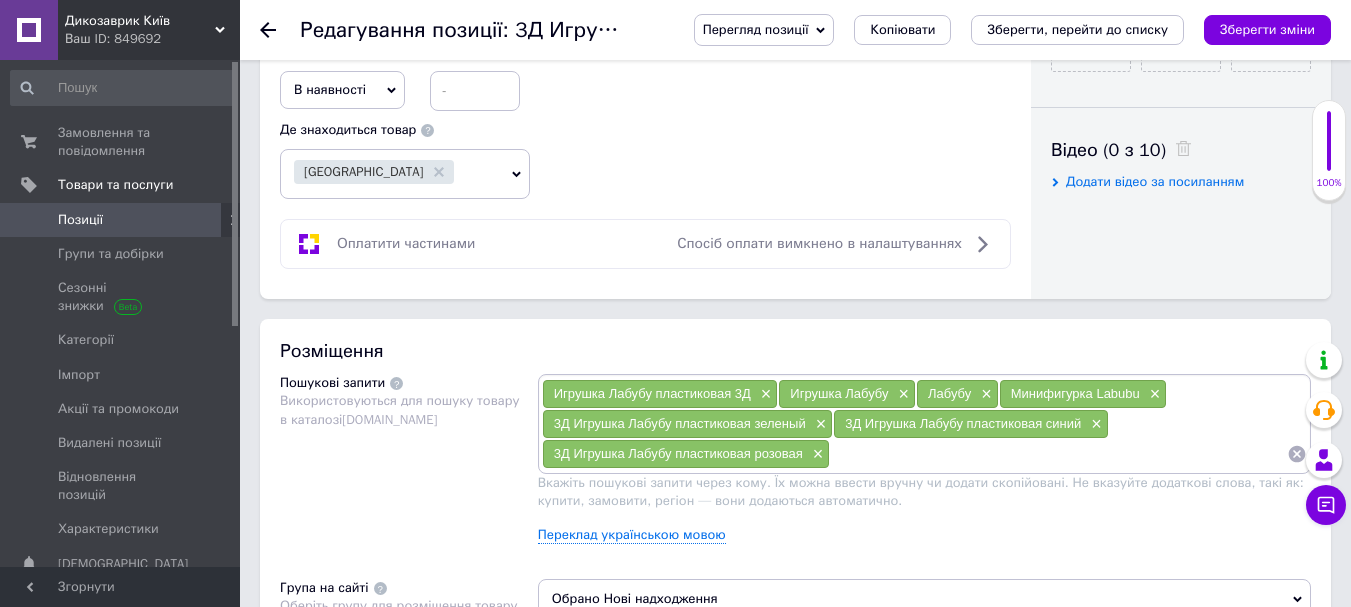 scroll, scrollTop: 1100, scrollLeft: 0, axis: vertical 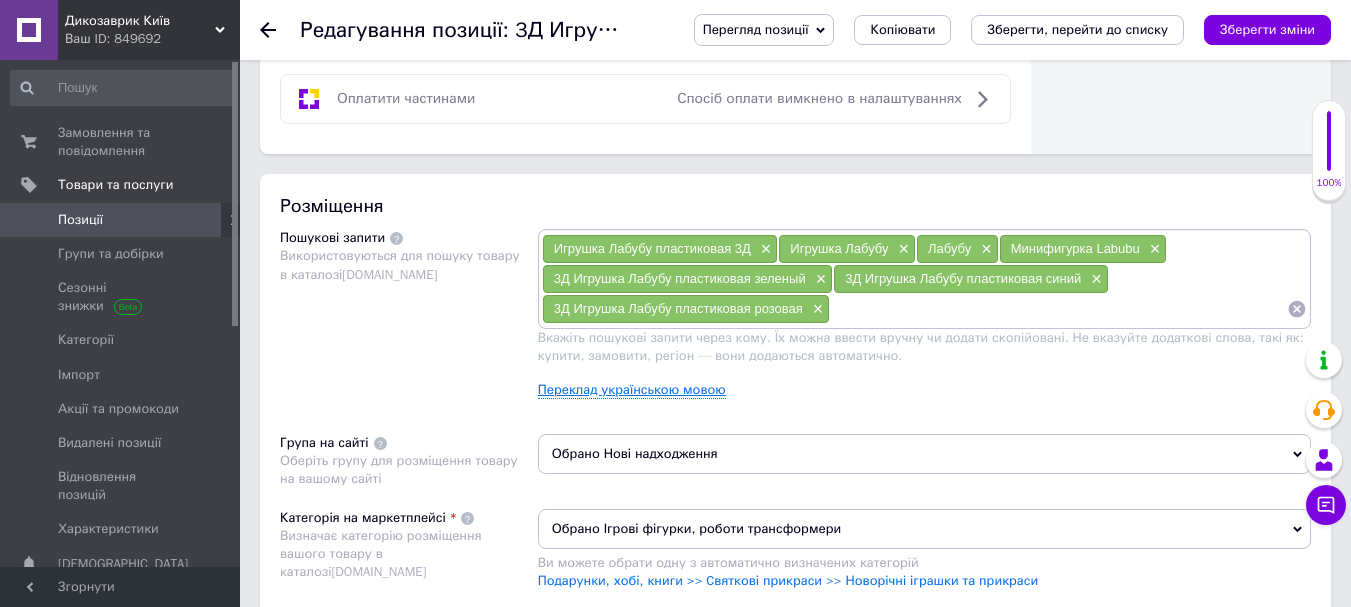 click on "Переклад українською мовою" at bounding box center (632, 390) 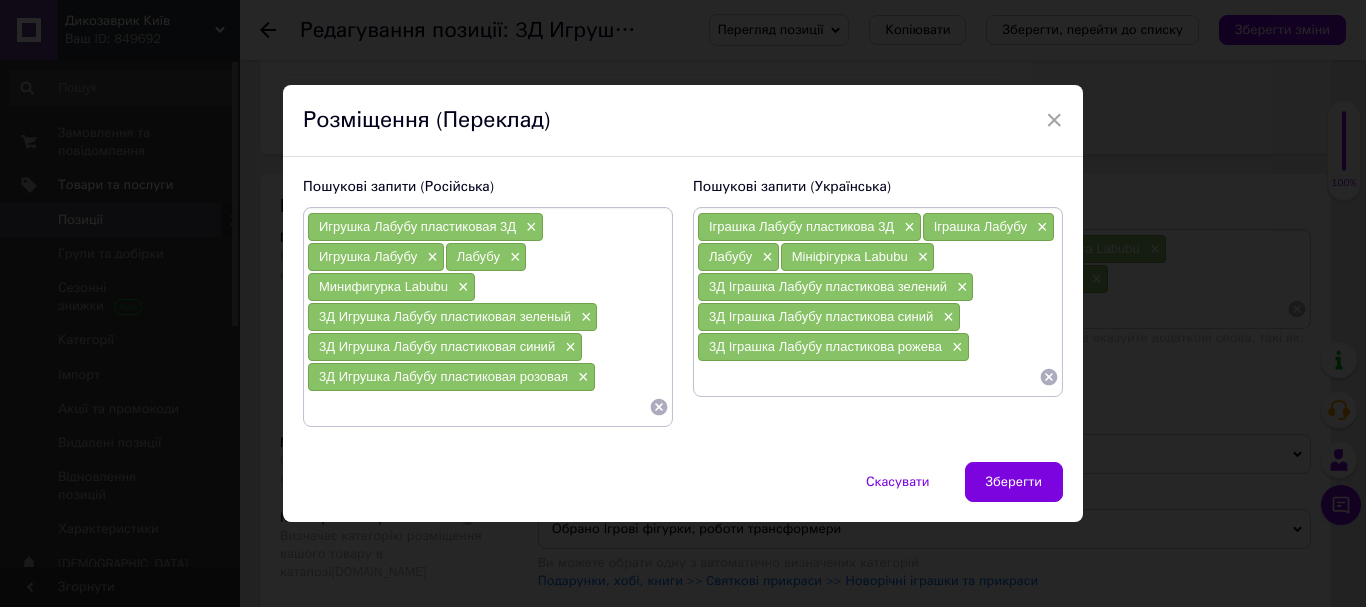 click at bounding box center (868, 377) 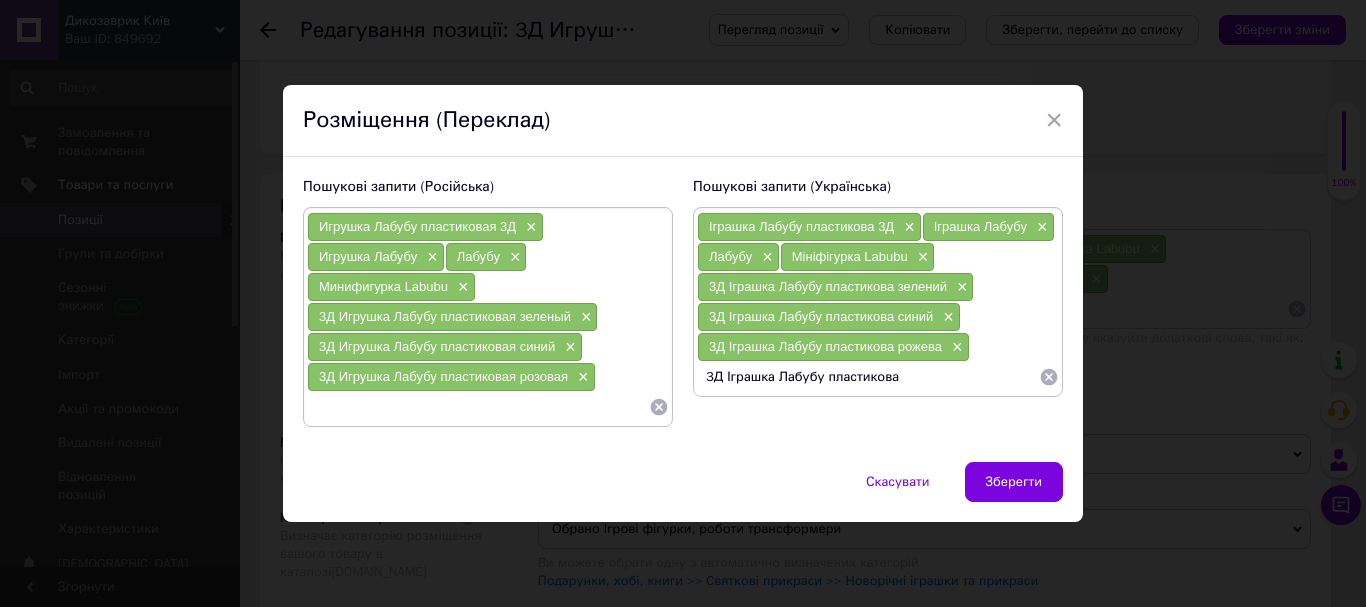 type 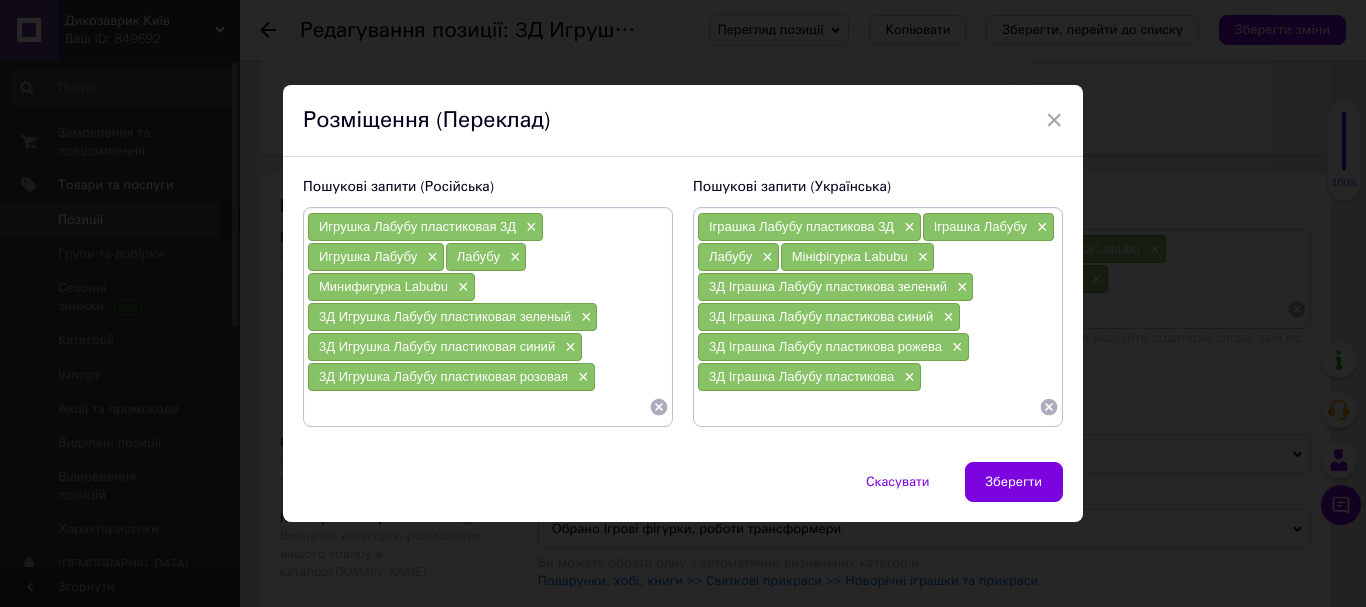 click at bounding box center [478, 407] 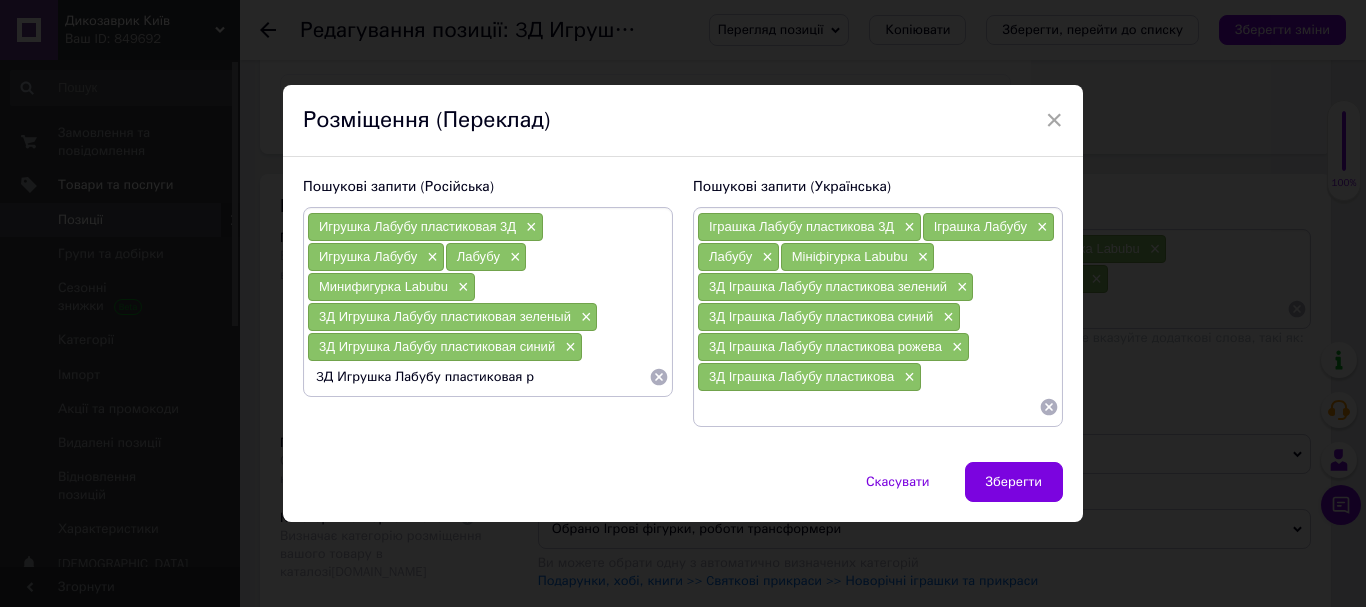 type on "3Д Игрушка Лабубу пластиковая" 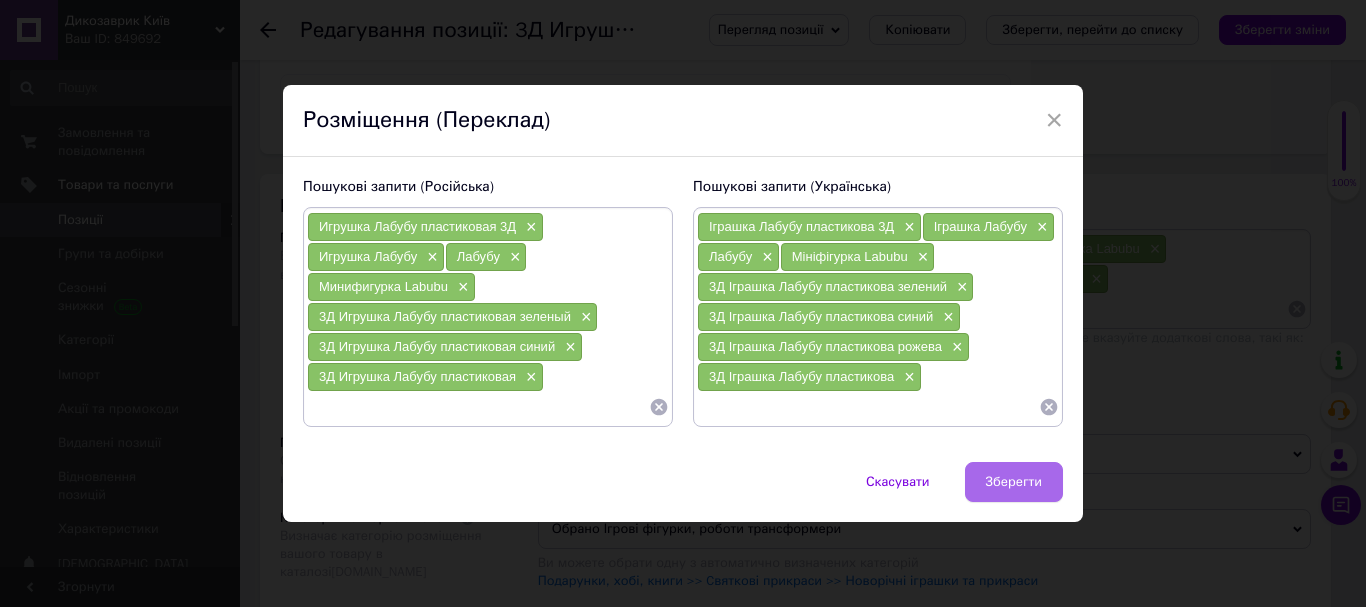 type 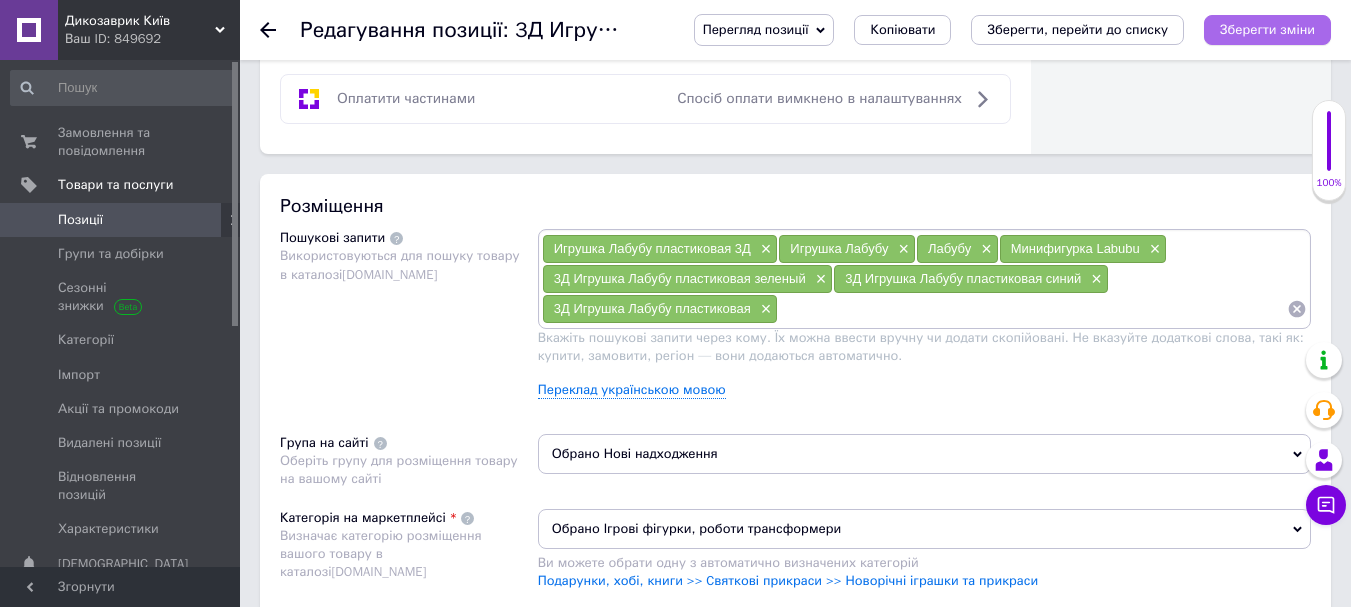 click on "Зберегти зміни" at bounding box center (1267, 29) 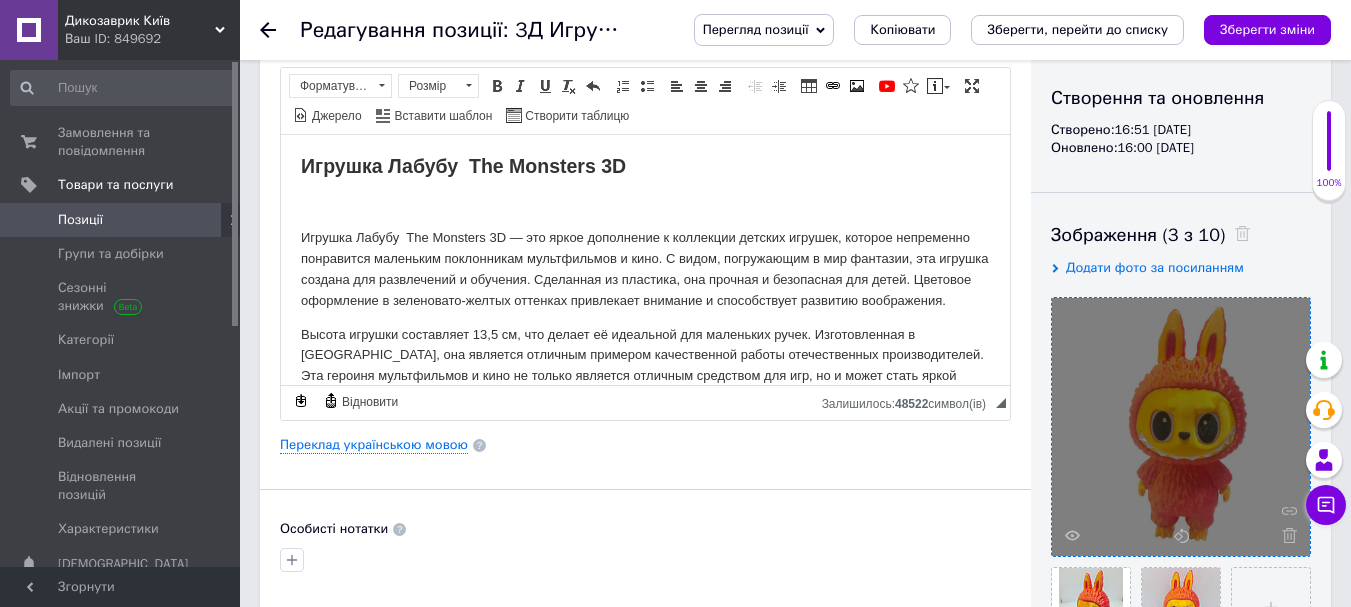 scroll, scrollTop: 300, scrollLeft: 0, axis: vertical 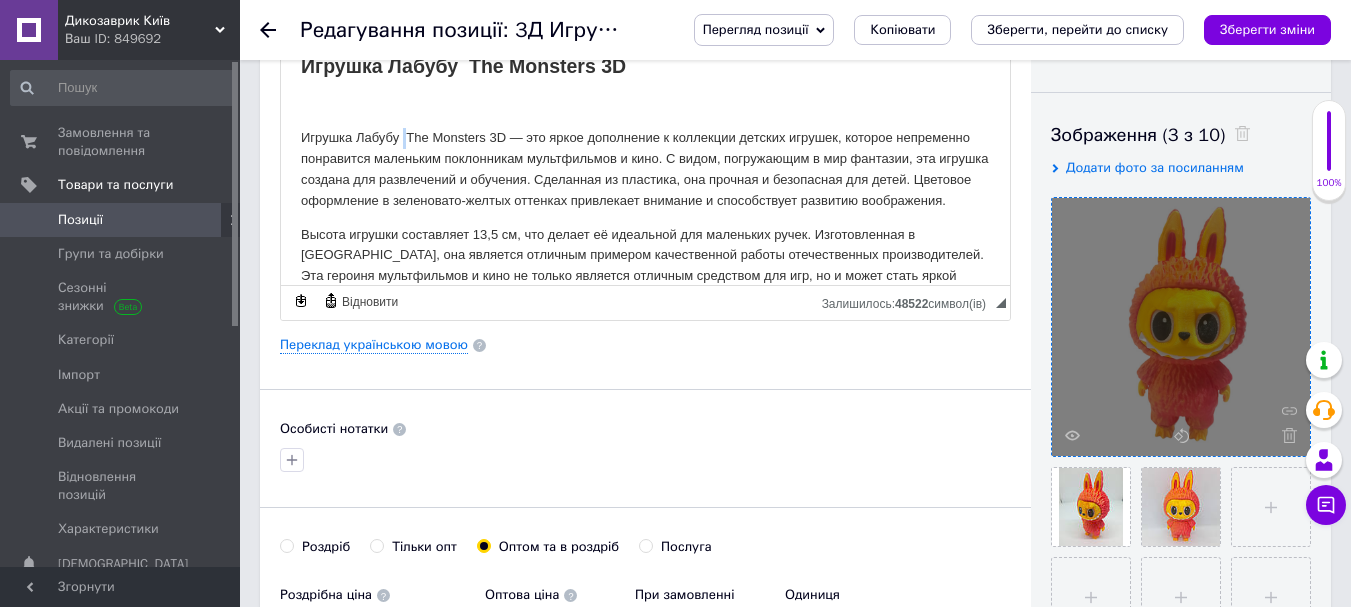 click on "Игрушка Лабубу  The Monsters 3D — это яркое дополнение к коллекции детских игрушек, которое непременно понравится маленьким поклонникам мультфильмов и кино. С видом, погружающим в мир фантазии, эта игрушка создана для развлечений и обучения. Сделанная из пластика, она прочная и безопасная для детей. Цветовое оформление в зеленовато-желтых оттенках привлекает внимание и способствует развитию воображения." at bounding box center (645, 168) 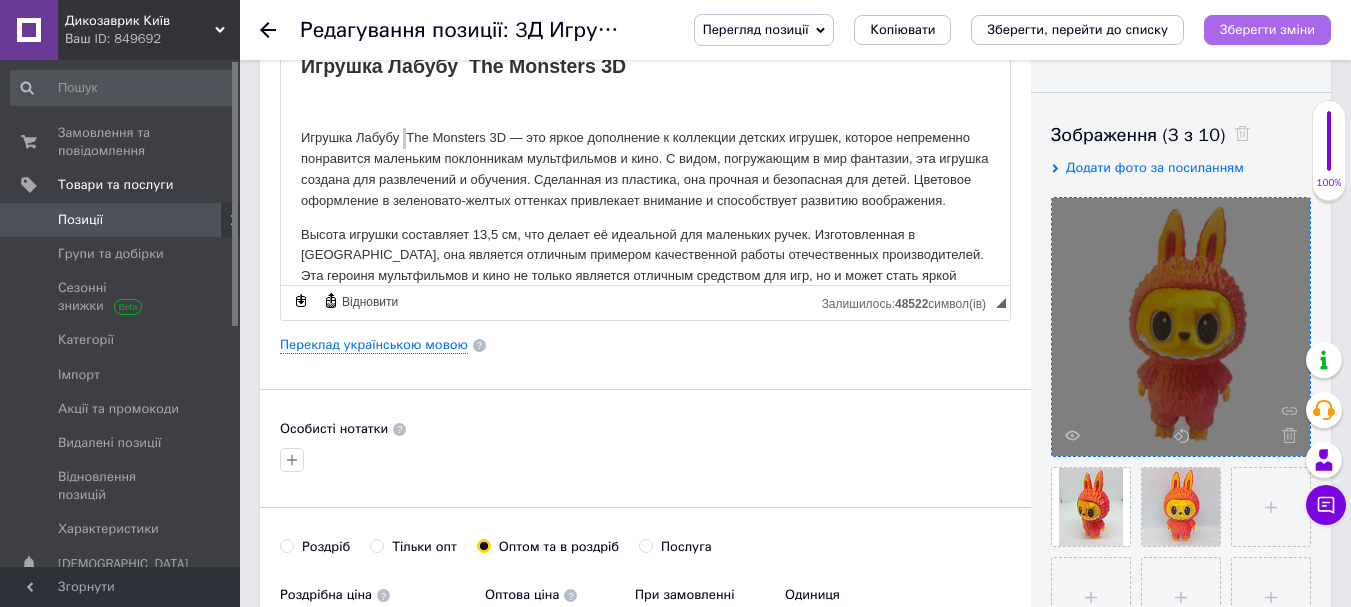 click on "Зберегти зміни" at bounding box center [1267, 29] 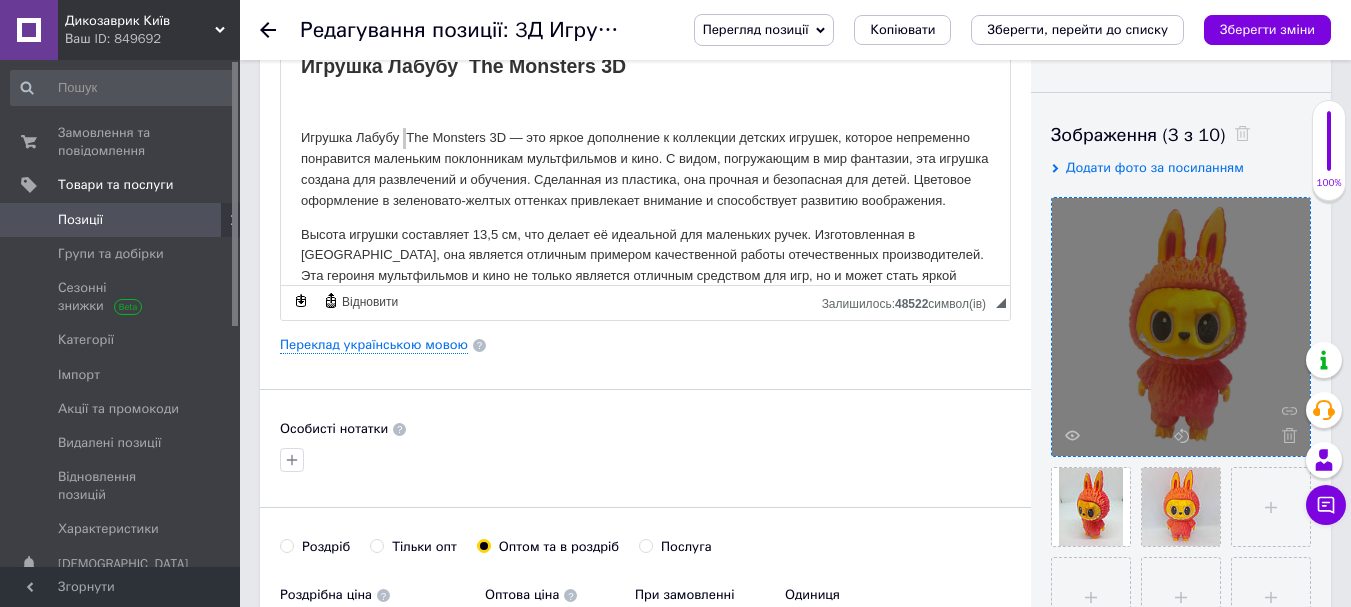 click on "Позиції" at bounding box center [121, 220] 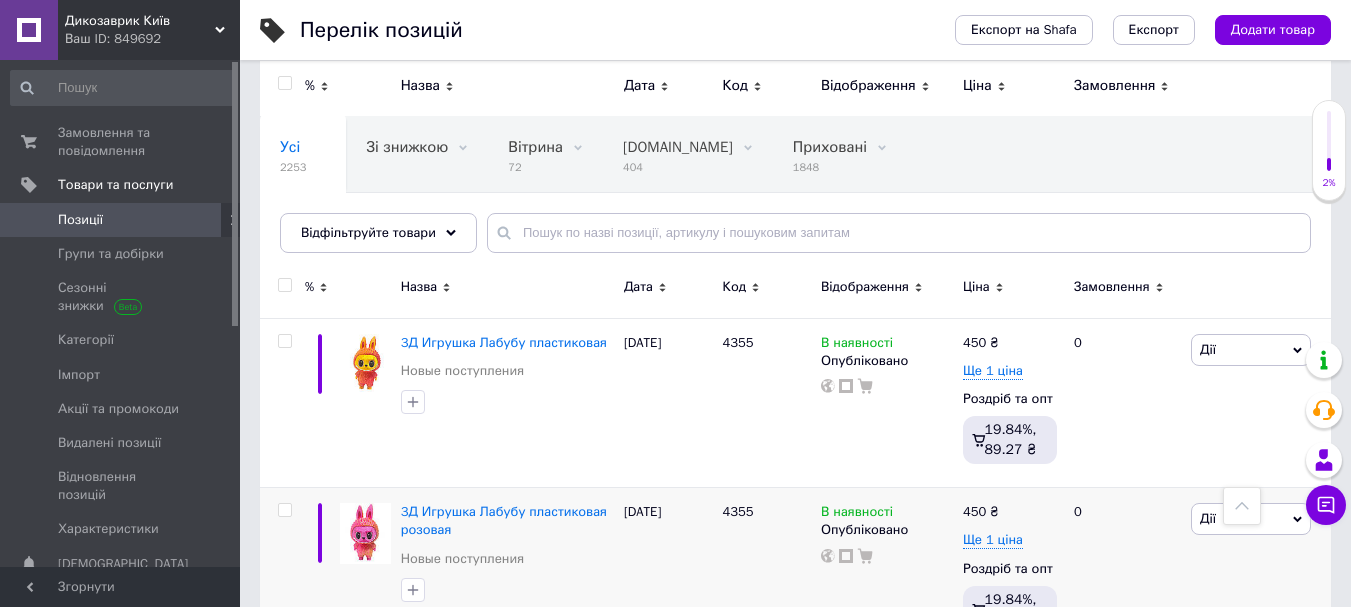 scroll, scrollTop: 100, scrollLeft: 0, axis: vertical 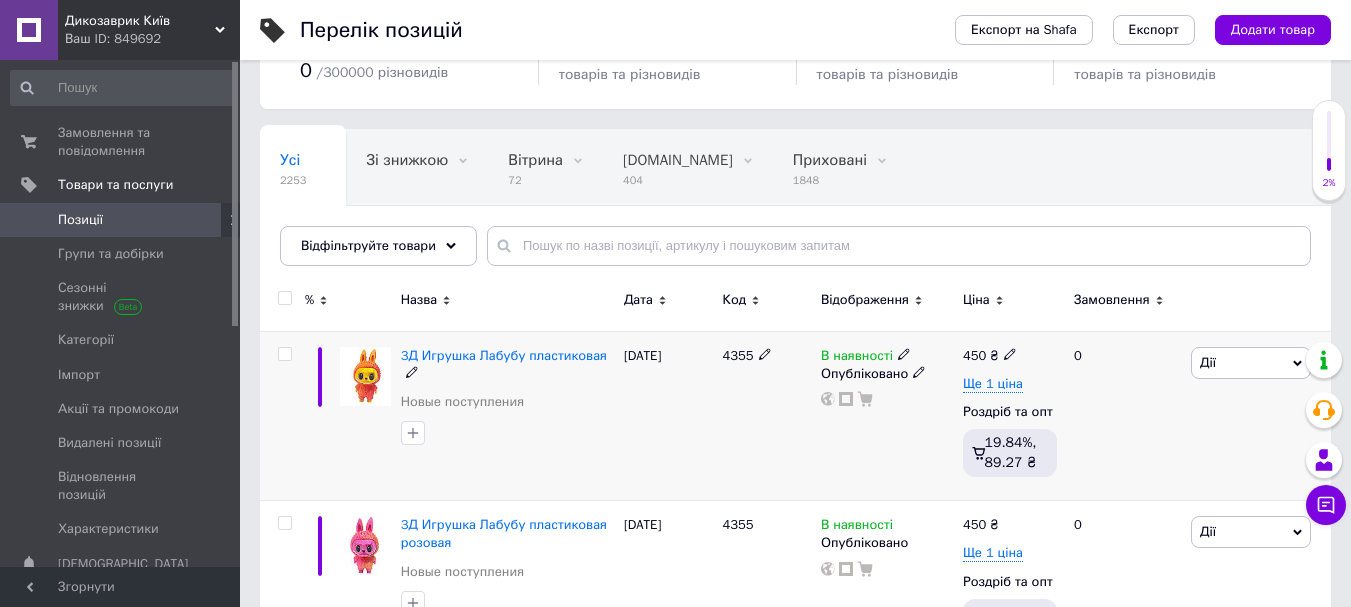 click 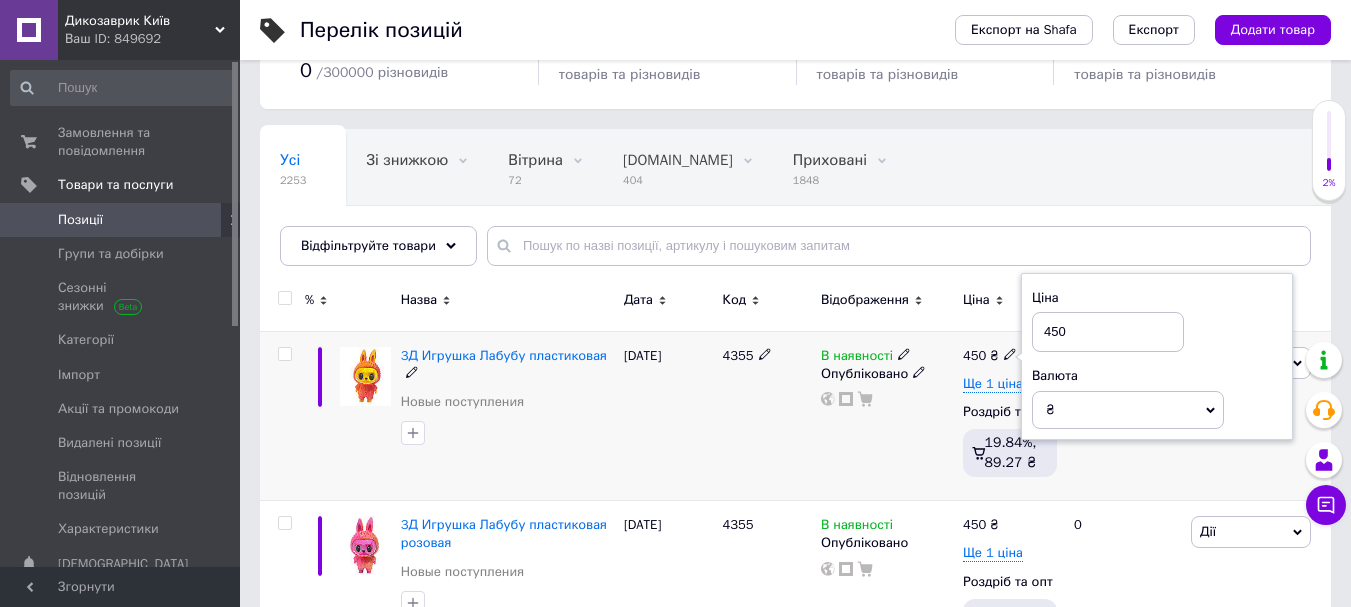 drag, startPoint x: 1057, startPoint y: 324, endPoint x: 1094, endPoint y: 324, distance: 37 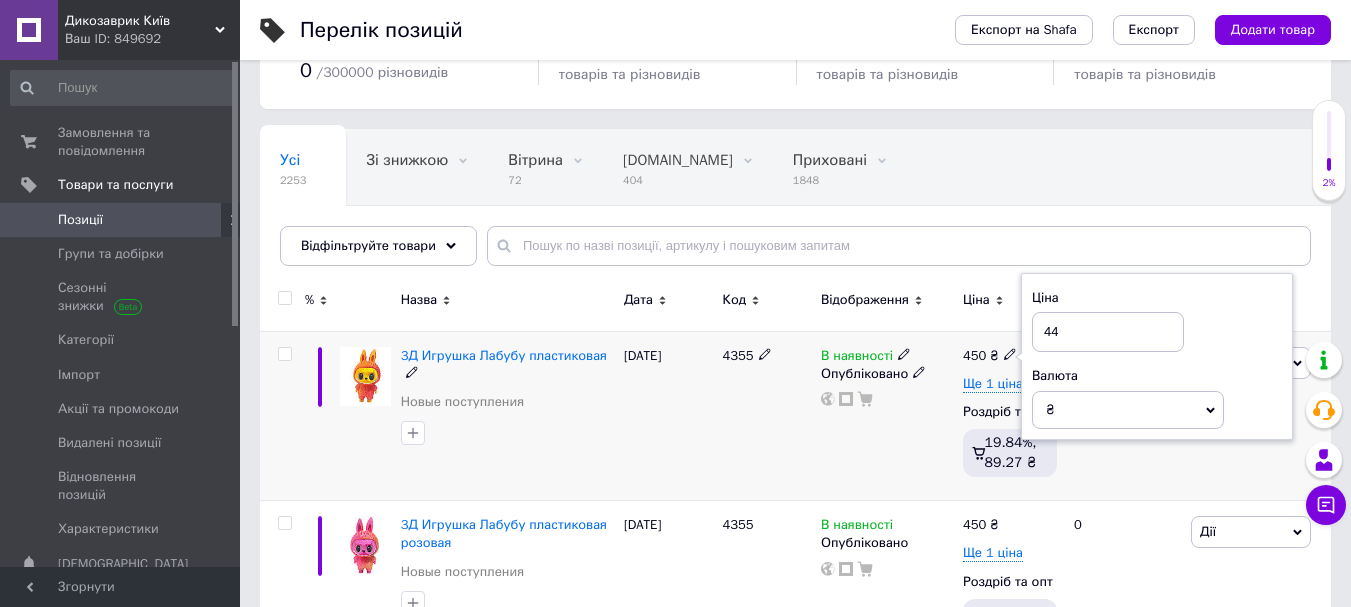 type on "449" 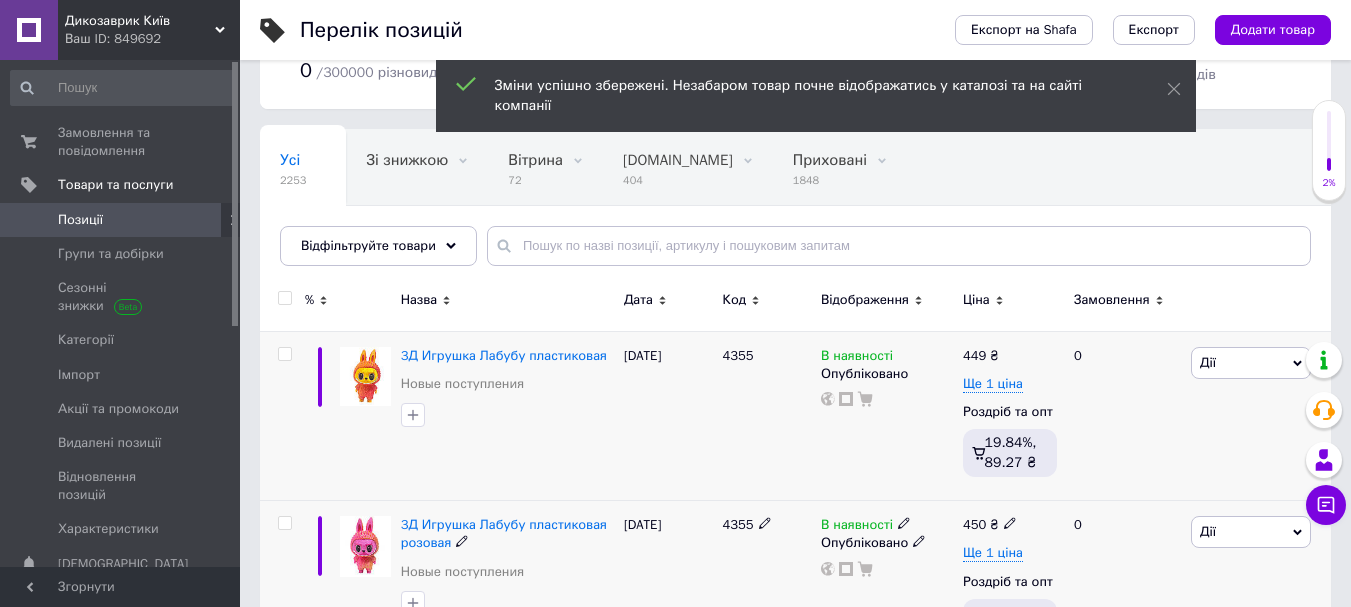 click 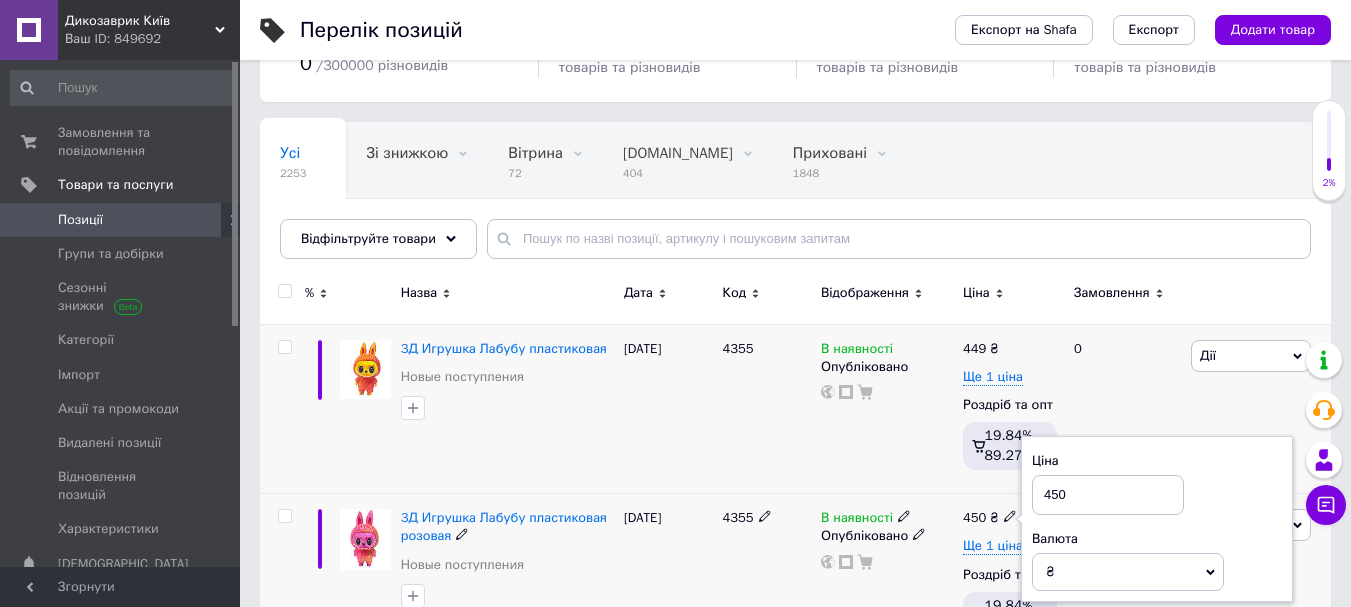 drag, startPoint x: 1058, startPoint y: 497, endPoint x: 1088, endPoint y: 489, distance: 31.04835 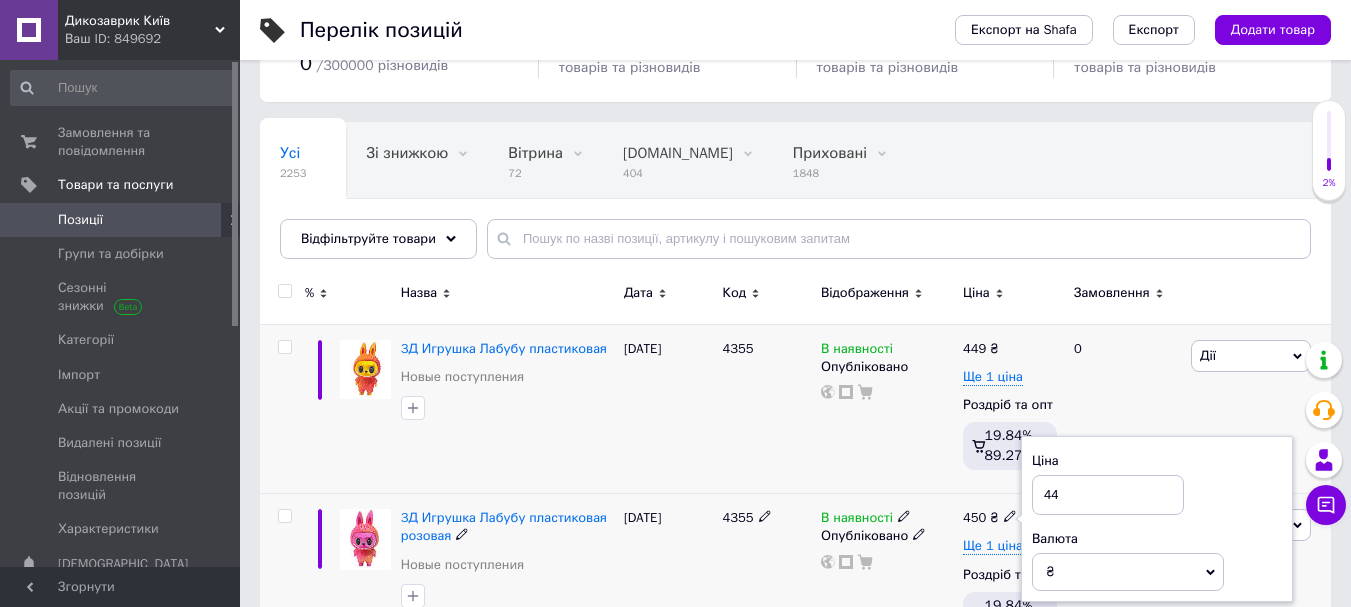 type on "449" 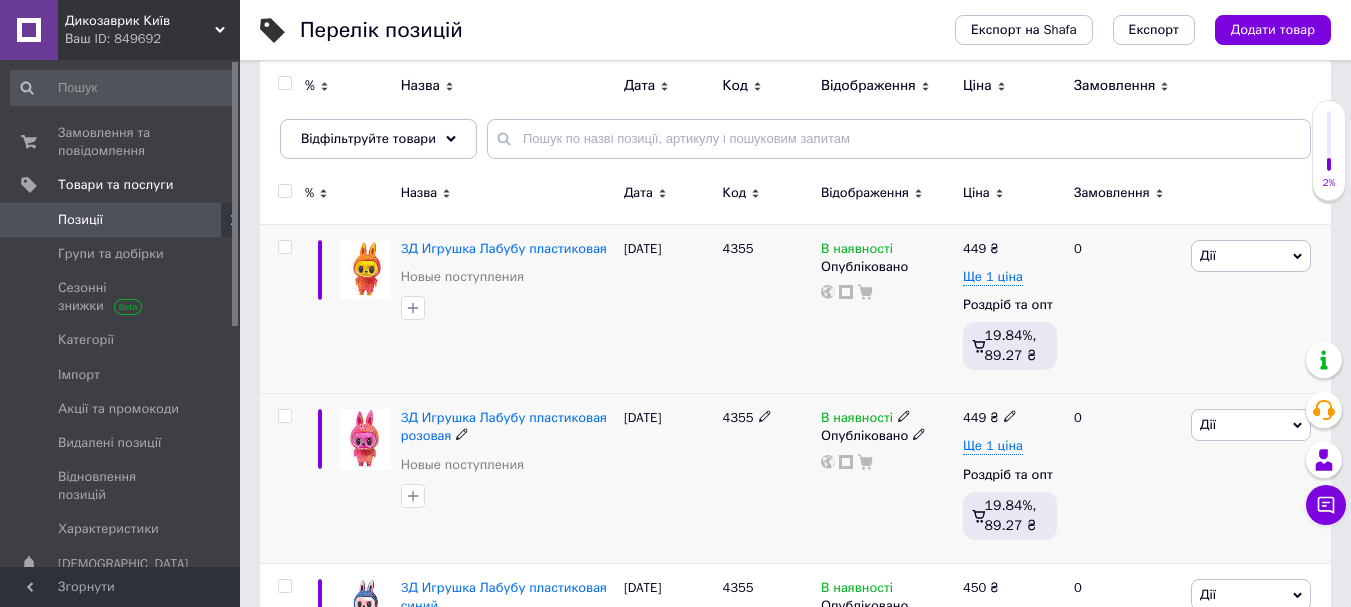 scroll, scrollTop: 307, scrollLeft: 0, axis: vertical 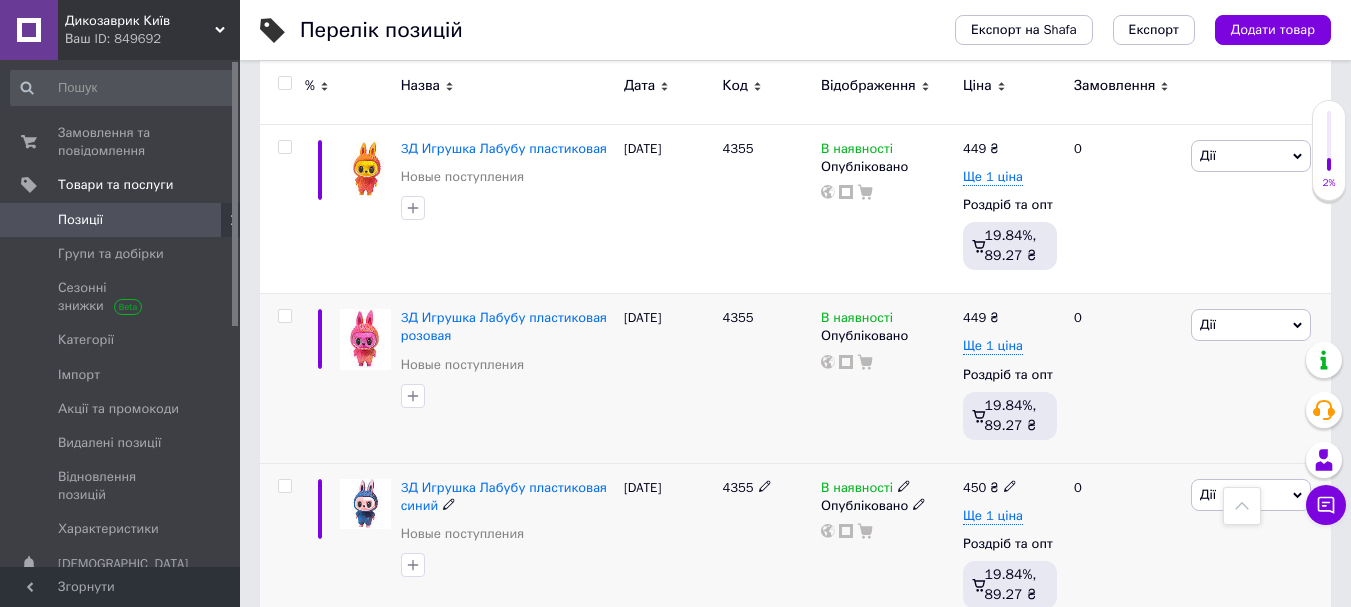 click on "450   ₴" at bounding box center [1010, 488] 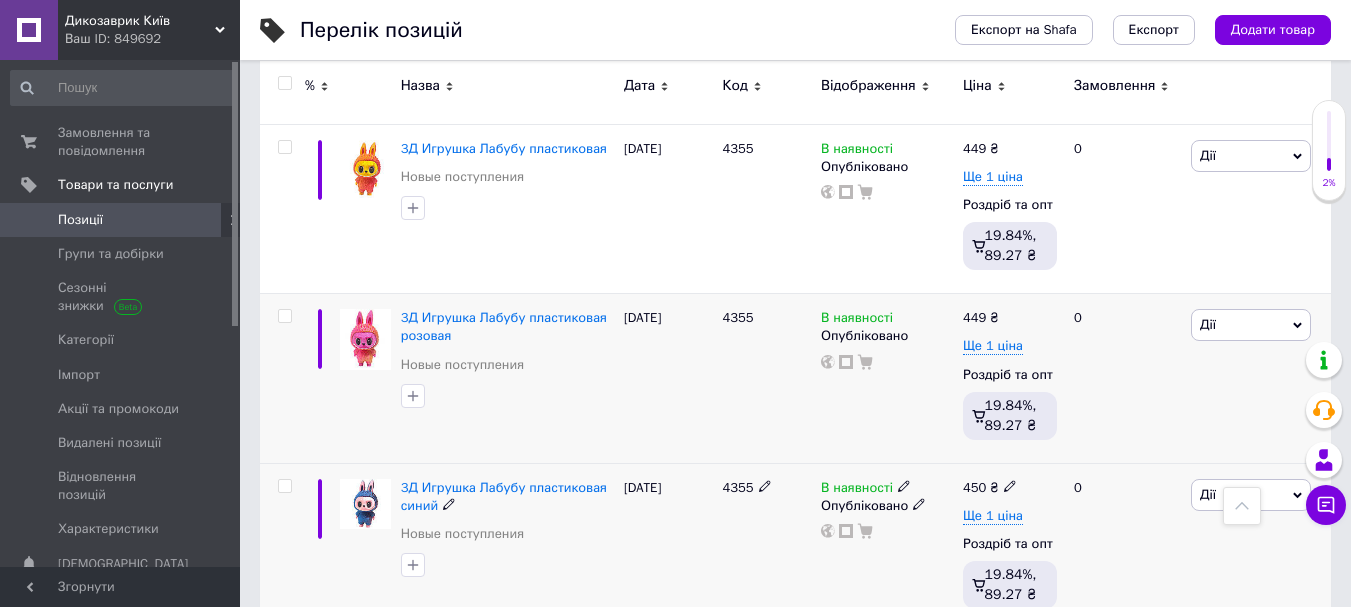 click 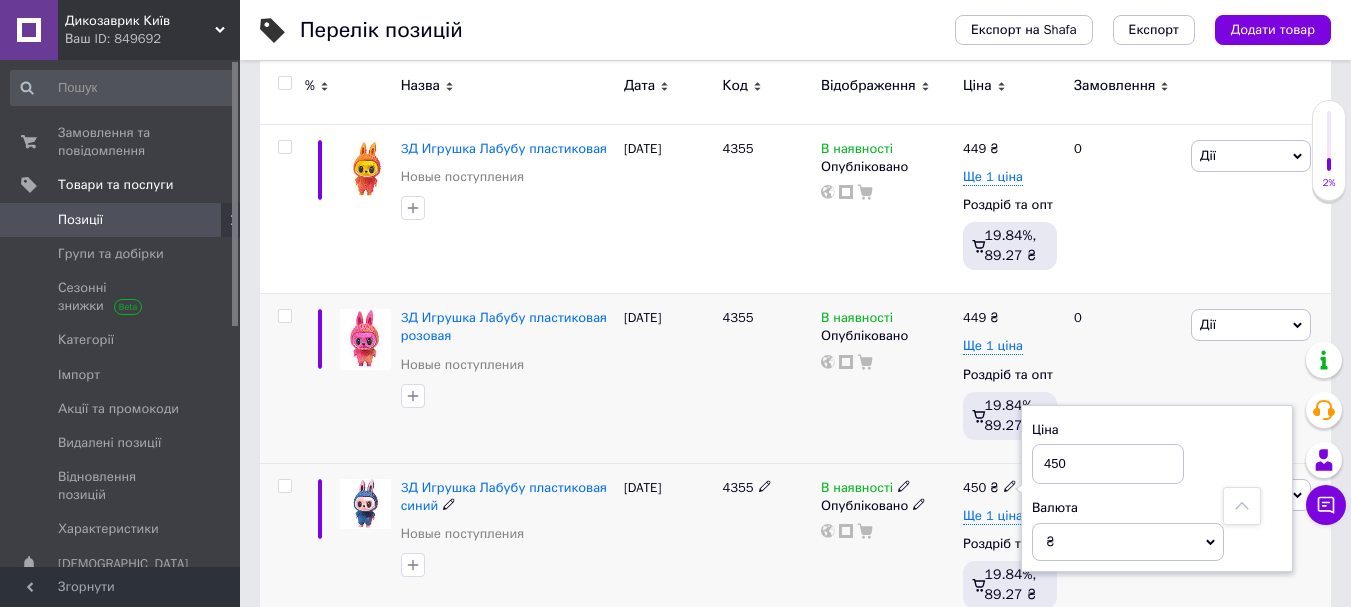 drag, startPoint x: 1050, startPoint y: 461, endPoint x: 1083, endPoint y: 462, distance: 33.01515 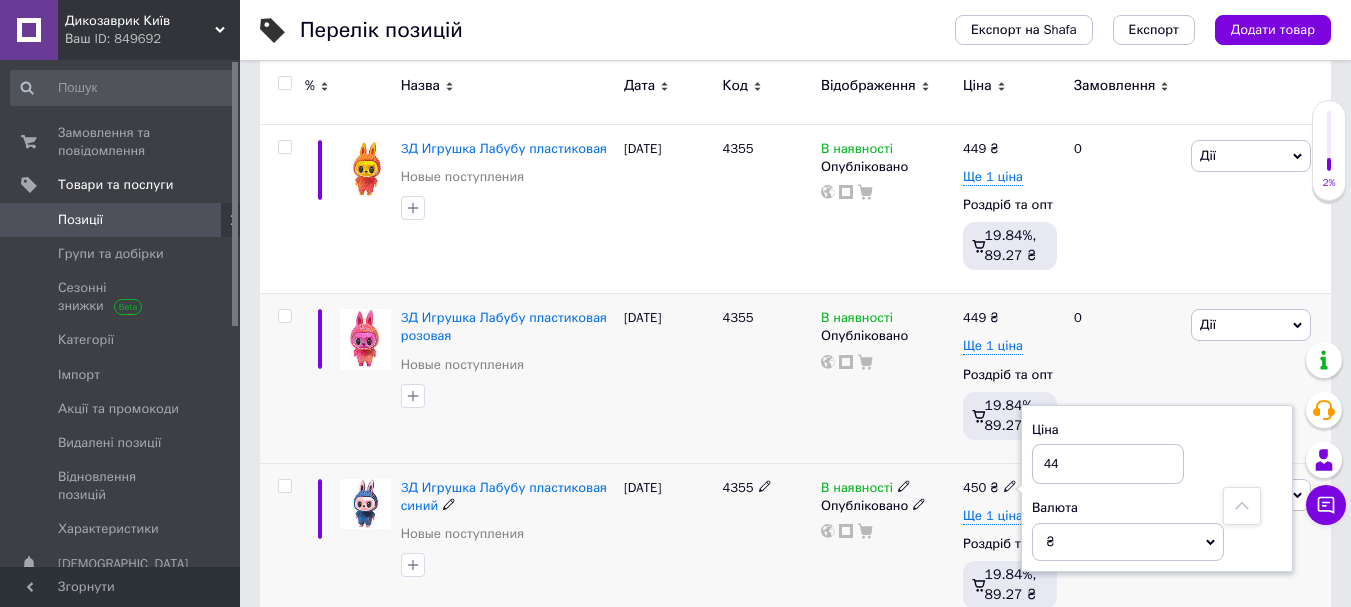 type on "449" 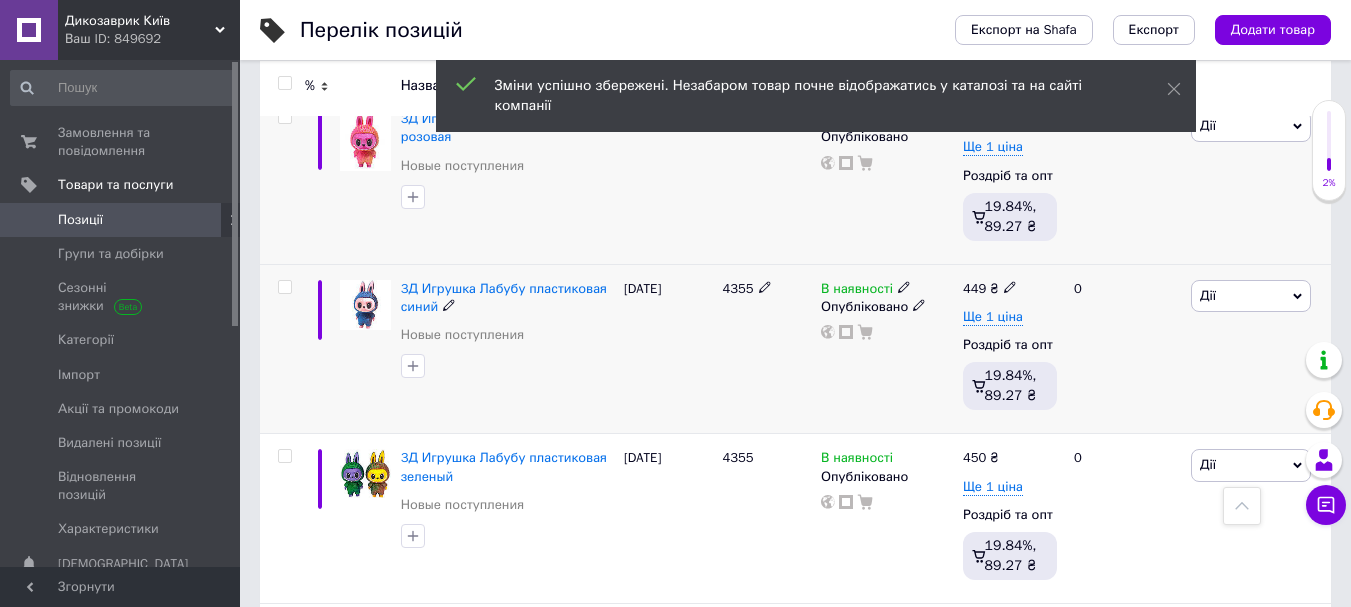 scroll, scrollTop: 507, scrollLeft: 0, axis: vertical 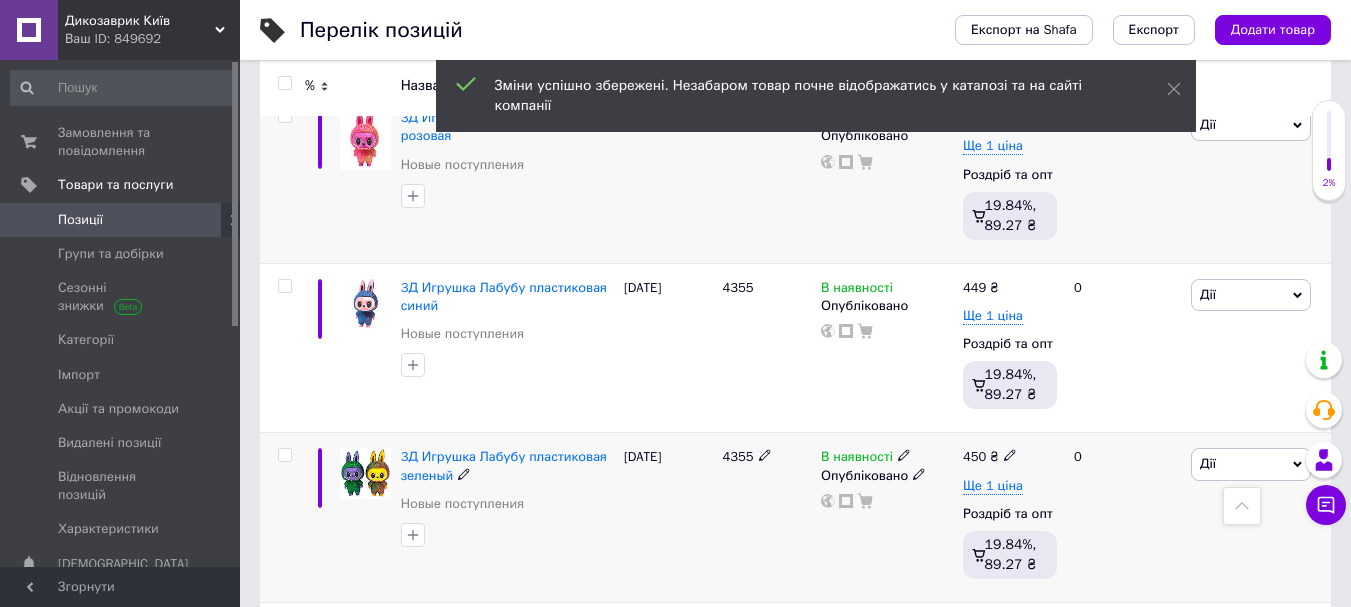 click at bounding box center [1010, 455] 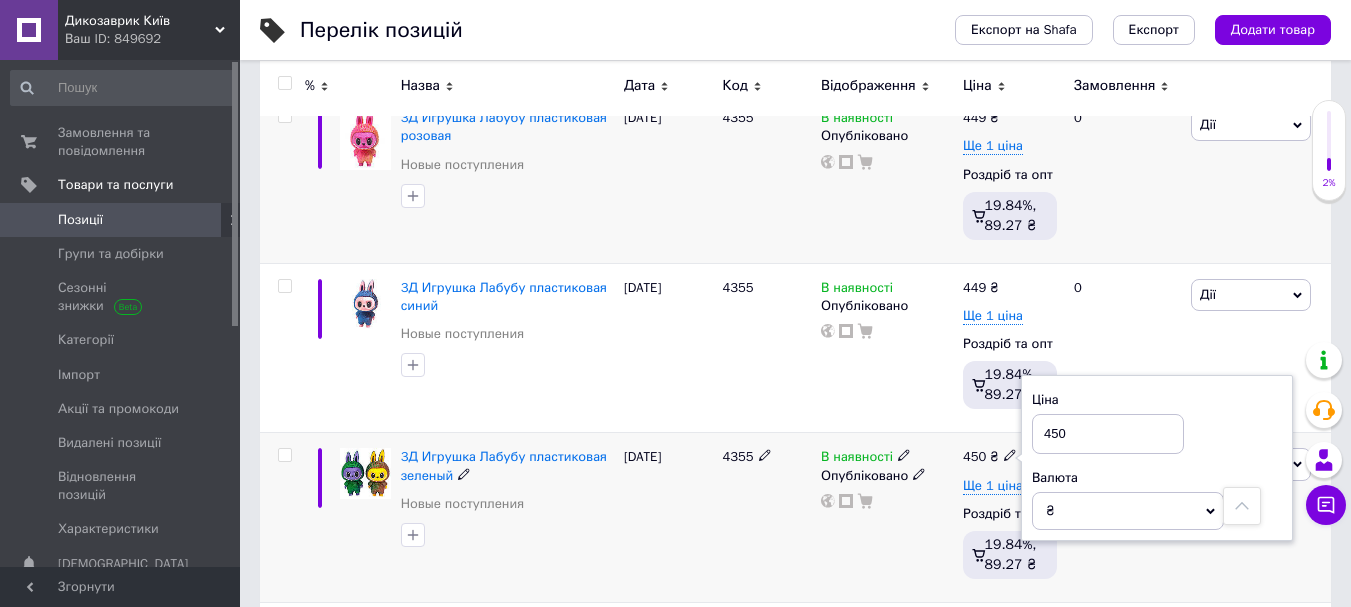 drag, startPoint x: 1057, startPoint y: 430, endPoint x: 1086, endPoint y: 429, distance: 29.017237 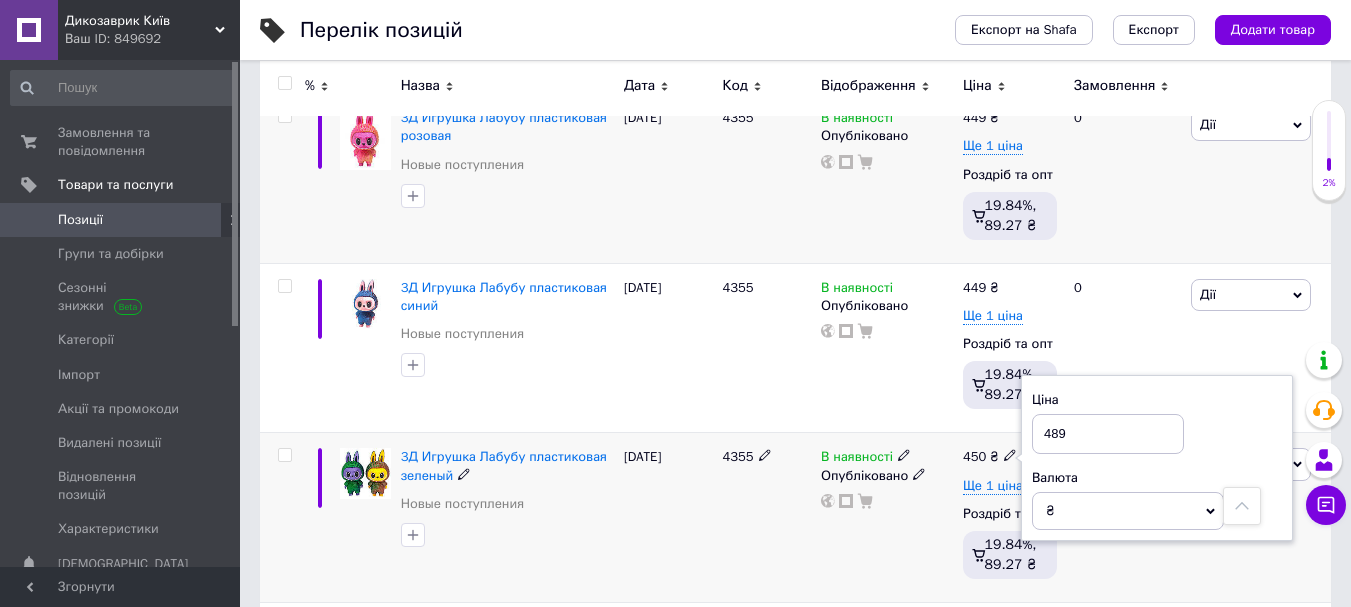 type on "489" 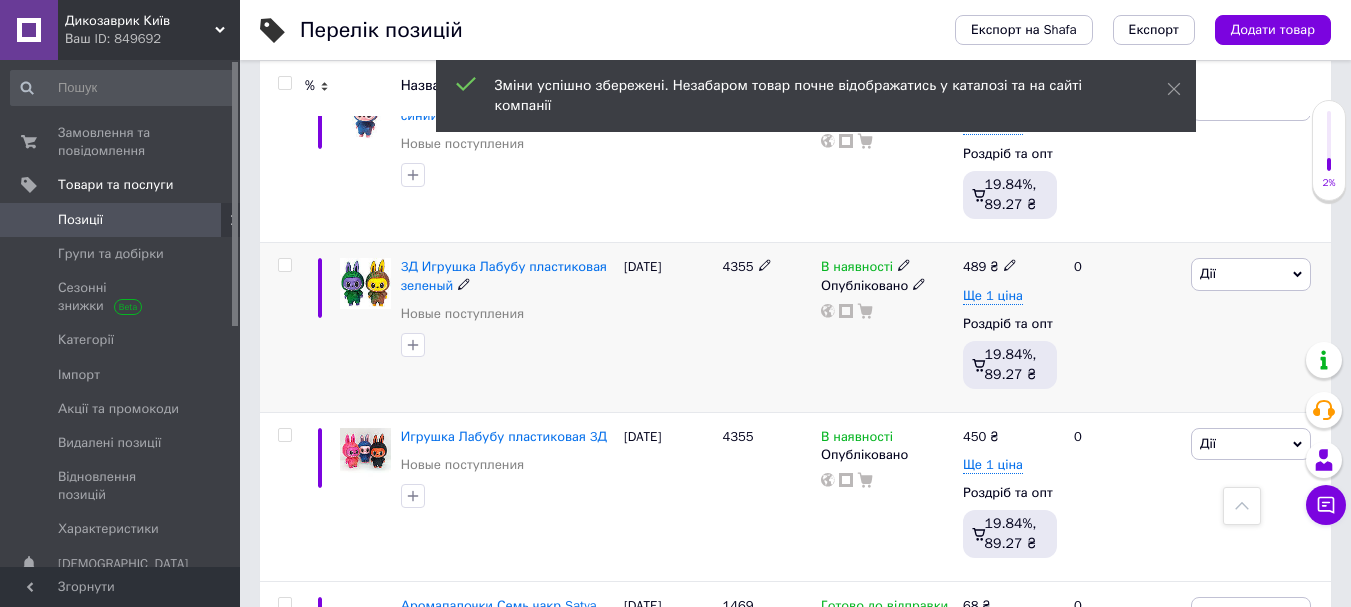 scroll, scrollTop: 707, scrollLeft: 0, axis: vertical 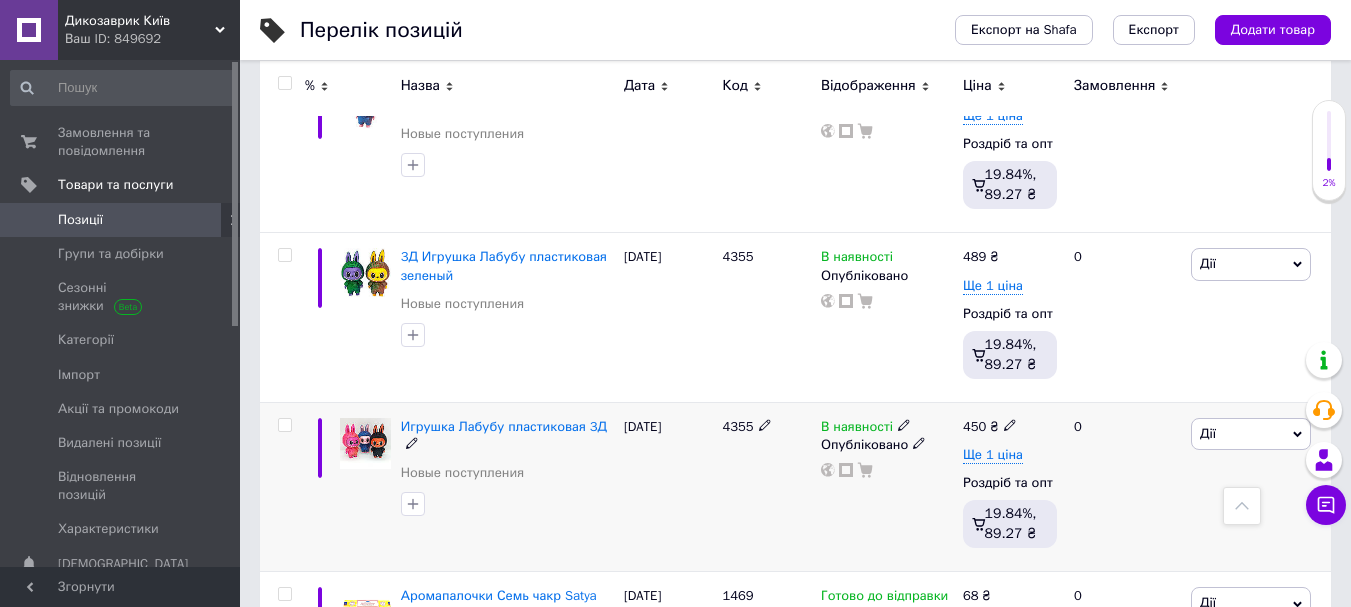click 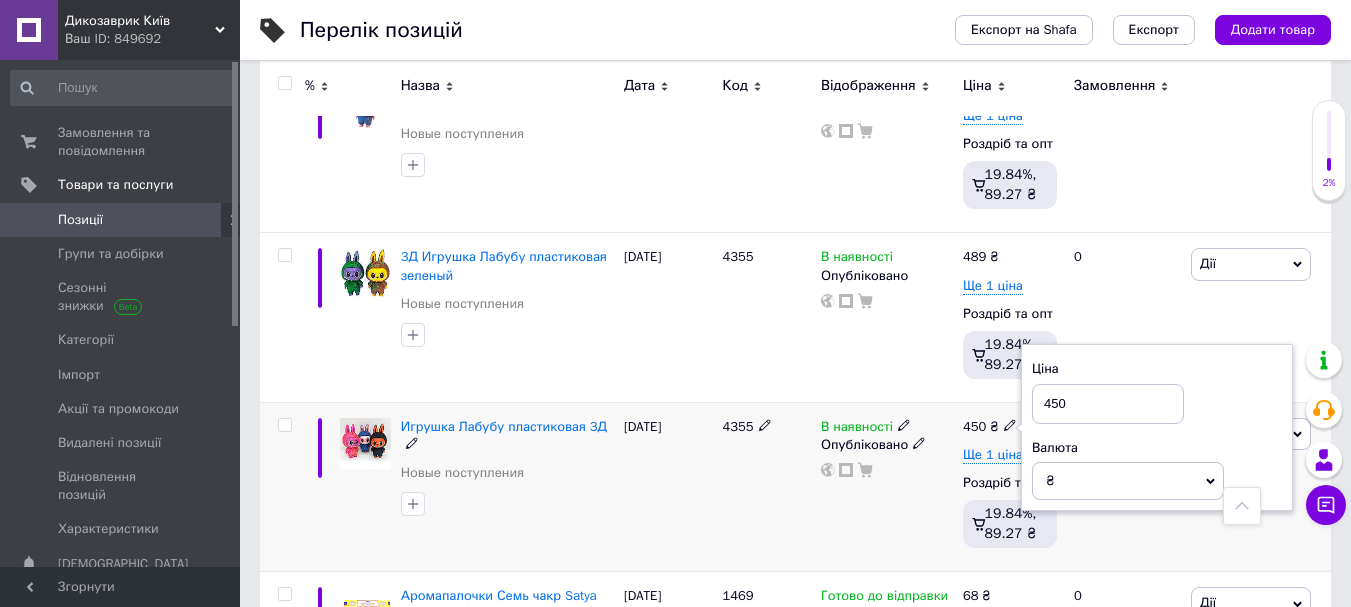 drag, startPoint x: 1053, startPoint y: 400, endPoint x: 1173, endPoint y: 409, distance: 120.33703 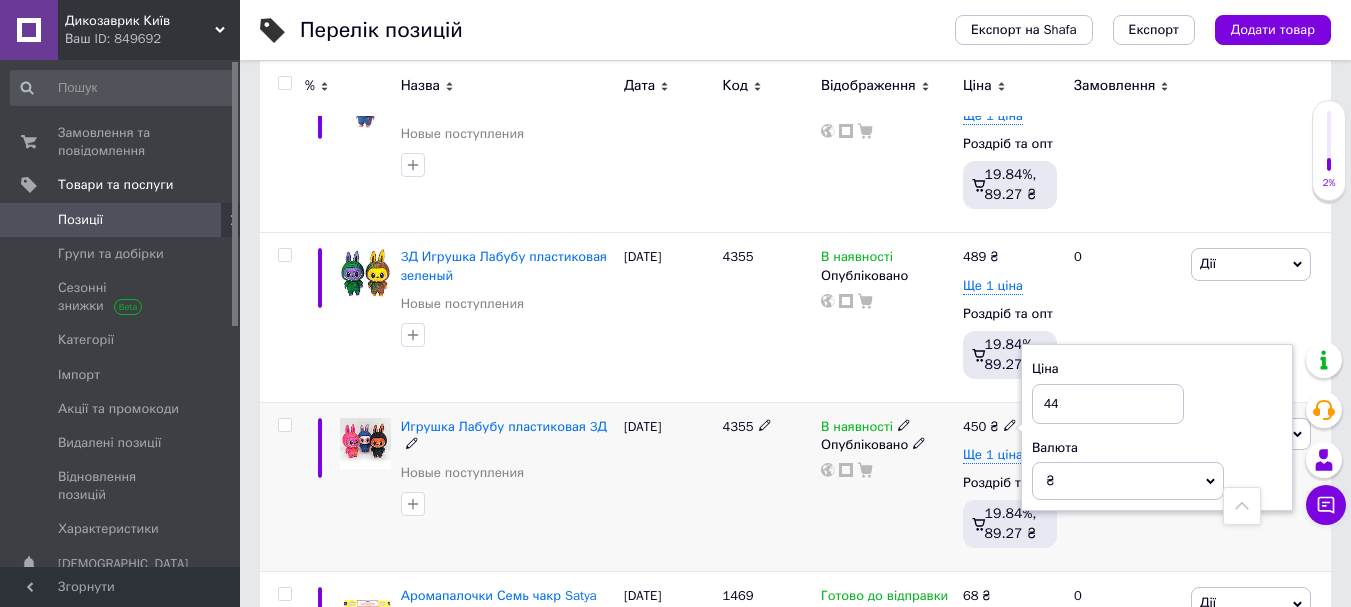 type on "449" 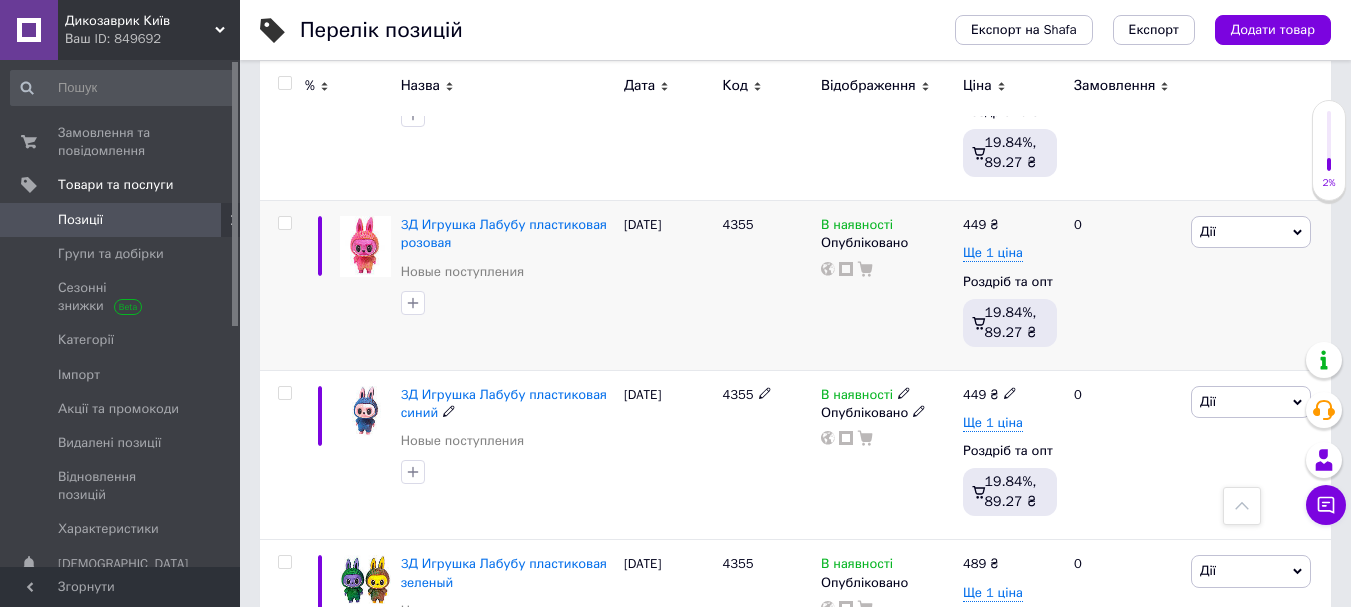 scroll, scrollTop: 500, scrollLeft: 0, axis: vertical 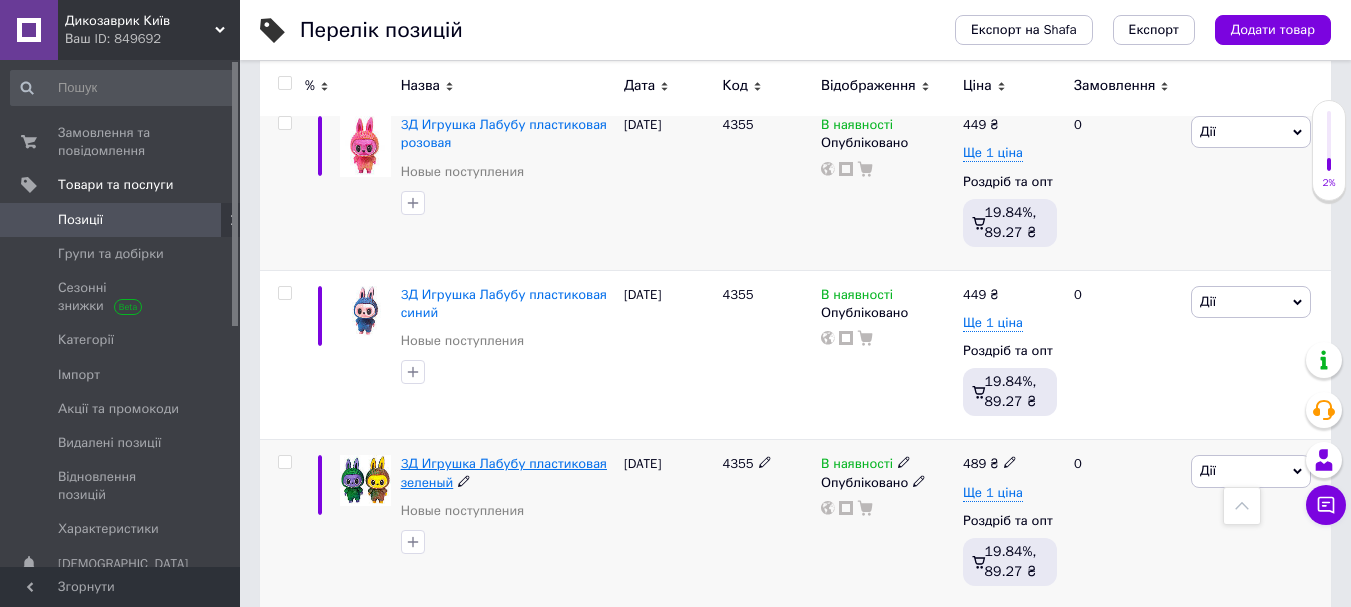 click on "3Д Игрушка Лабубу пластиковая зеленый" at bounding box center [504, 472] 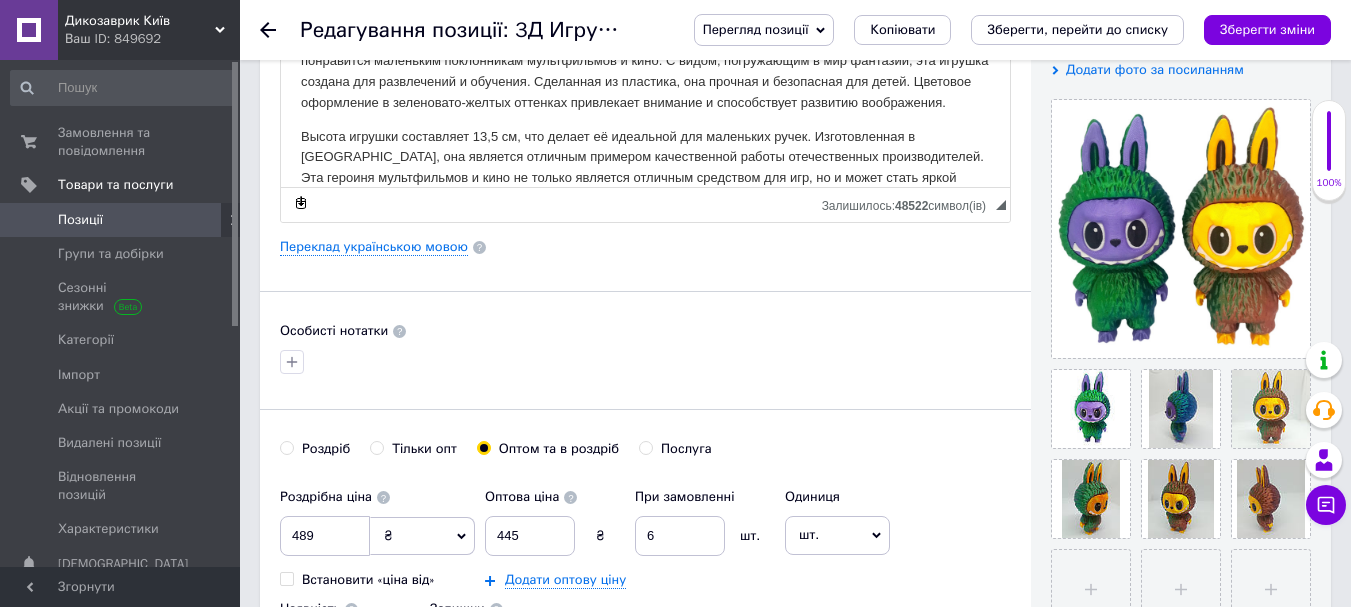 scroll, scrollTop: 400, scrollLeft: 0, axis: vertical 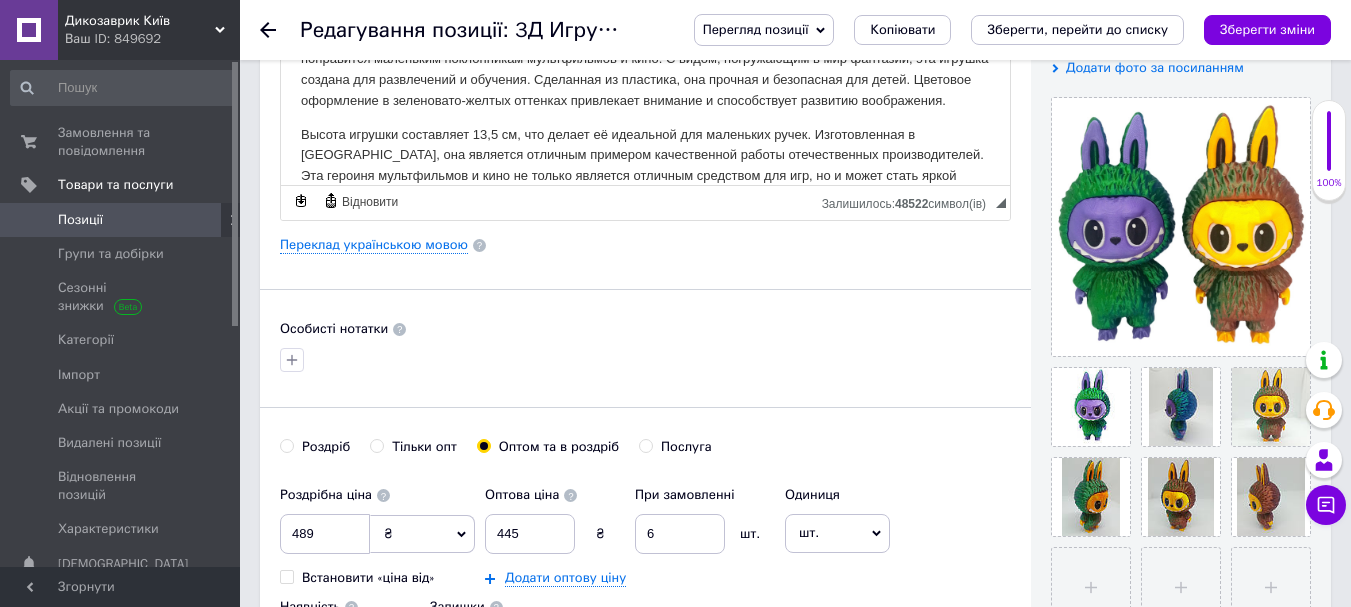 click 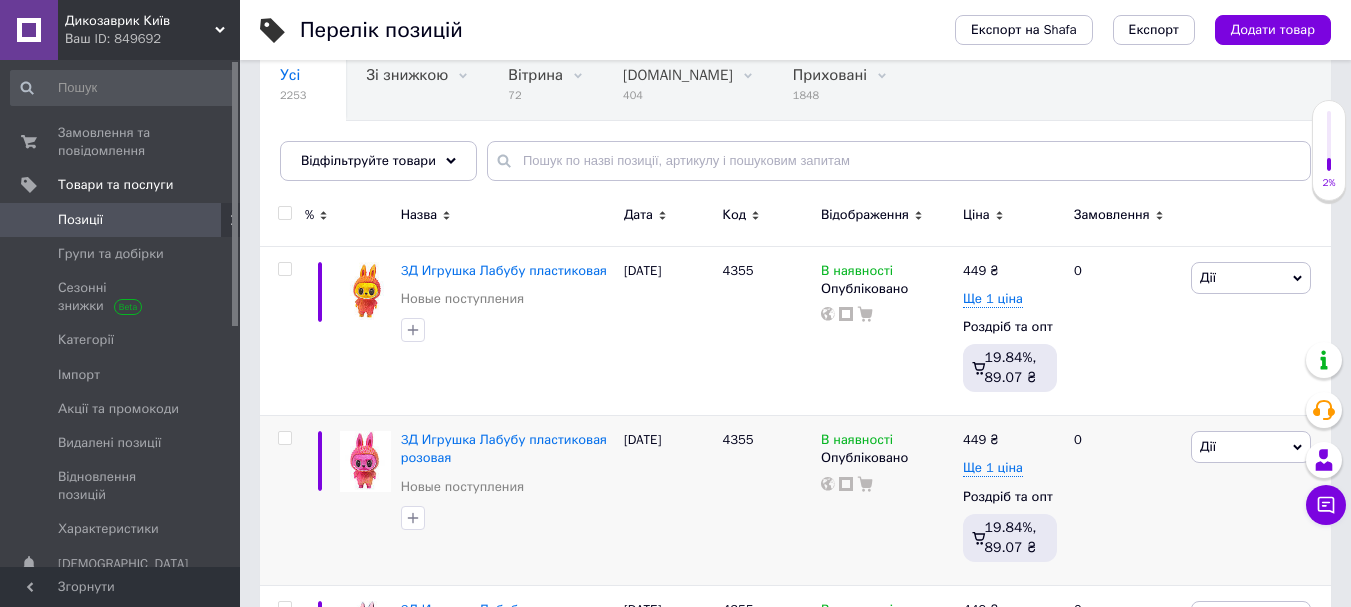 scroll, scrollTop: 200, scrollLeft: 0, axis: vertical 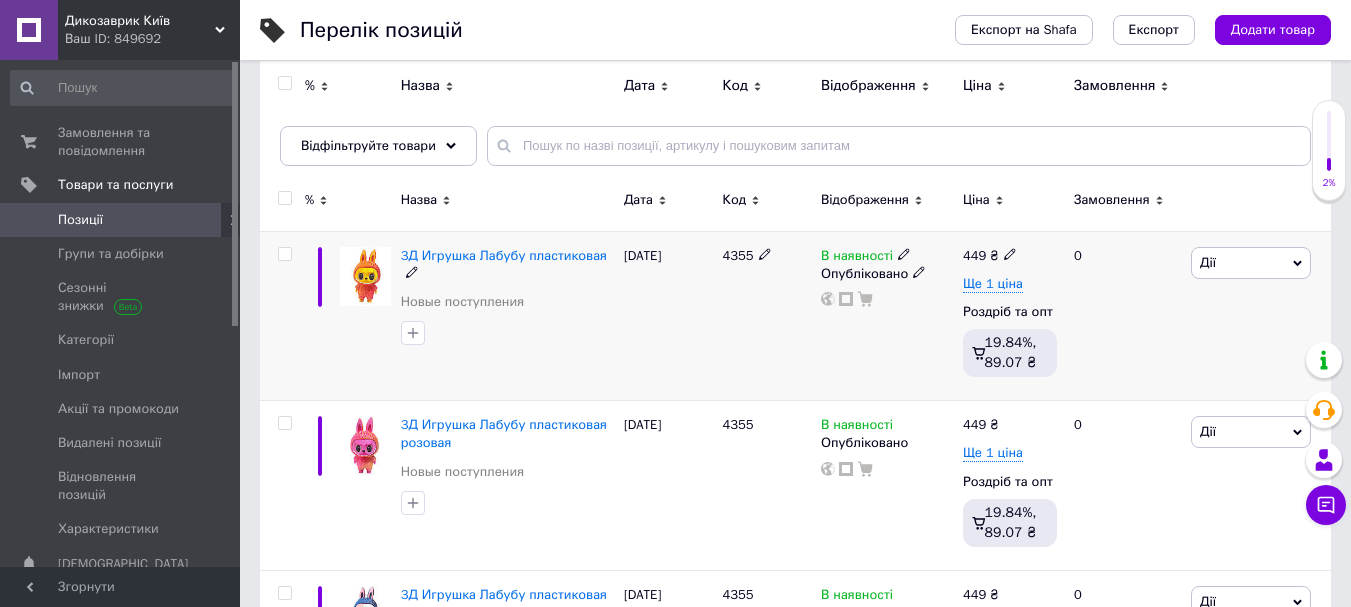 click on "Дії" at bounding box center [1251, 263] 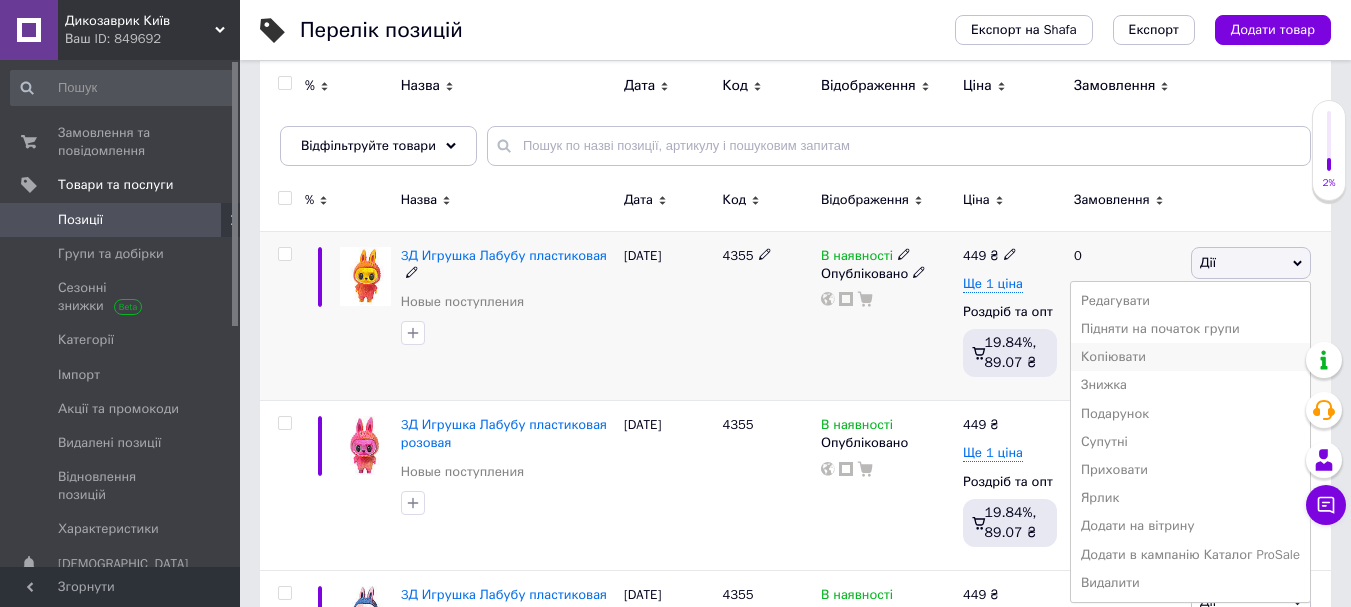 click on "Копіювати" at bounding box center [1190, 357] 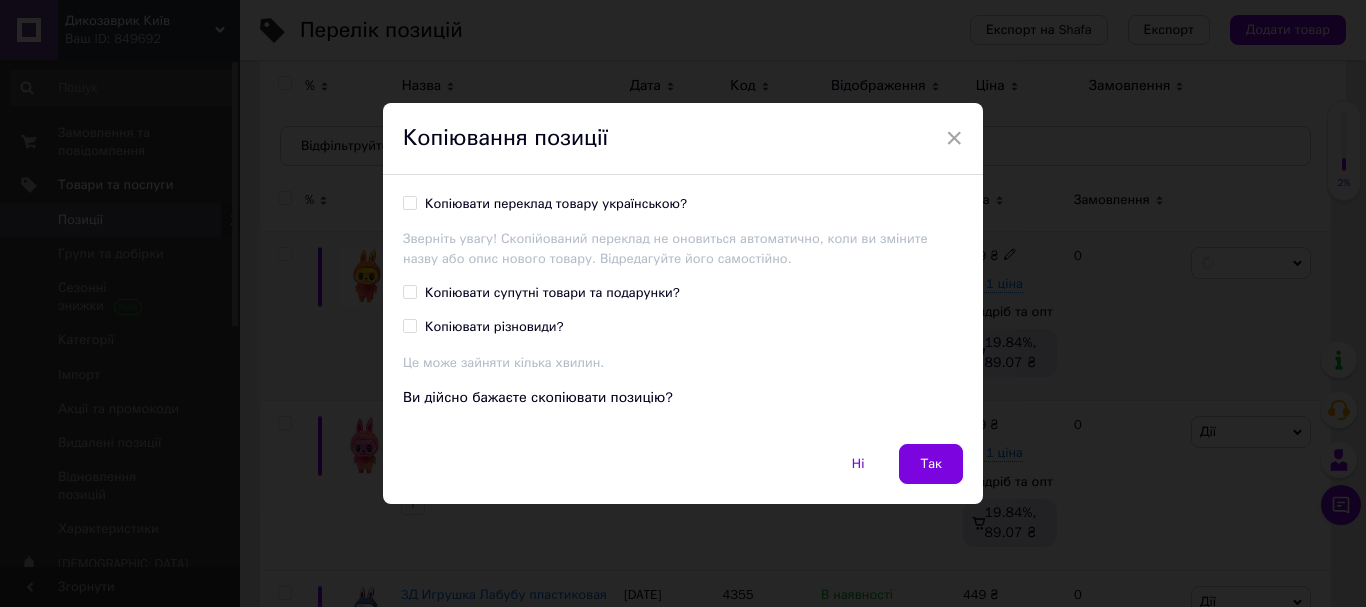 click on "Копіювати переклад товару українською?" at bounding box center [409, 202] 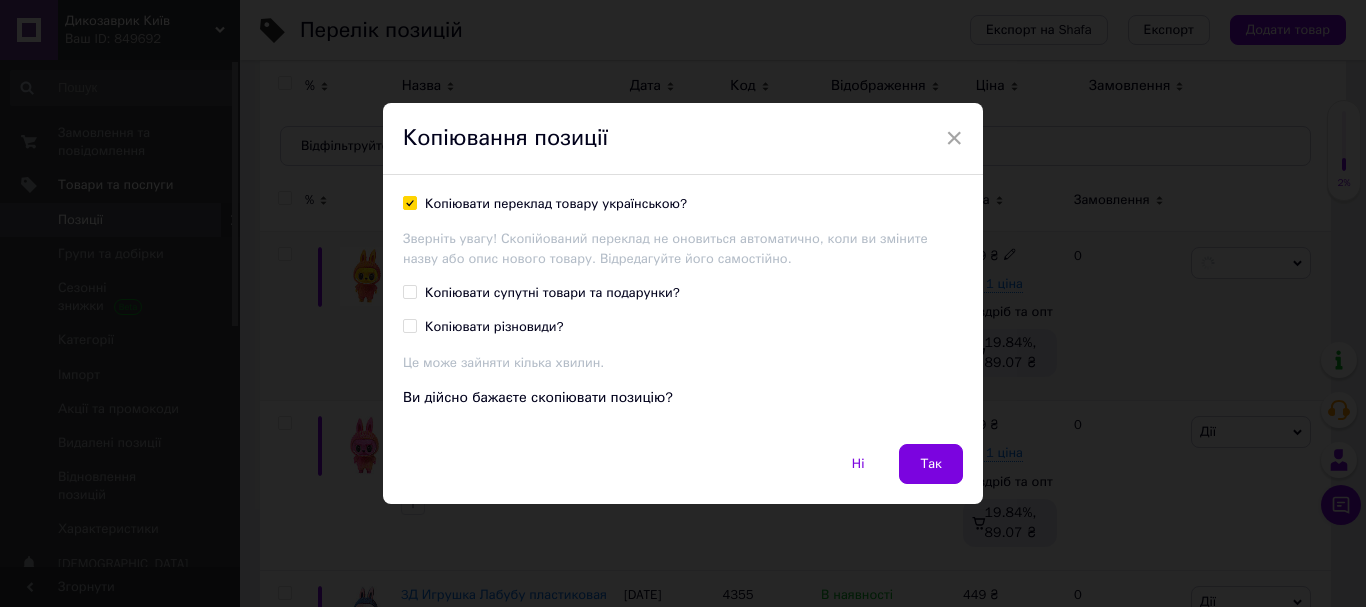 checkbox on "true" 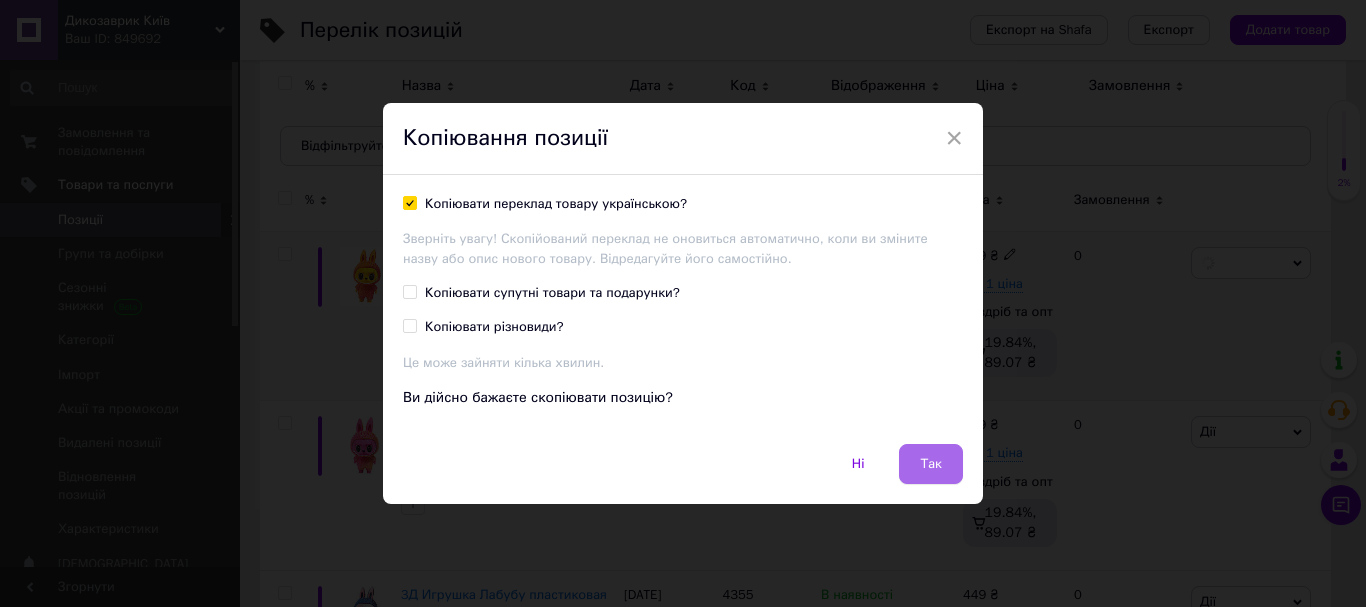 click on "Так" at bounding box center [931, 464] 